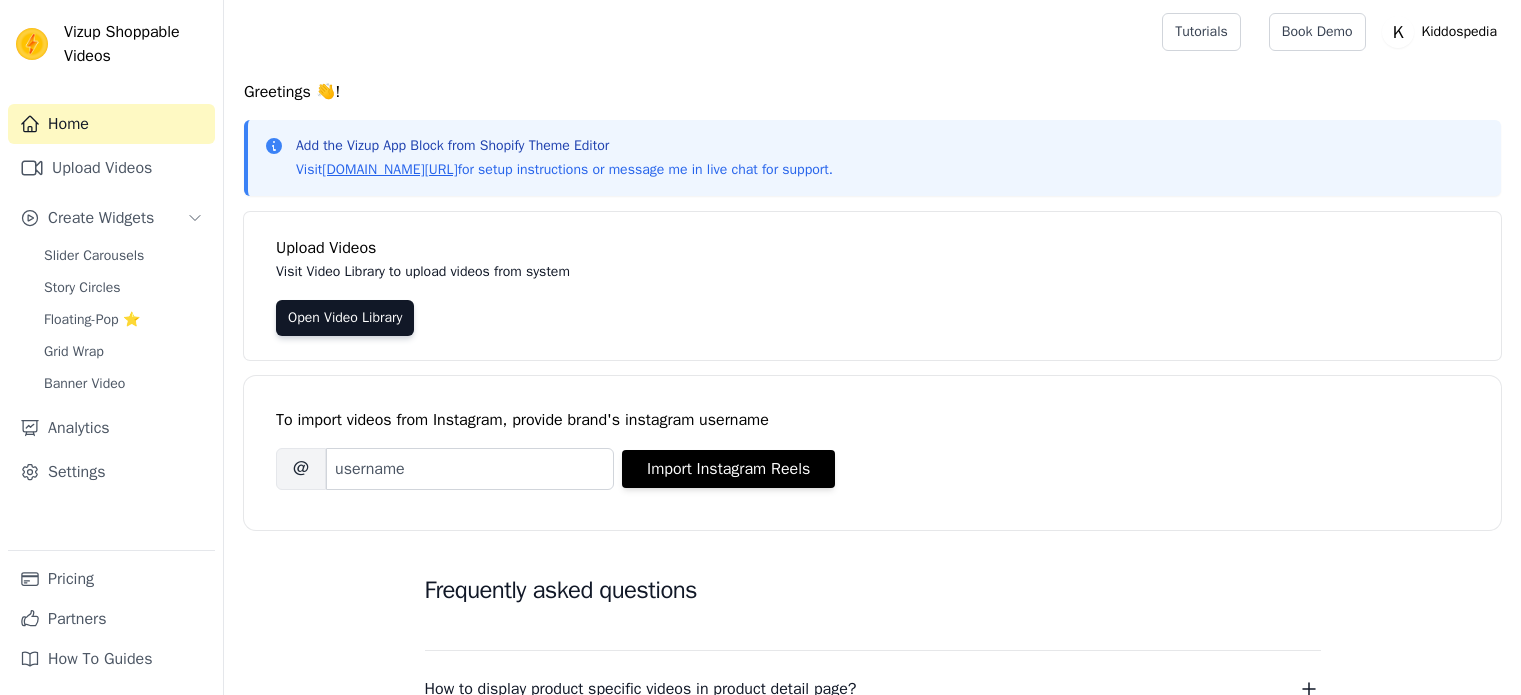 scroll, scrollTop: 0, scrollLeft: 0, axis: both 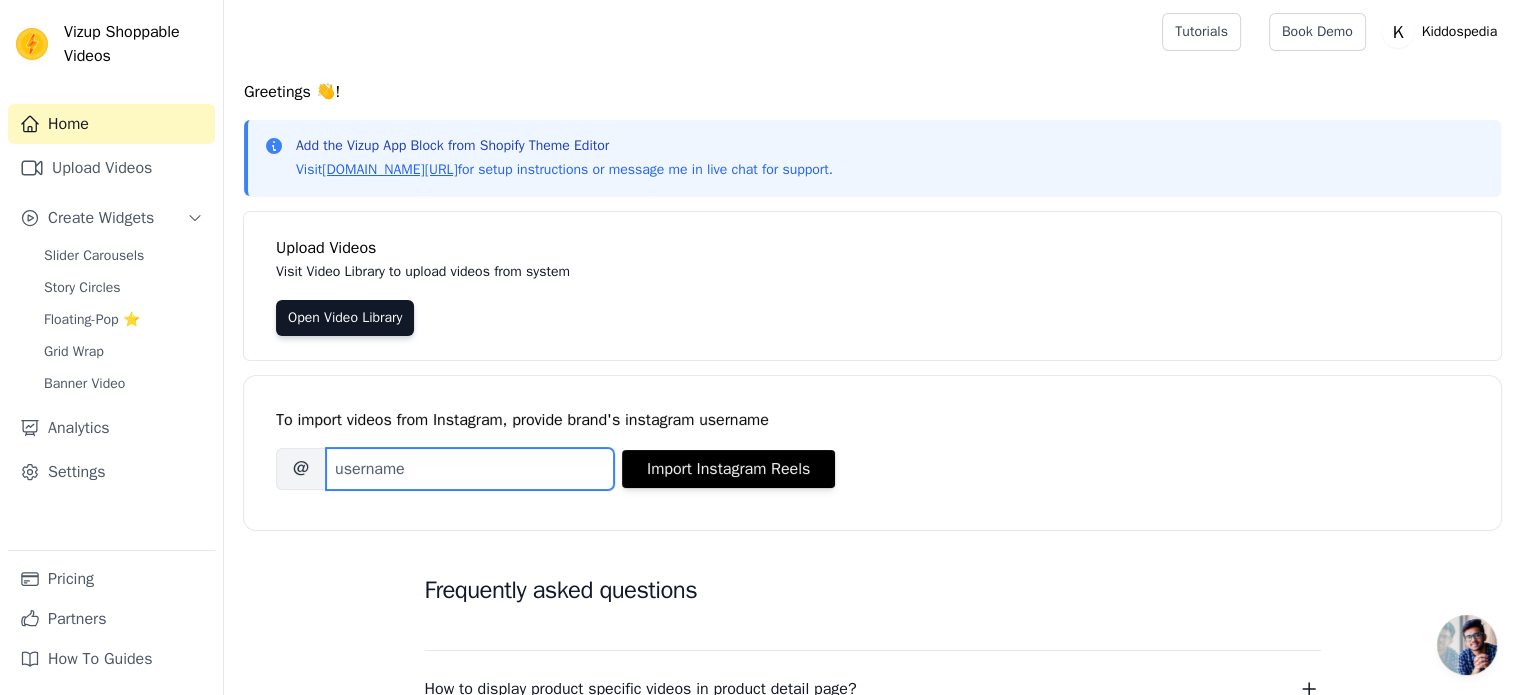 click on "Brand's Instagram Username" at bounding box center [470, 469] 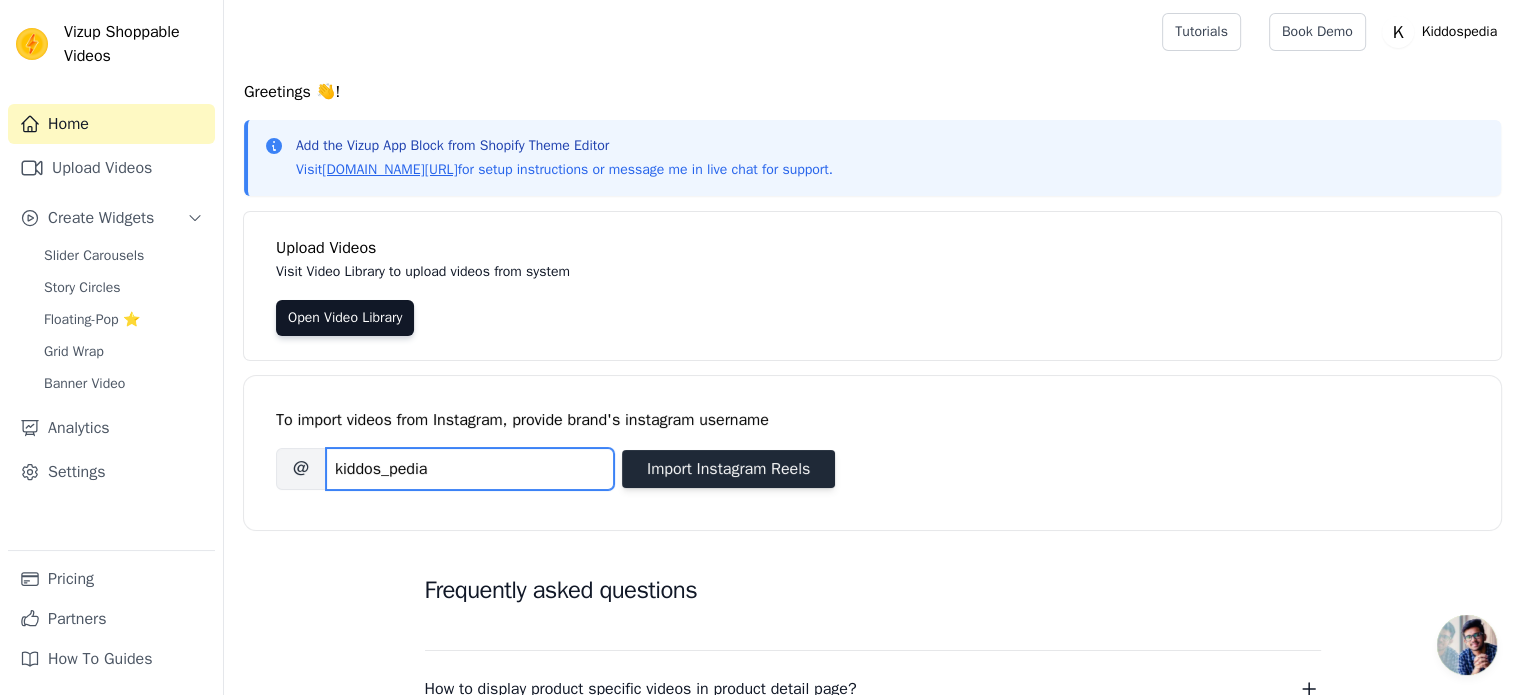 type on "kiddos_pedia" 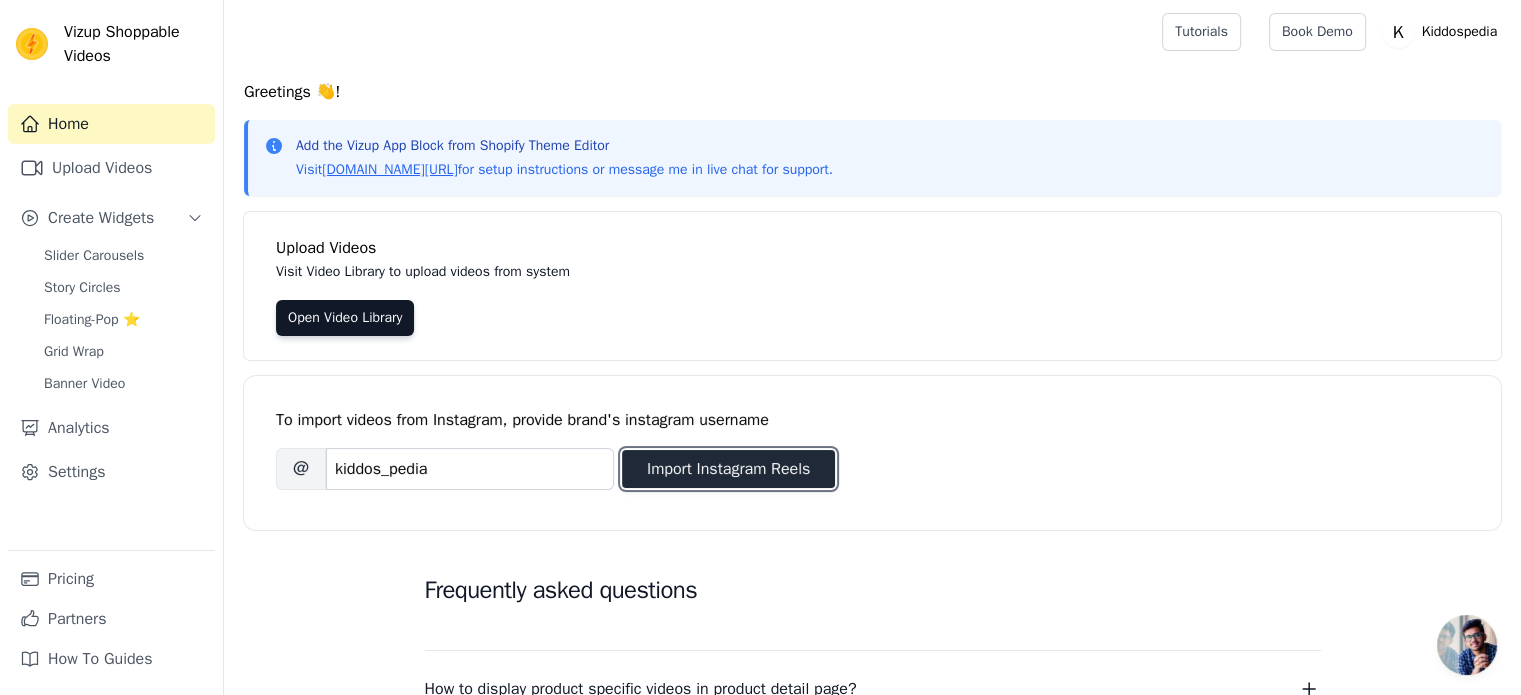 click on "Import Instagram Reels" at bounding box center [728, 469] 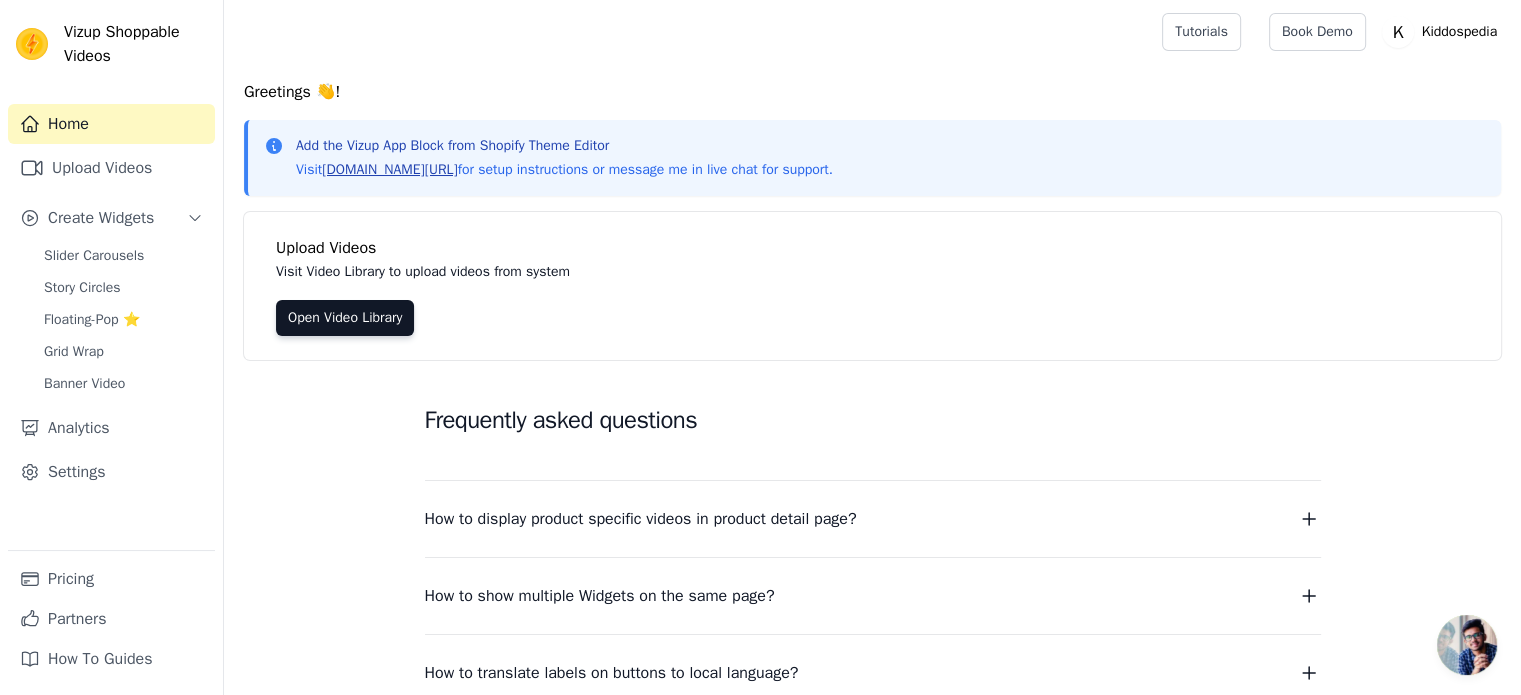click on "[DOMAIN_NAME][URL]" at bounding box center [389, 169] 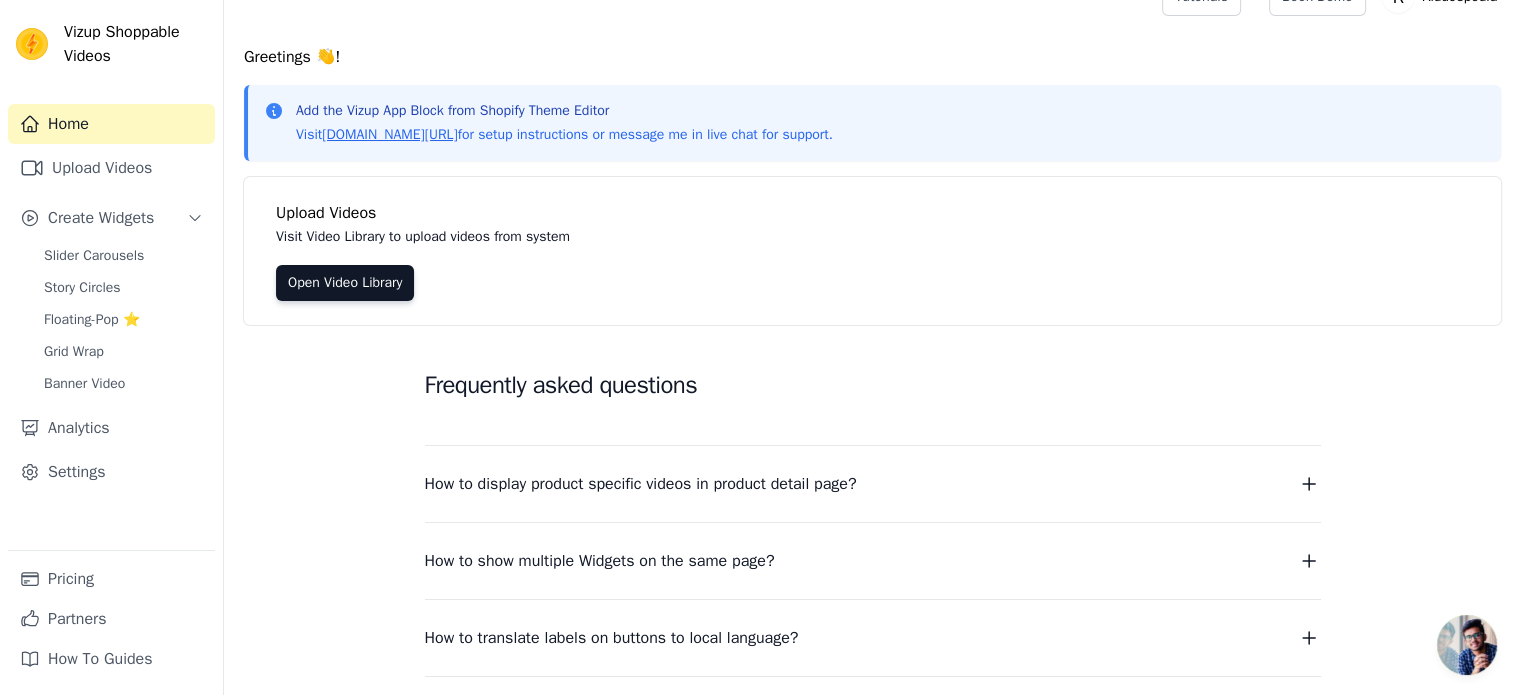 scroll, scrollTop: 0, scrollLeft: 0, axis: both 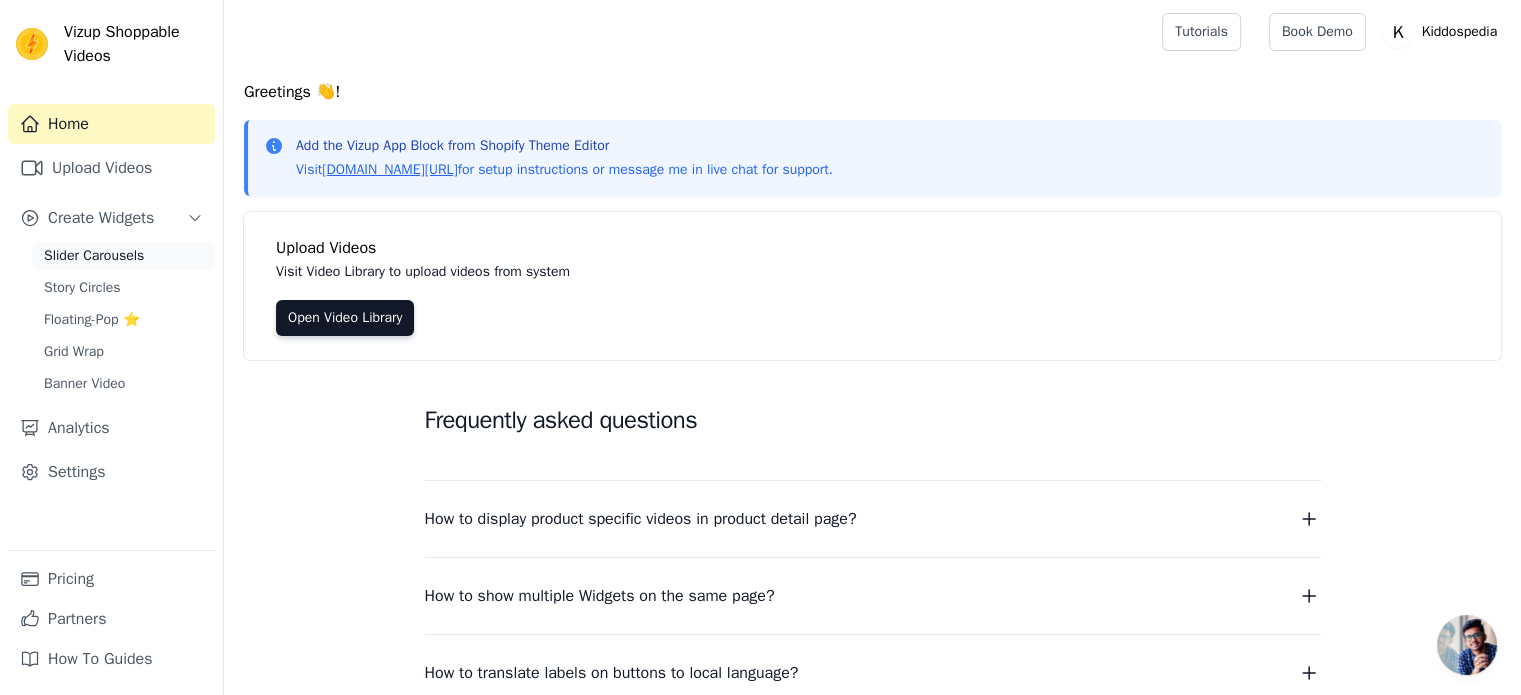 click on "Slider Carousels" at bounding box center [94, 256] 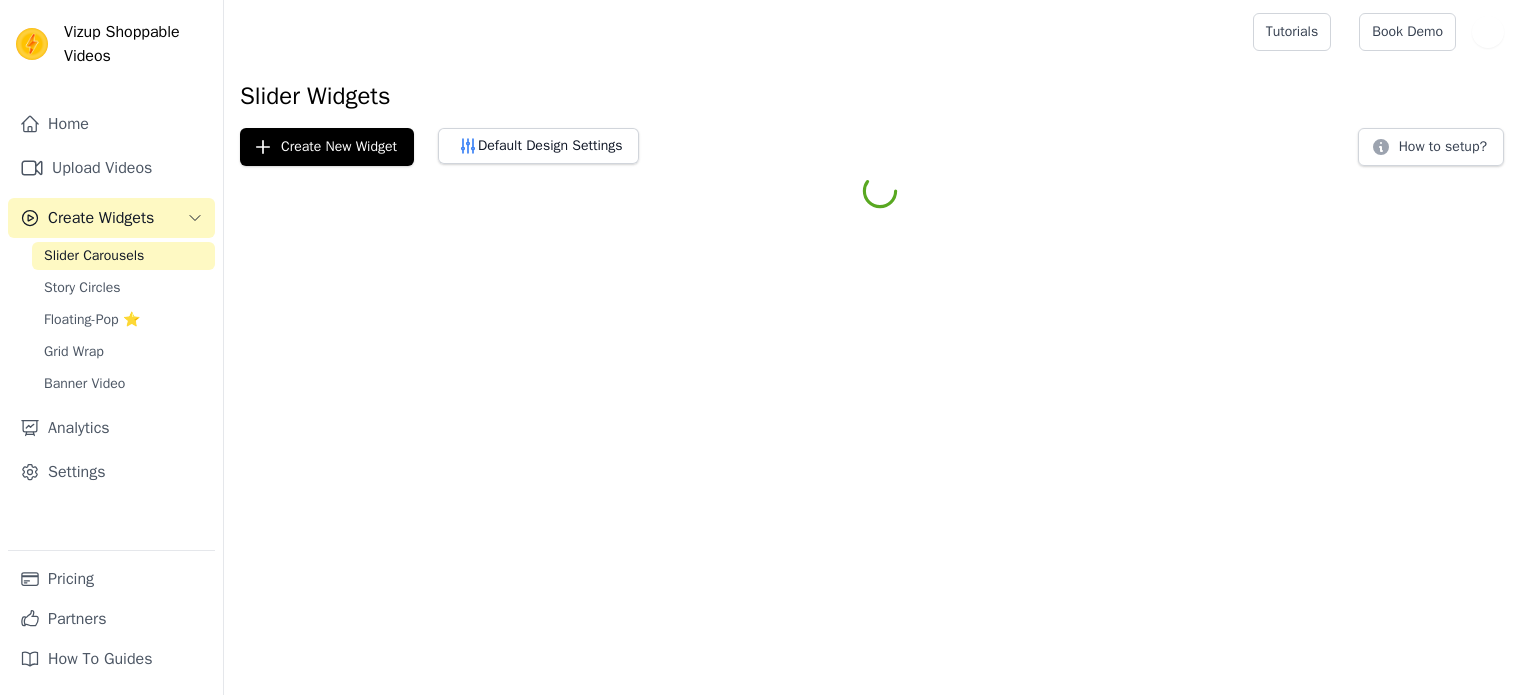 scroll, scrollTop: 0, scrollLeft: 0, axis: both 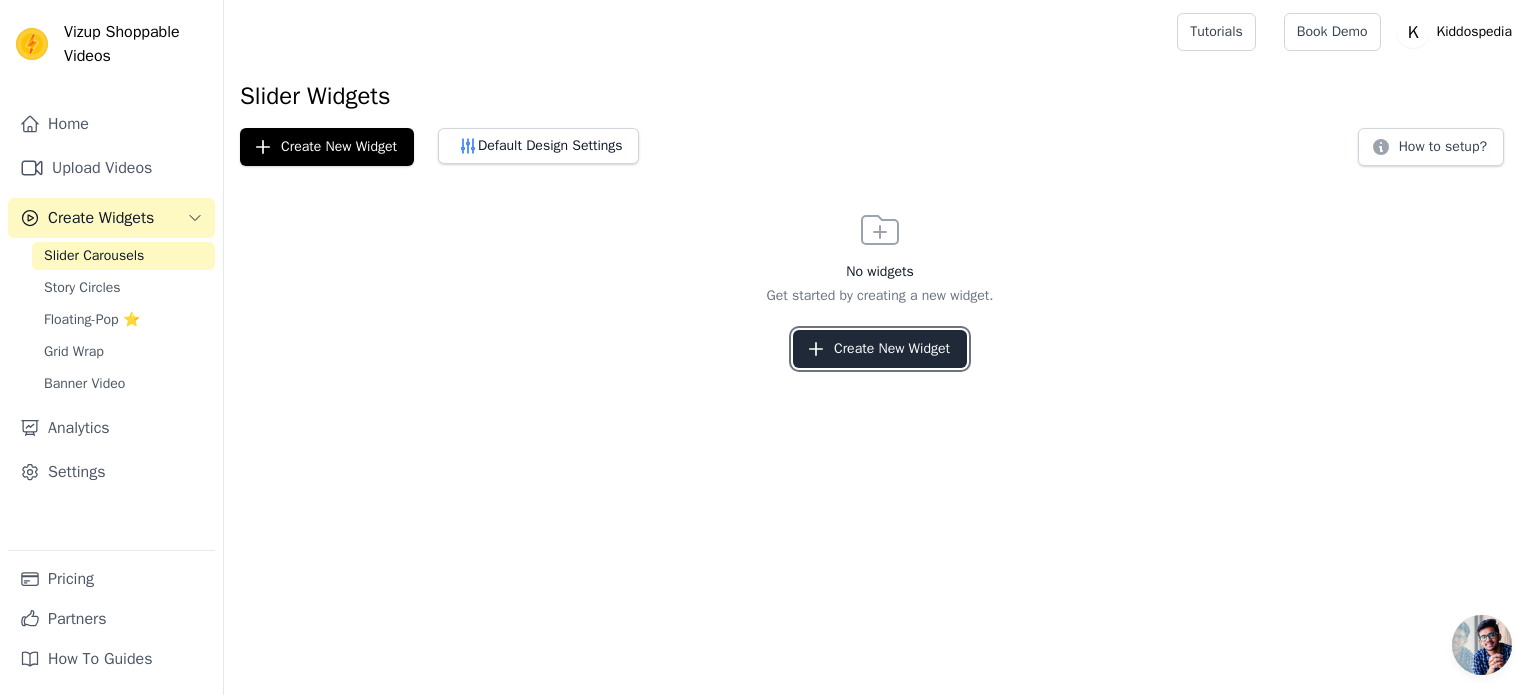 click on "Create New Widget" at bounding box center [880, 349] 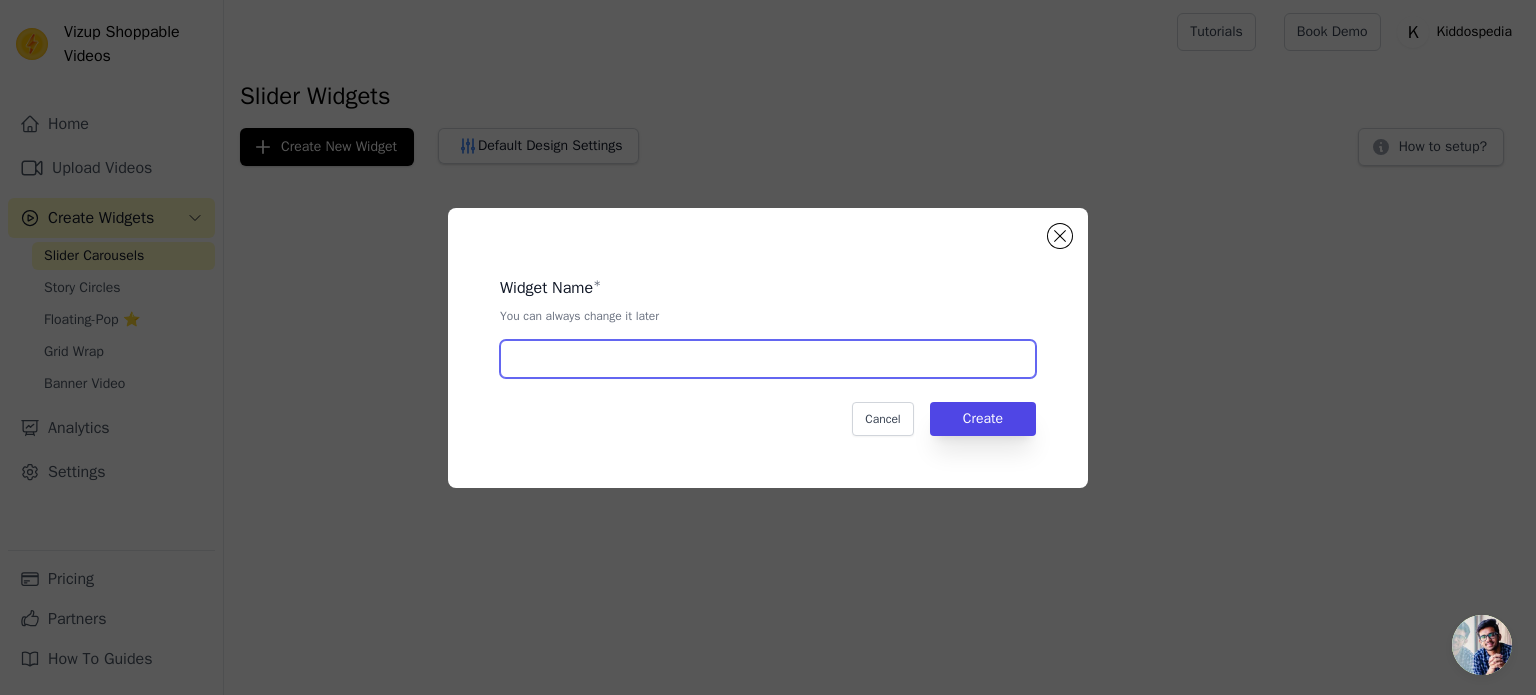 click at bounding box center [768, 359] 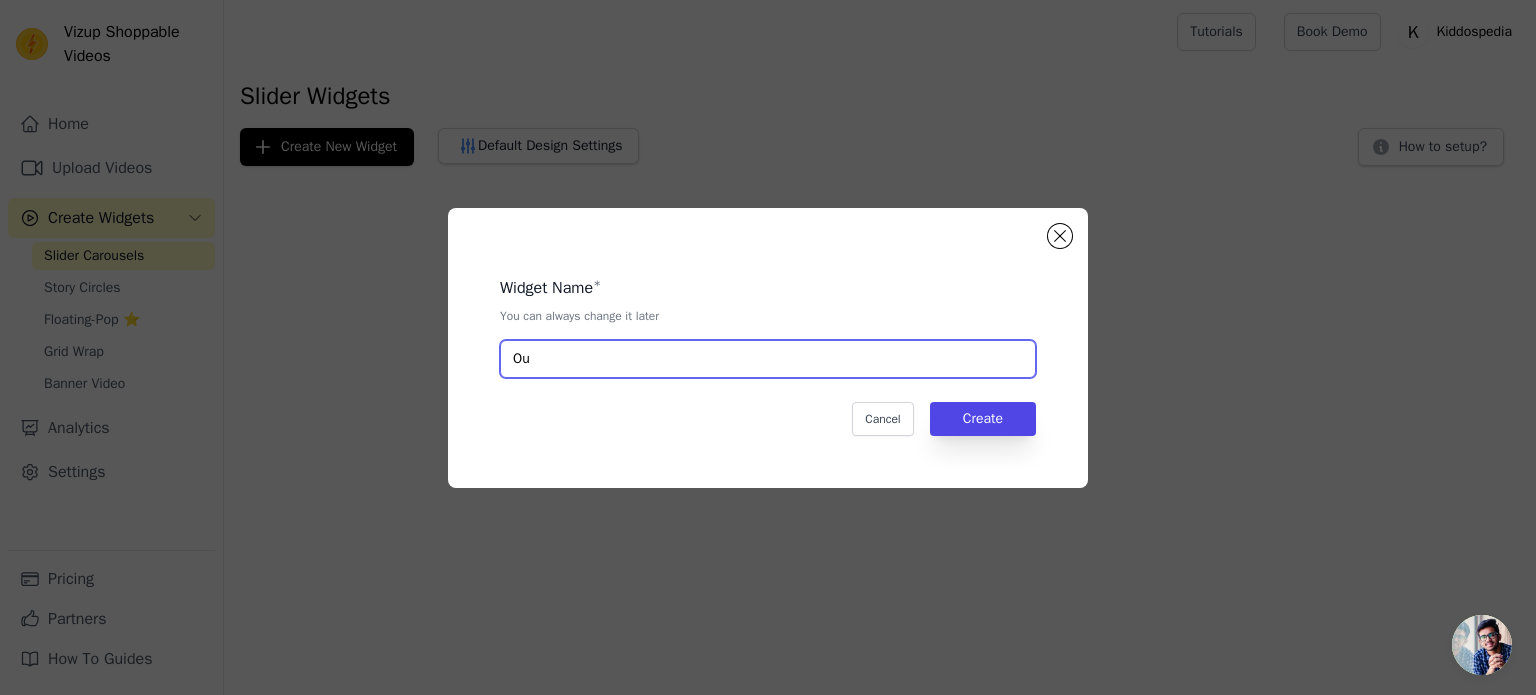 type on "O" 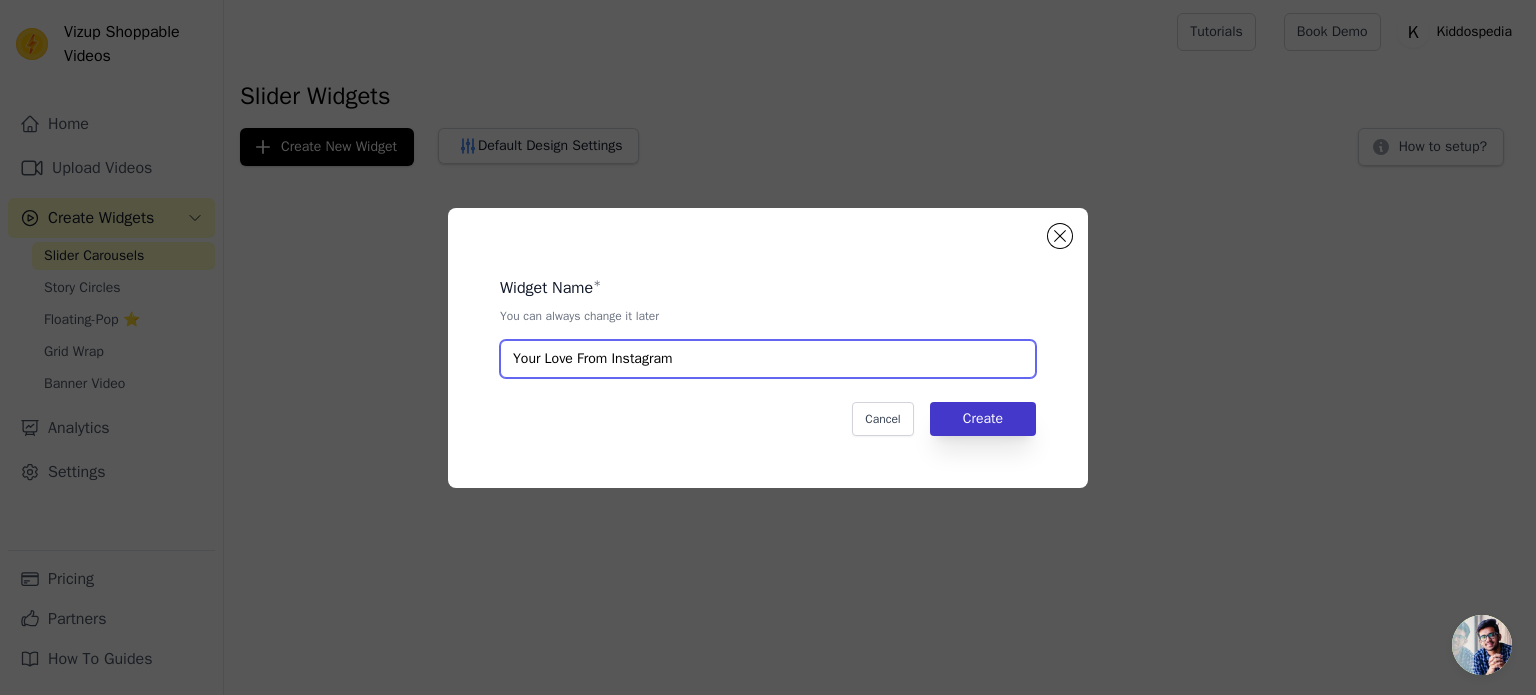 type on "Your Love From Instagram" 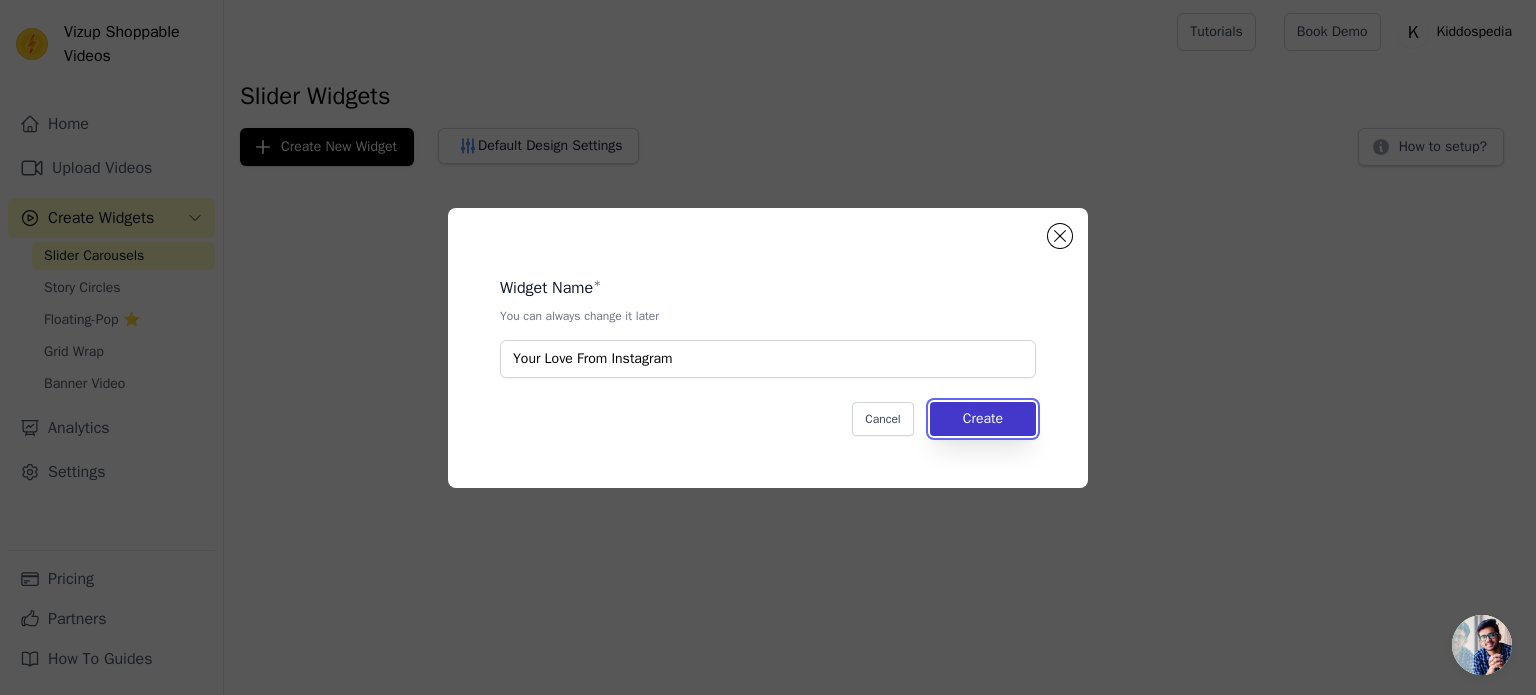 click on "Create" at bounding box center [983, 419] 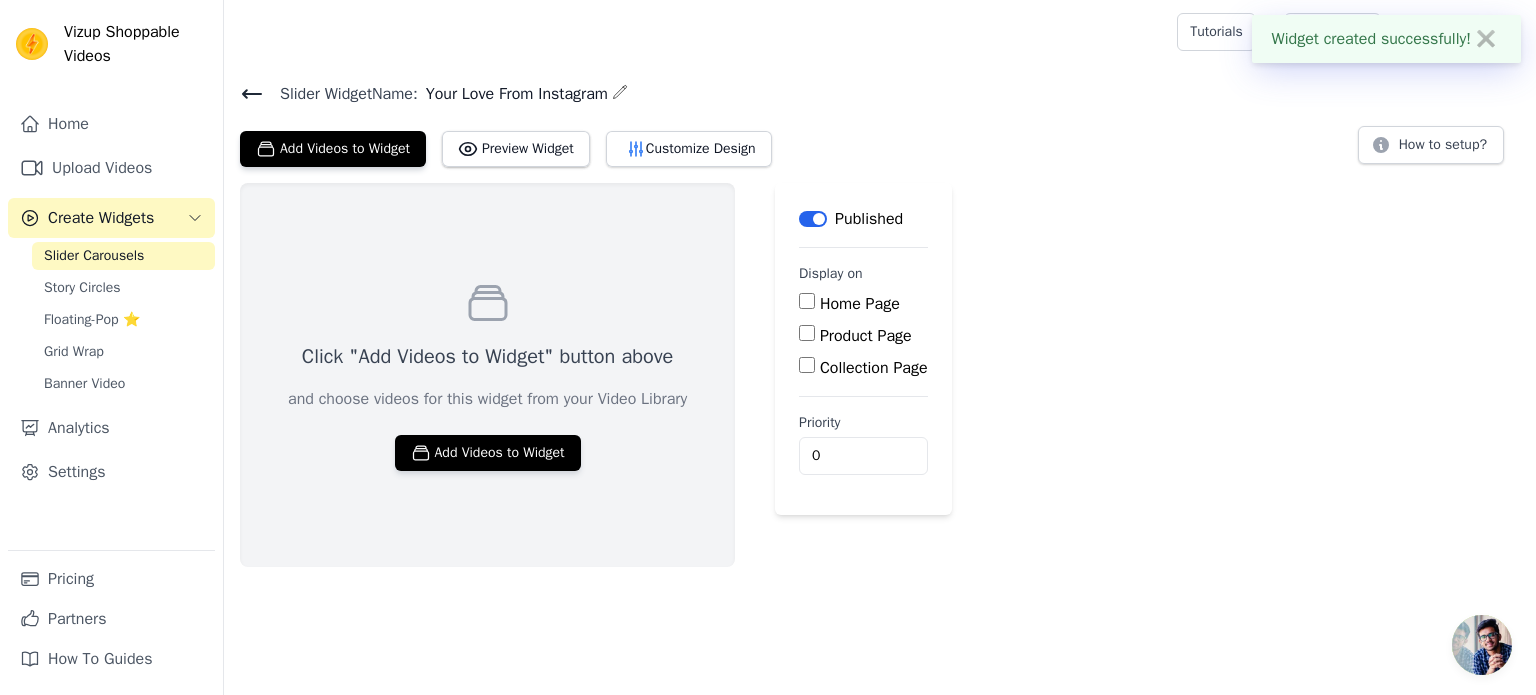 click on "Home Page" at bounding box center [807, 301] 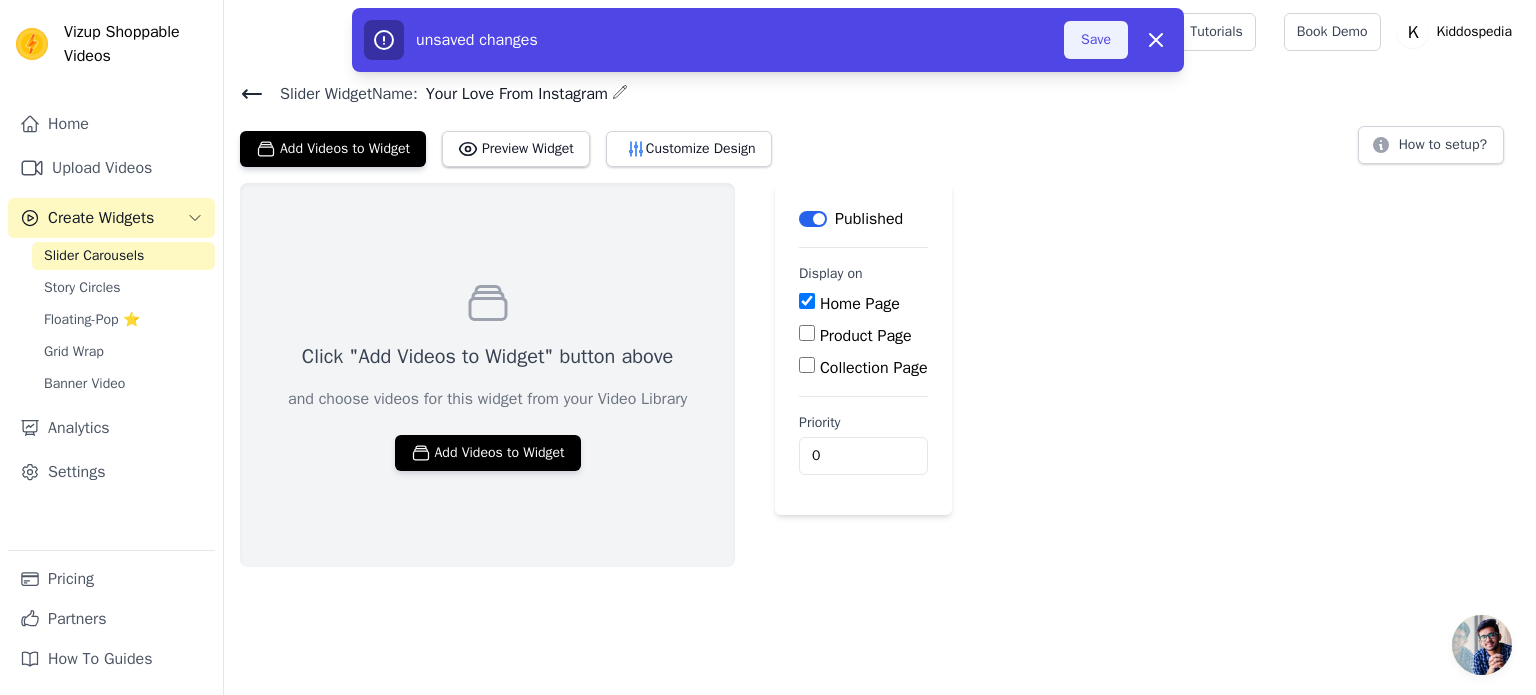 click on "Save" at bounding box center [1096, 40] 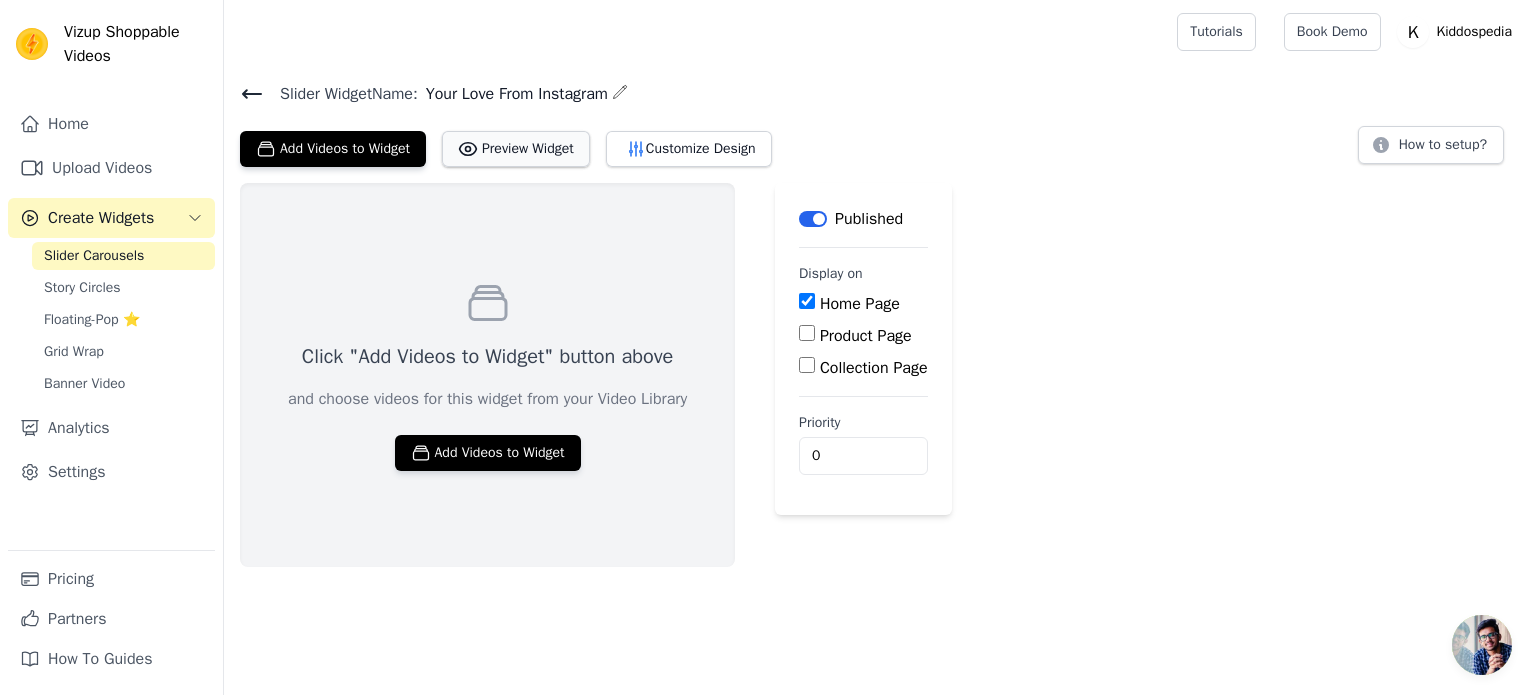 click on "Preview Widget" at bounding box center [516, 149] 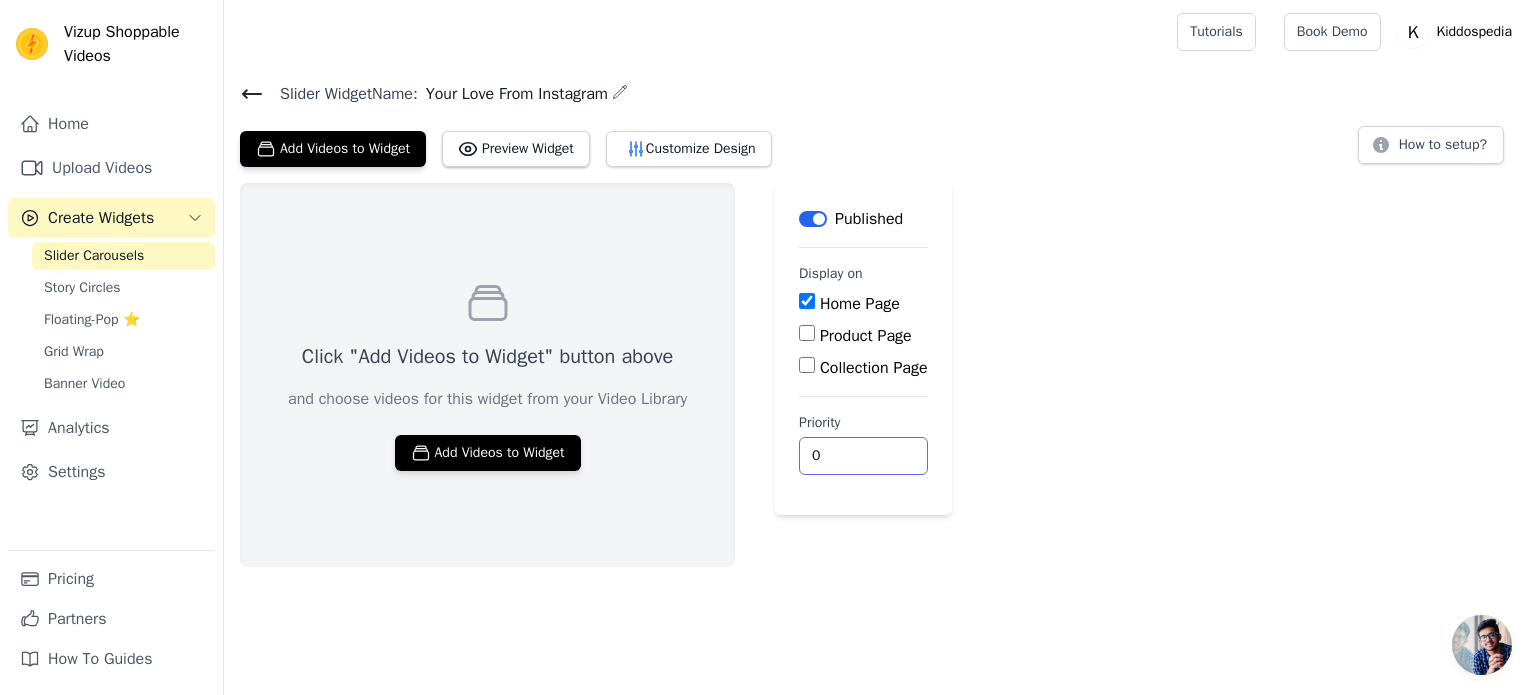 click on "0" at bounding box center [863, 456] 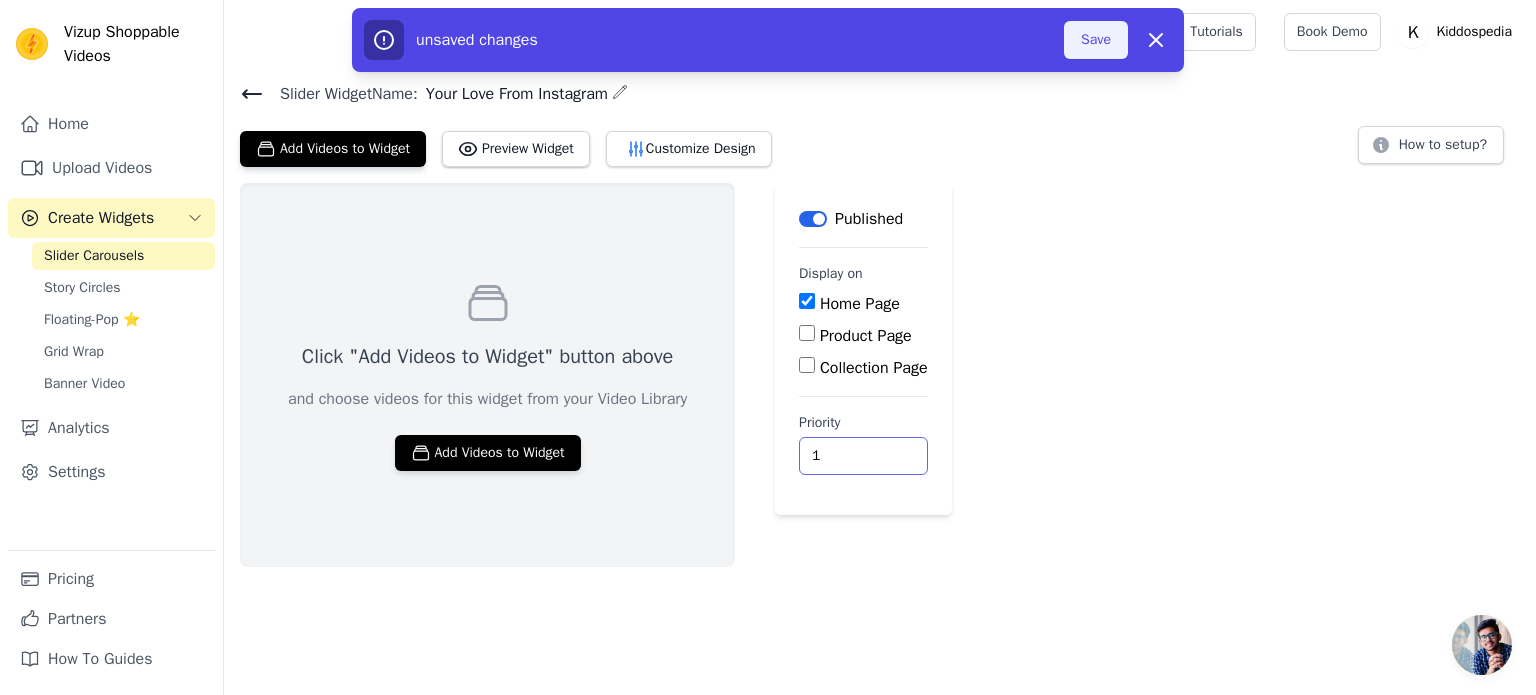 type on "1" 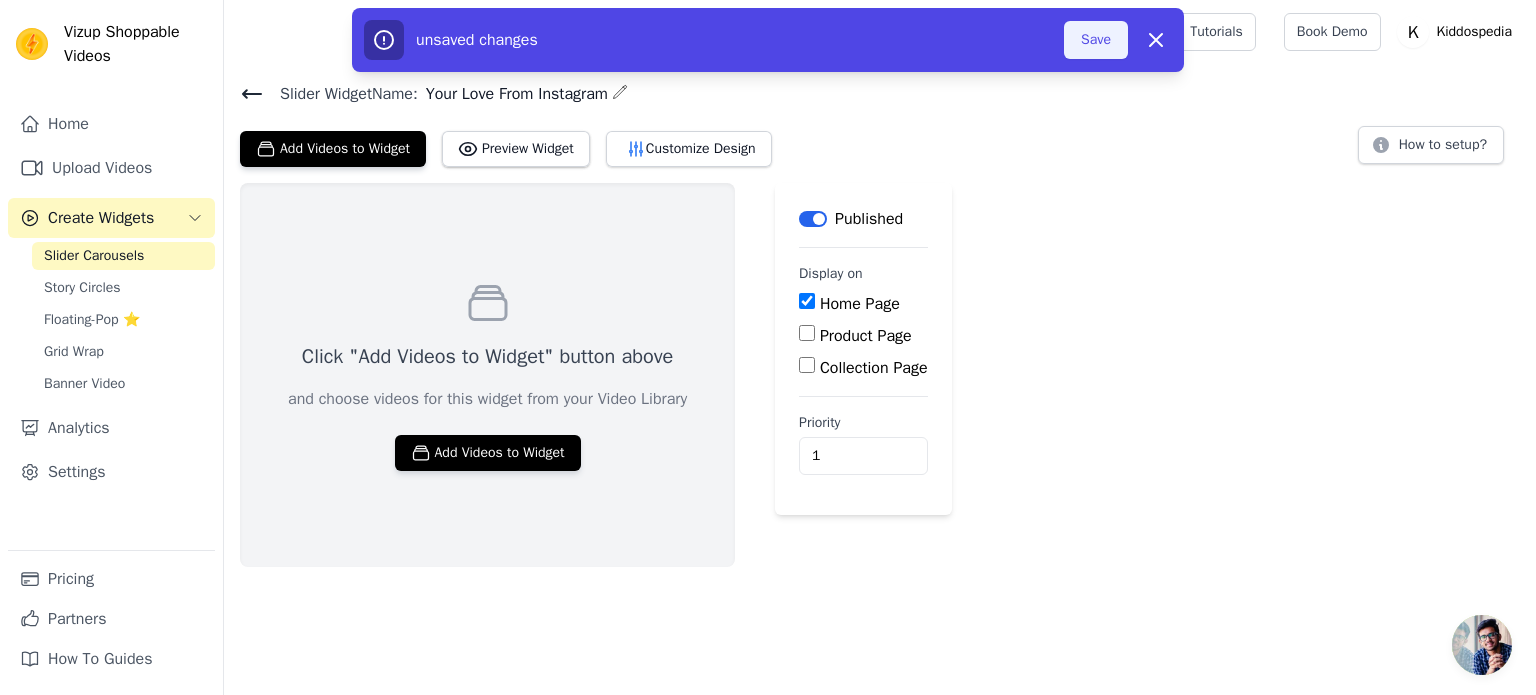 click on "Save" at bounding box center (1096, 40) 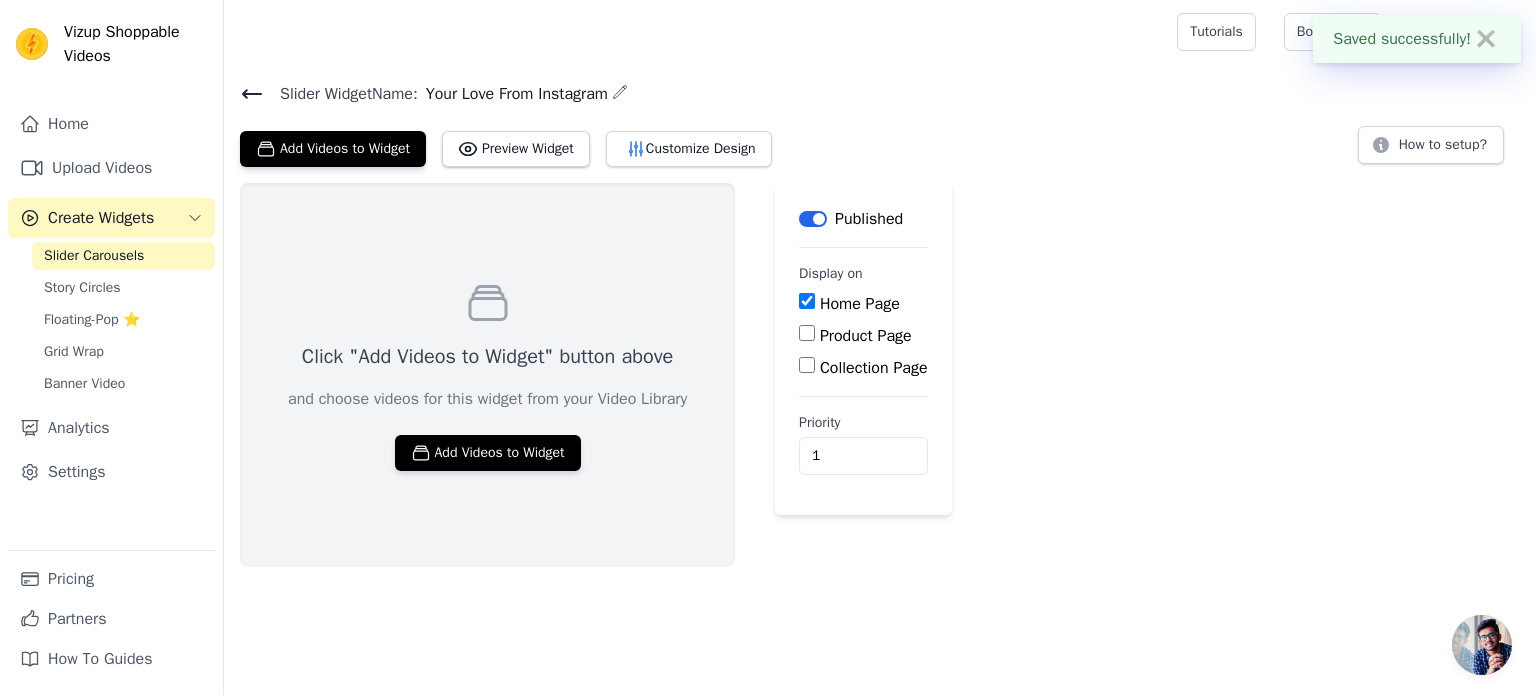 click on "✖" at bounding box center (1486, 39) 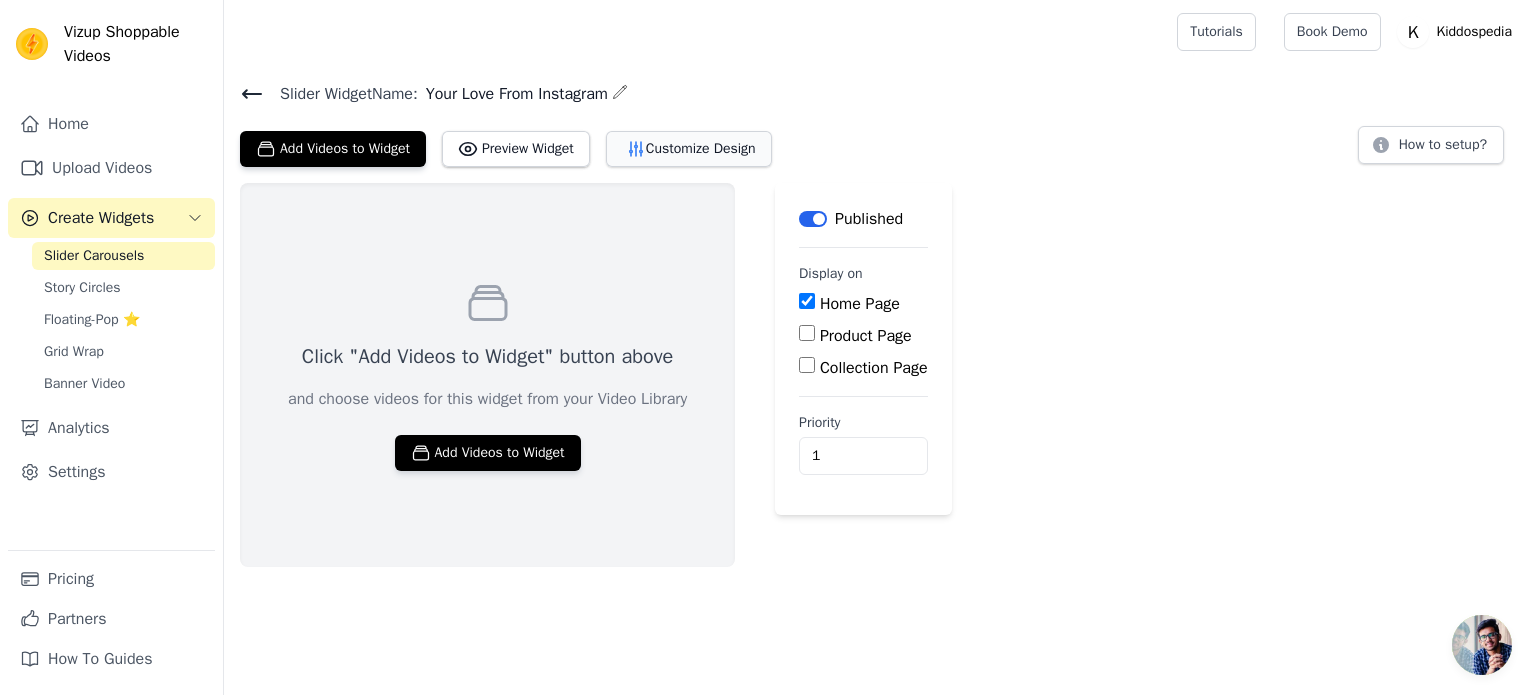 click on "Customize Design" at bounding box center [689, 149] 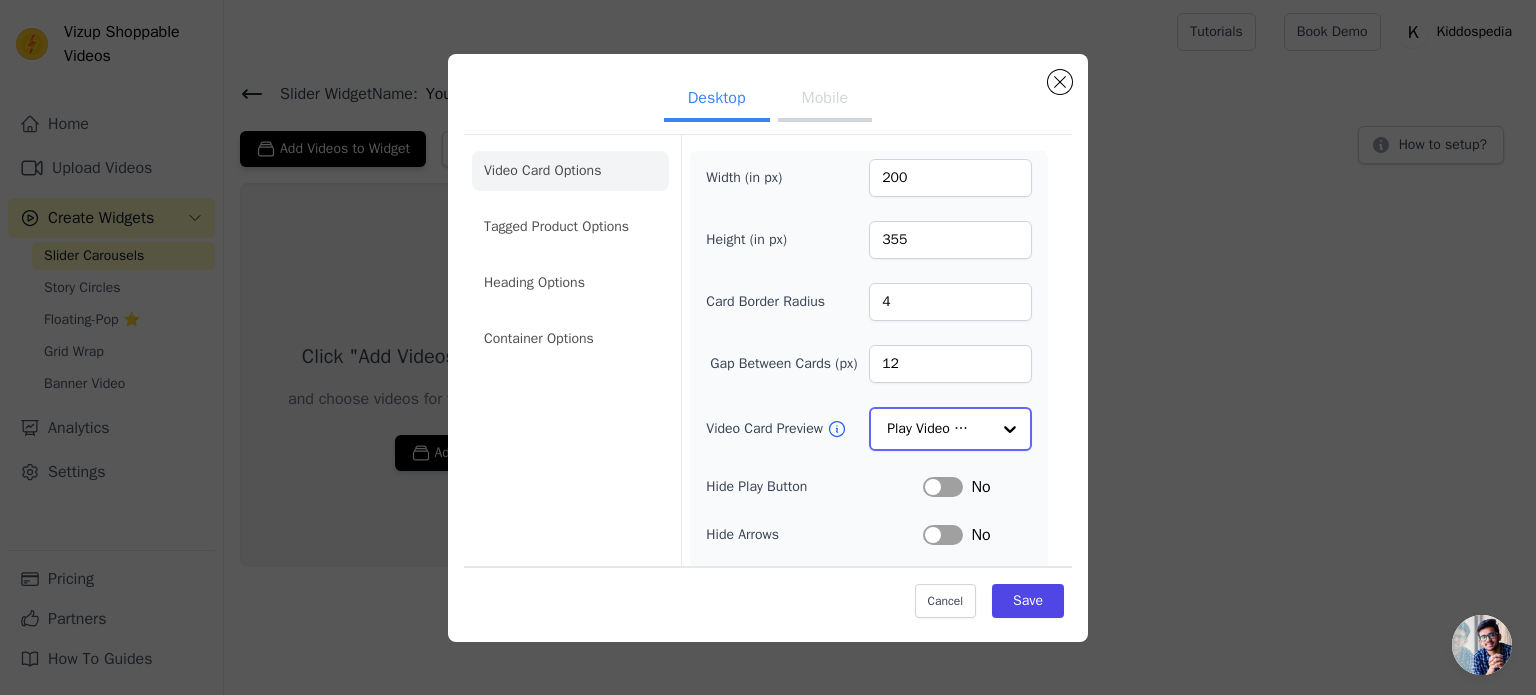 click on "Video Card Preview" 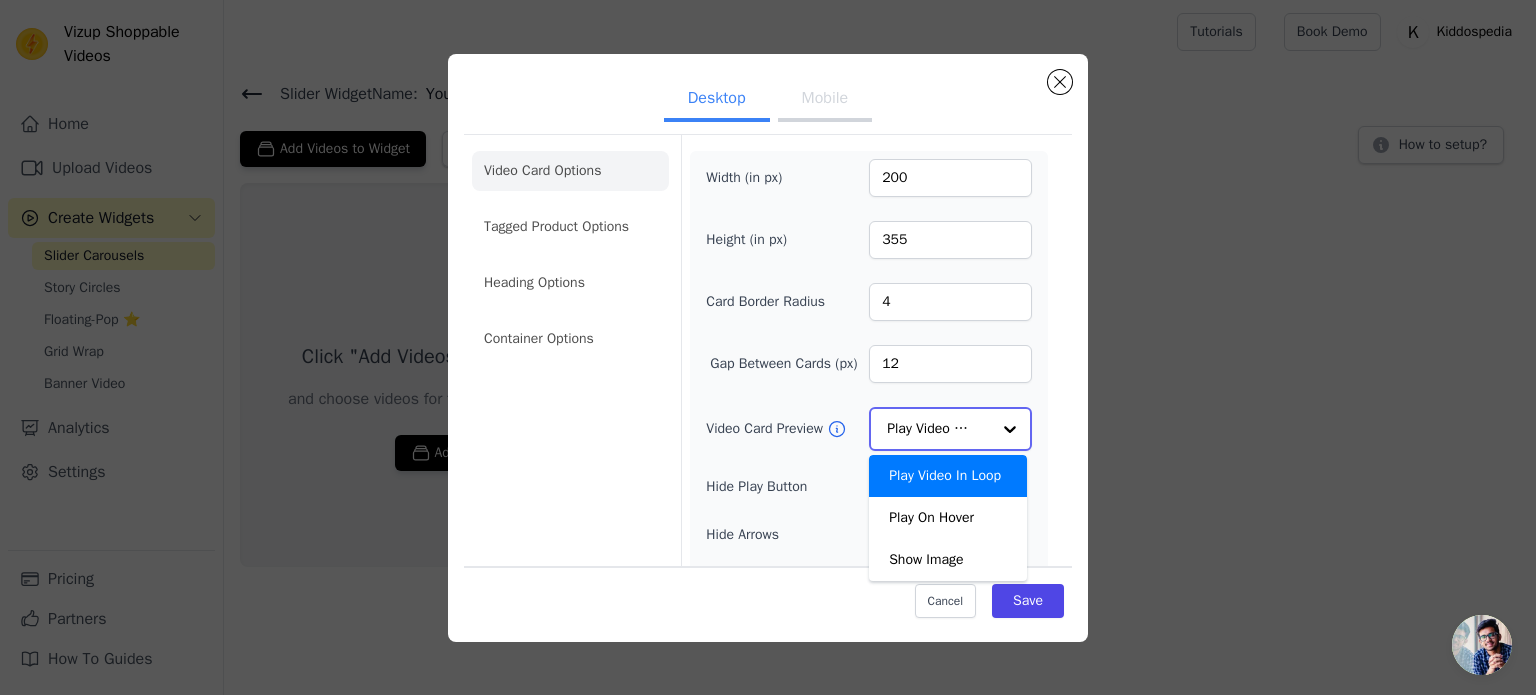 click on "Video Card Preview" 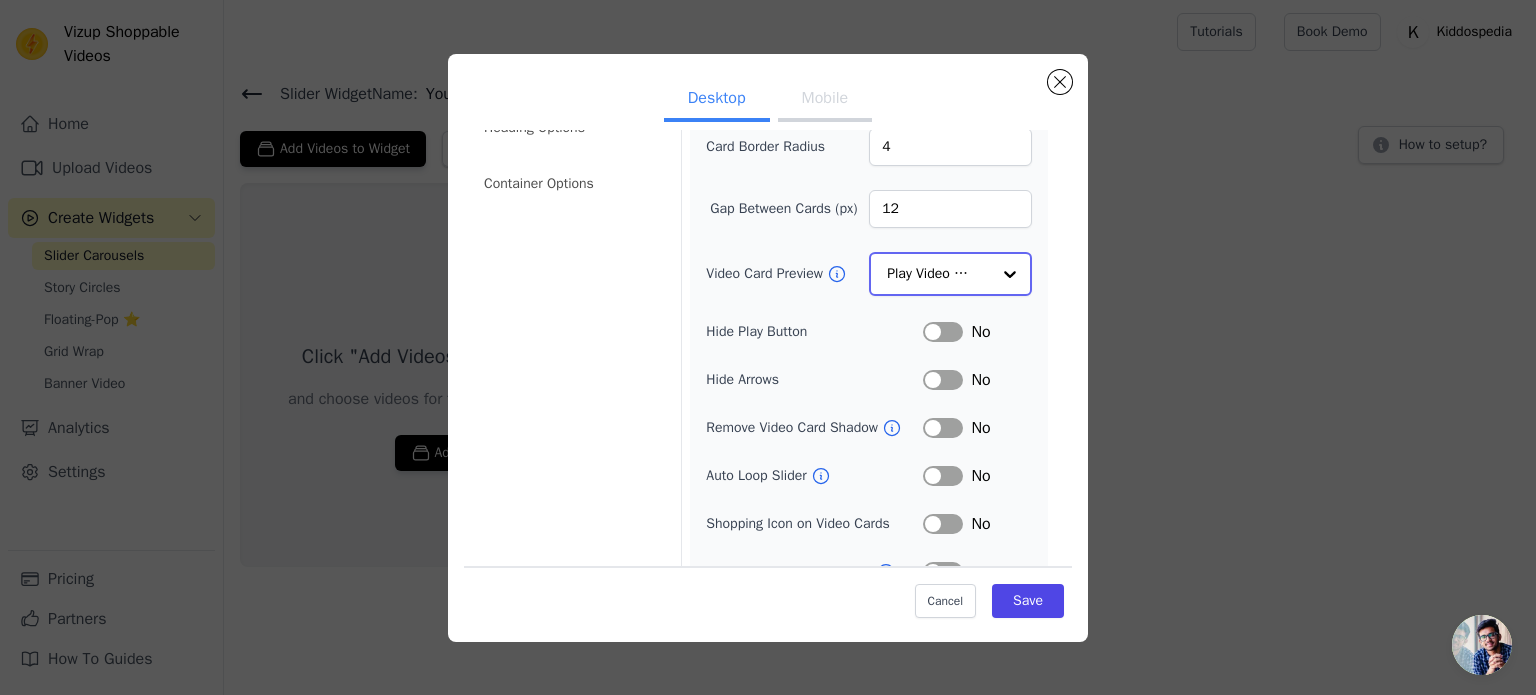 scroll, scrollTop: 185, scrollLeft: 0, axis: vertical 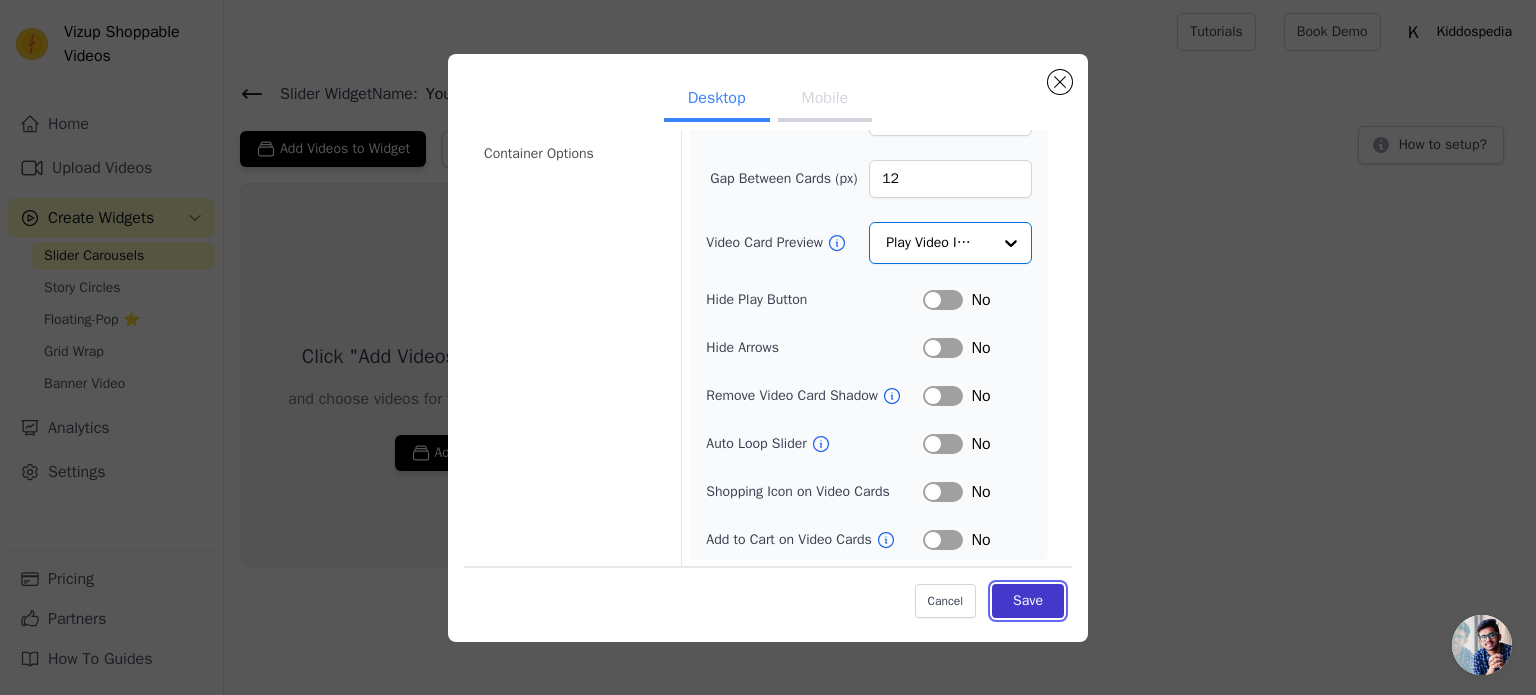 click on "Save" at bounding box center (1028, 601) 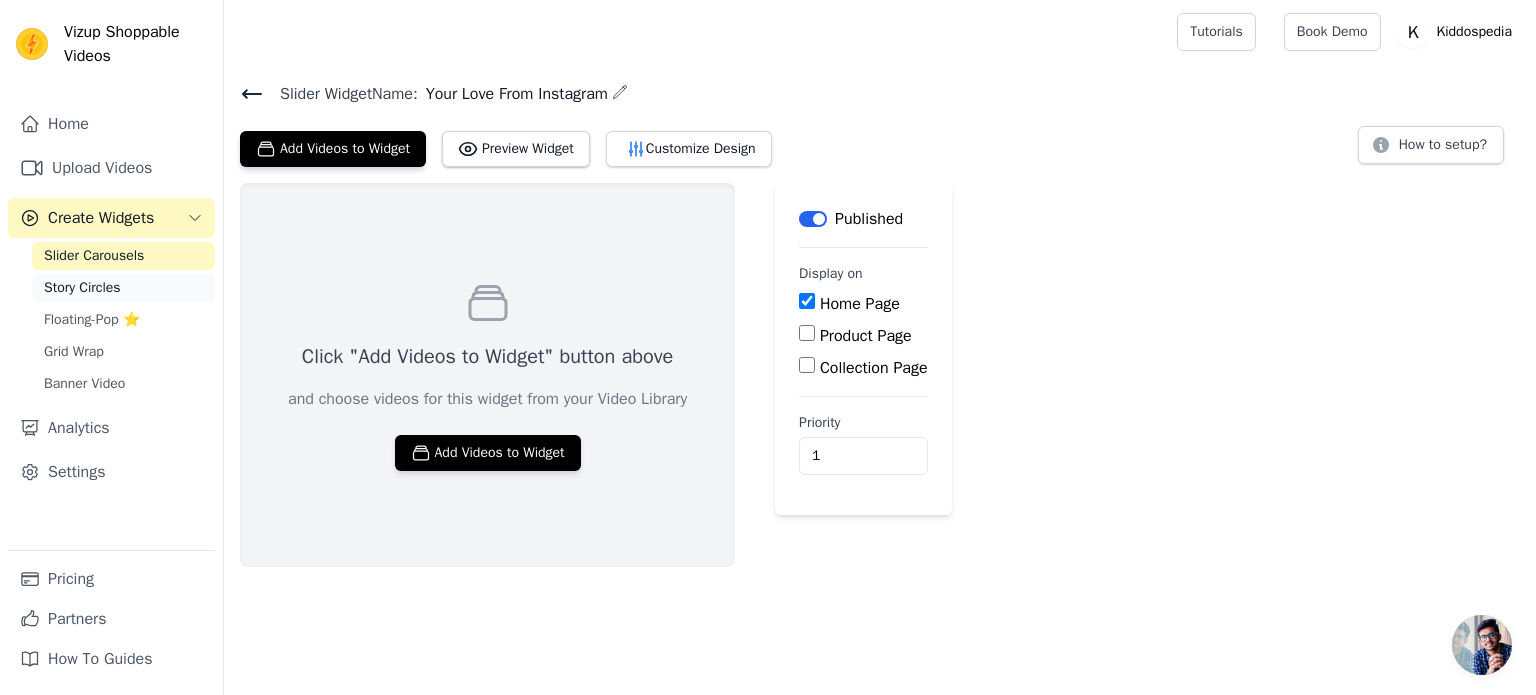 click on "Story Circles" at bounding box center [123, 288] 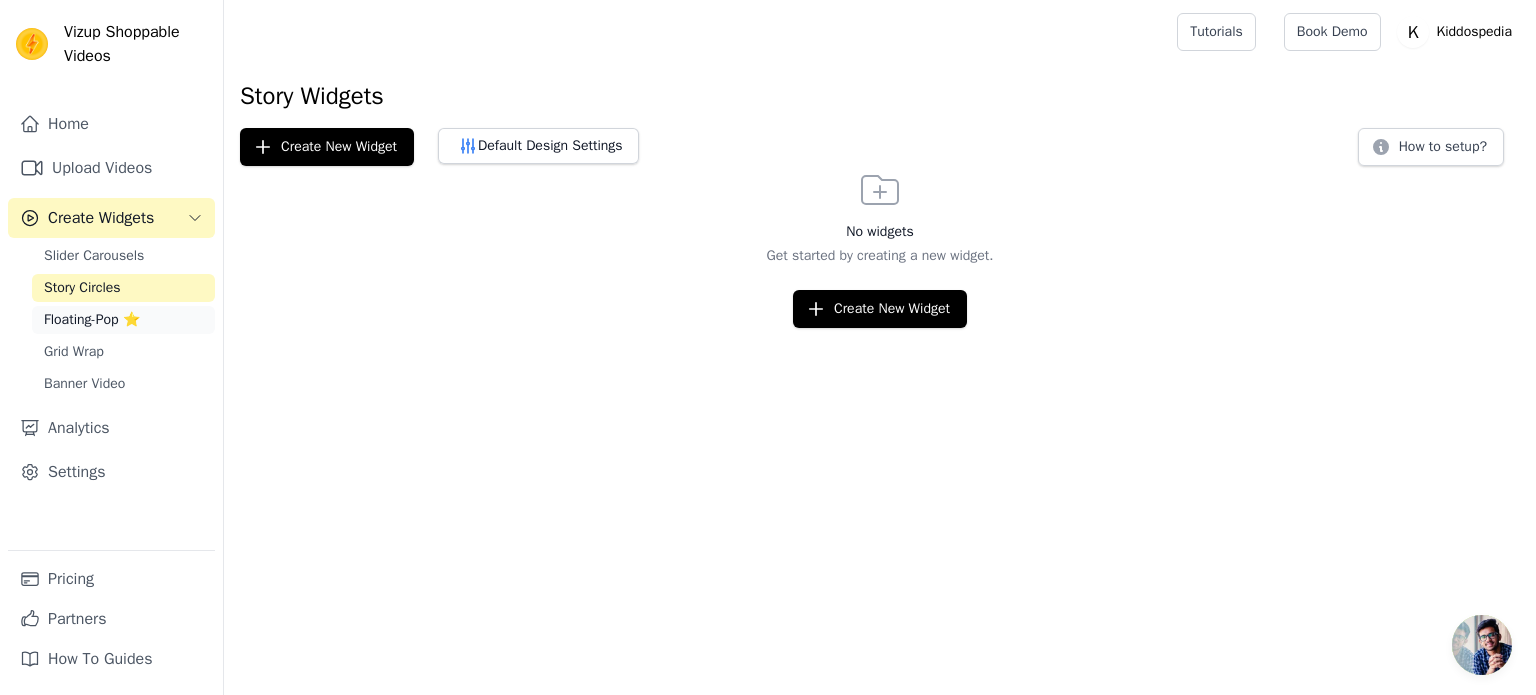 click on "Floating-Pop ⭐" at bounding box center (92, 320) 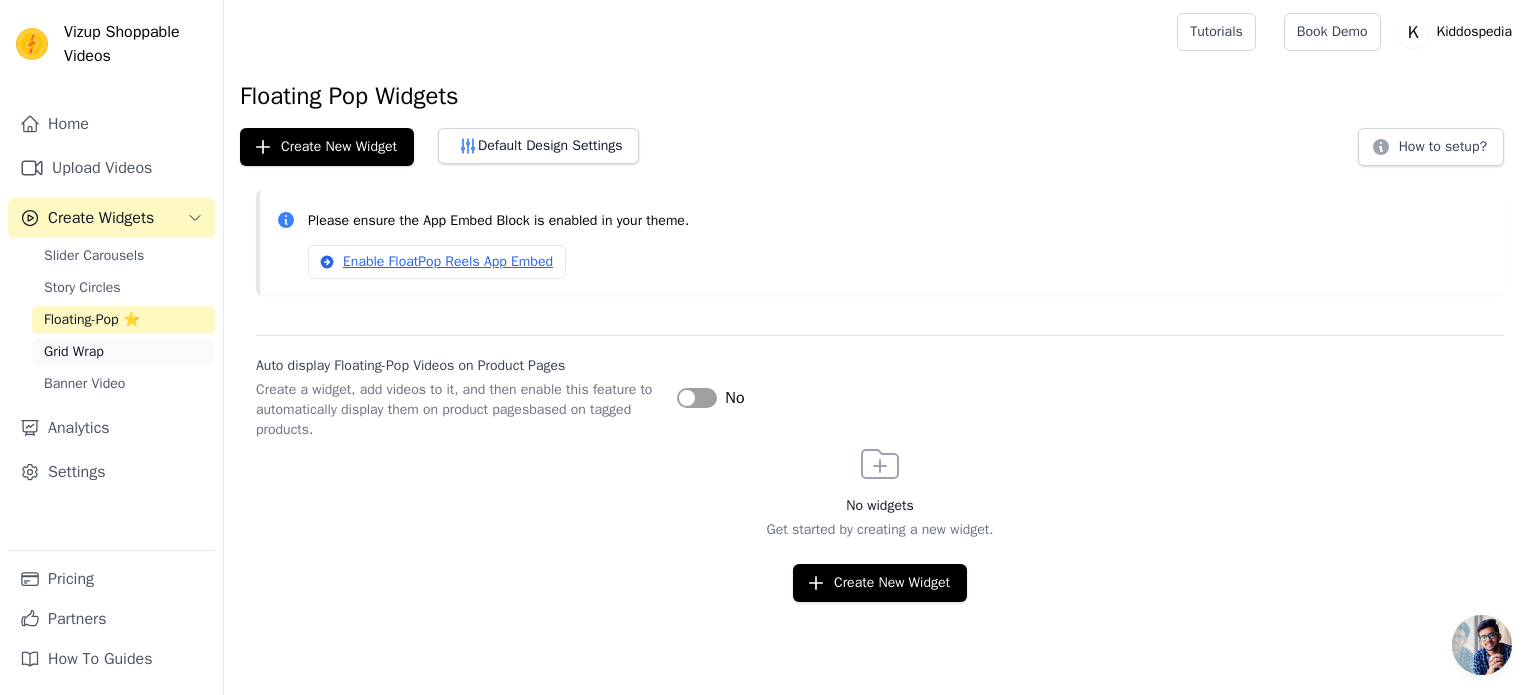 click on "Grid Wrap" at bounding box center [123, 352] 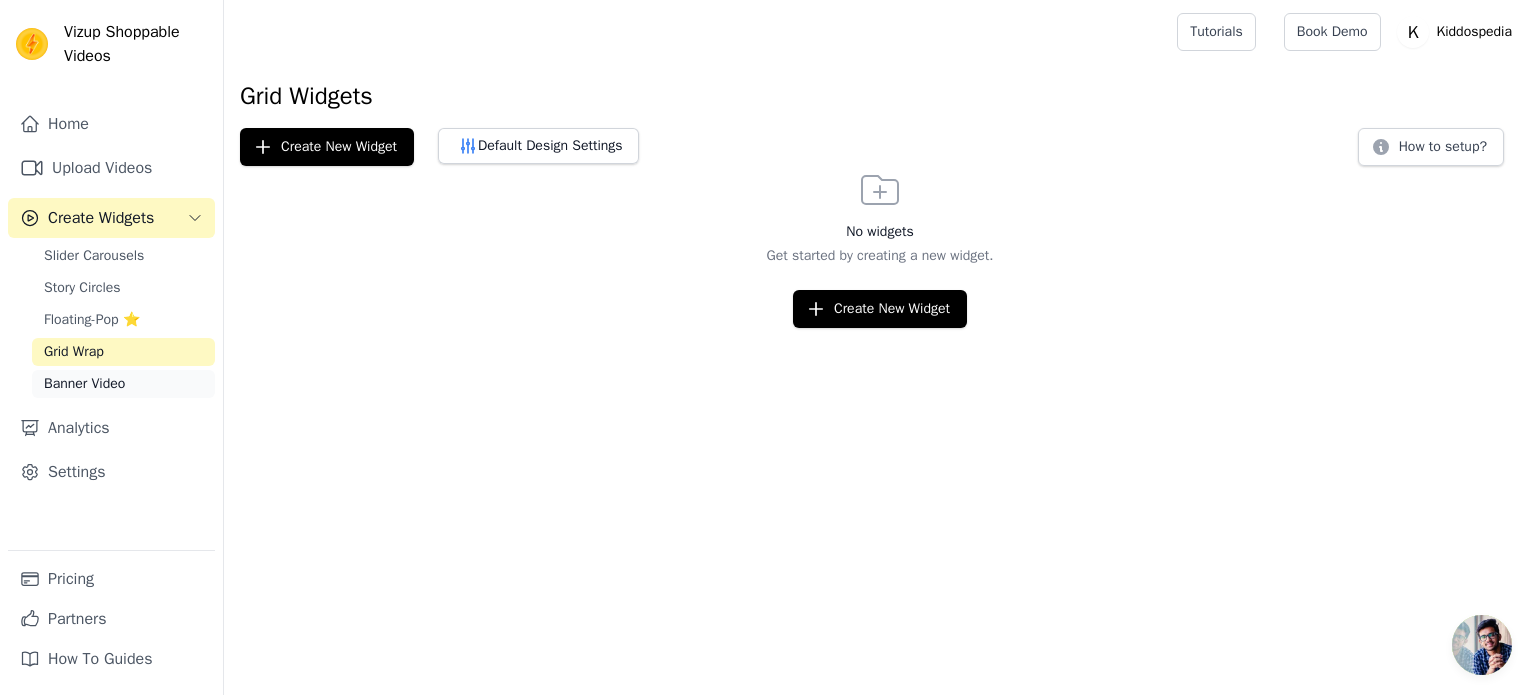 click on "Banner Video" at bounding box center (123, 384) 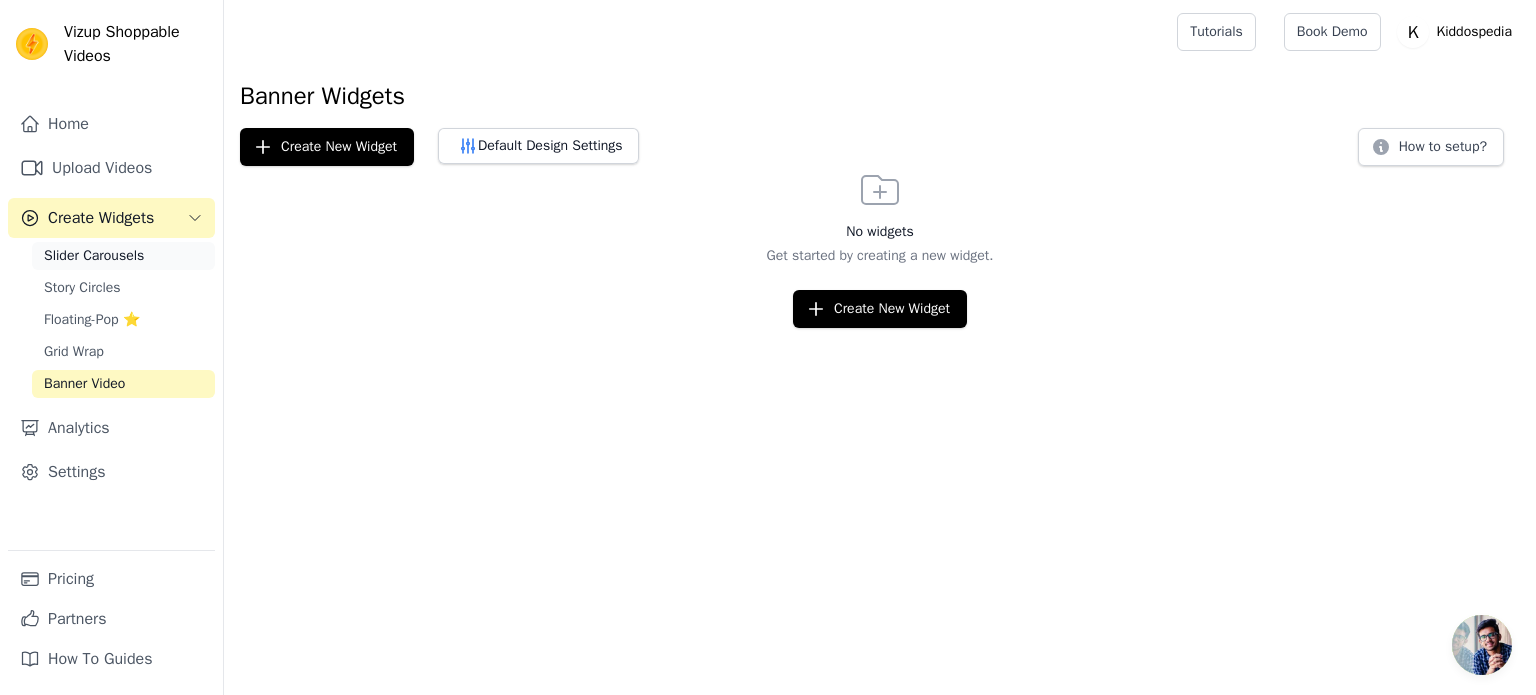 click on "Slider Carousels" at bounding box center [94, 256] 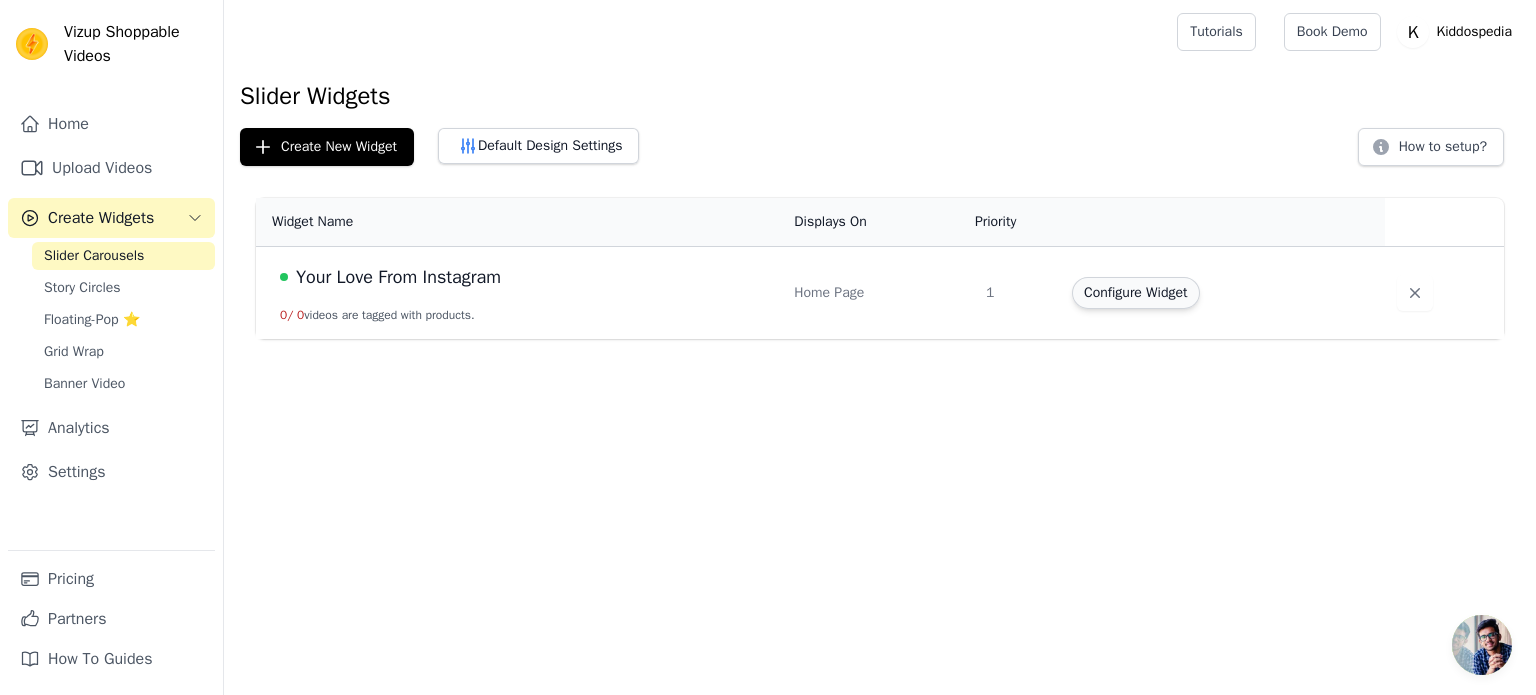 click on "Configure Widget" at bounding box center (1135, 293) 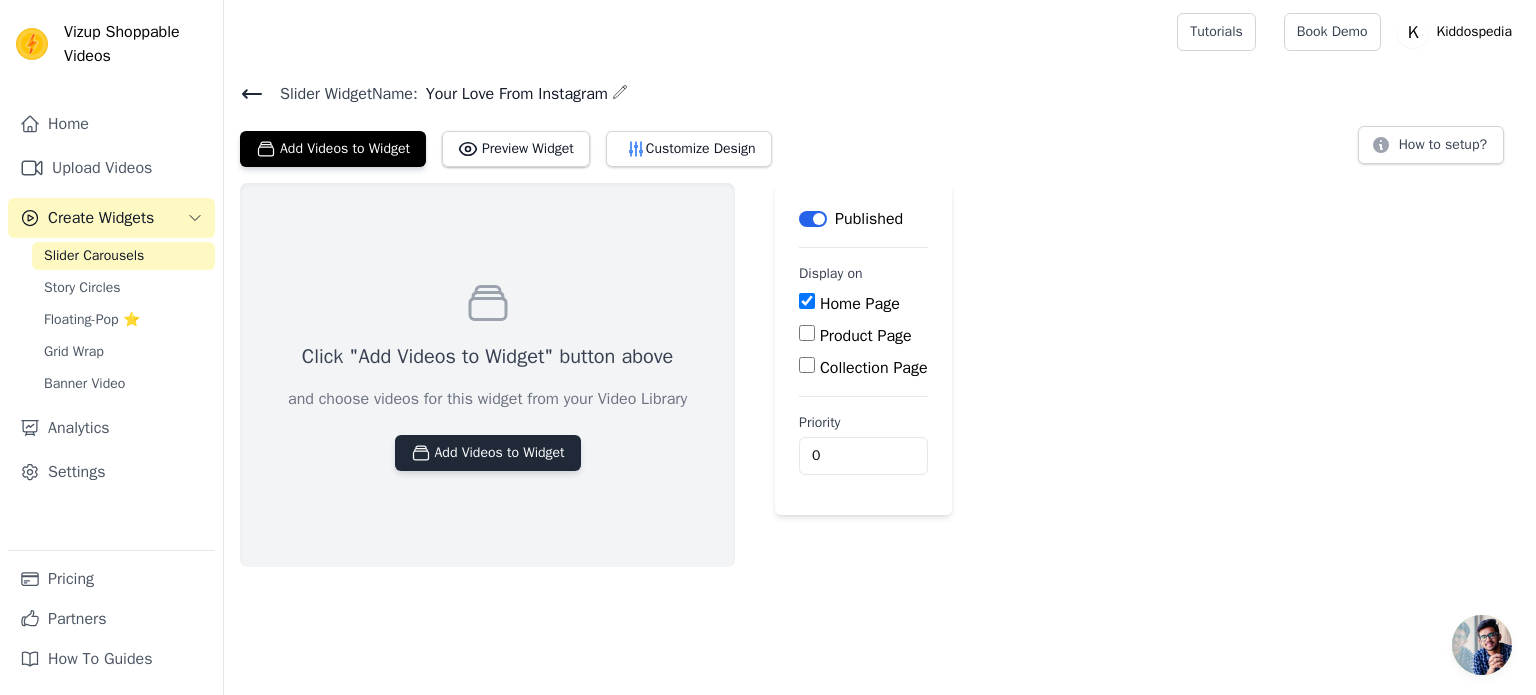 click on "Add Videos to Widget" at bounding box center [488, 453] 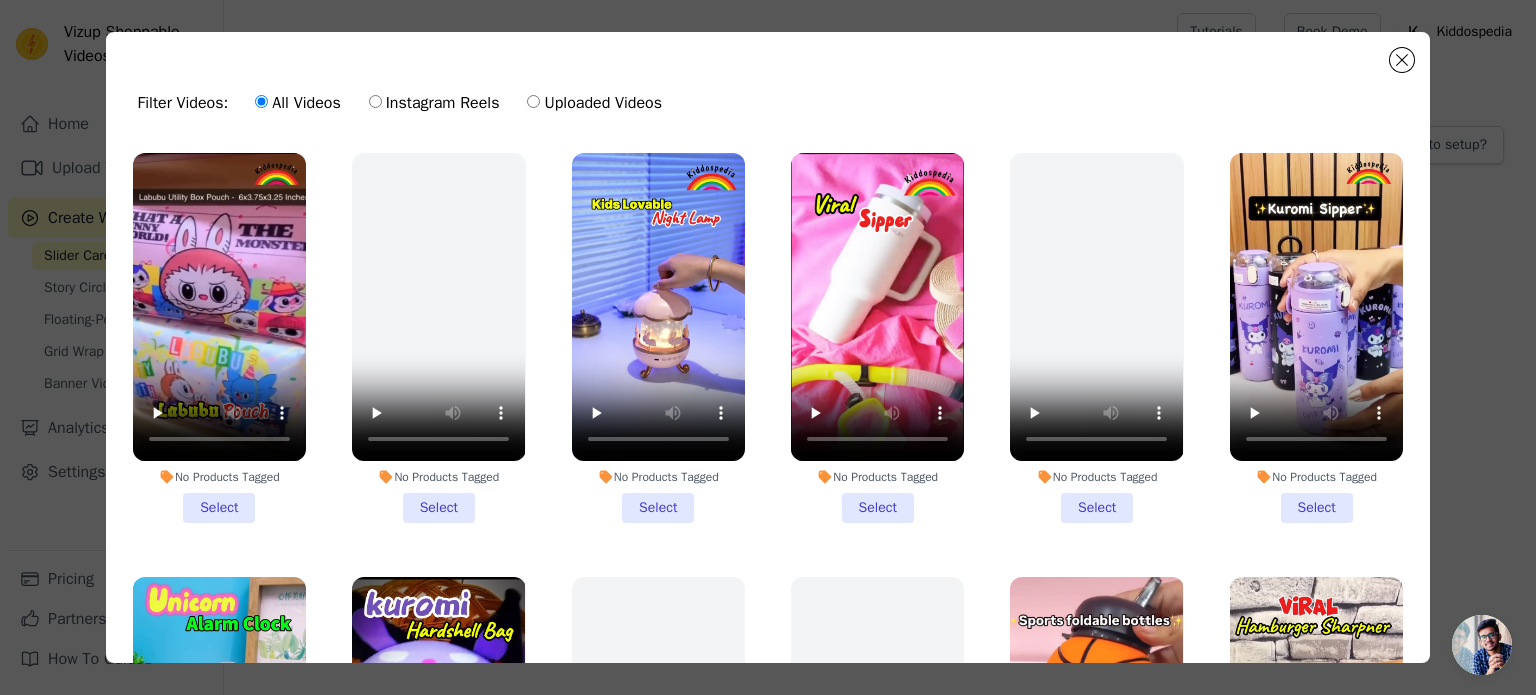 click on "Instagram Reels" at bounding box center [375, 101] 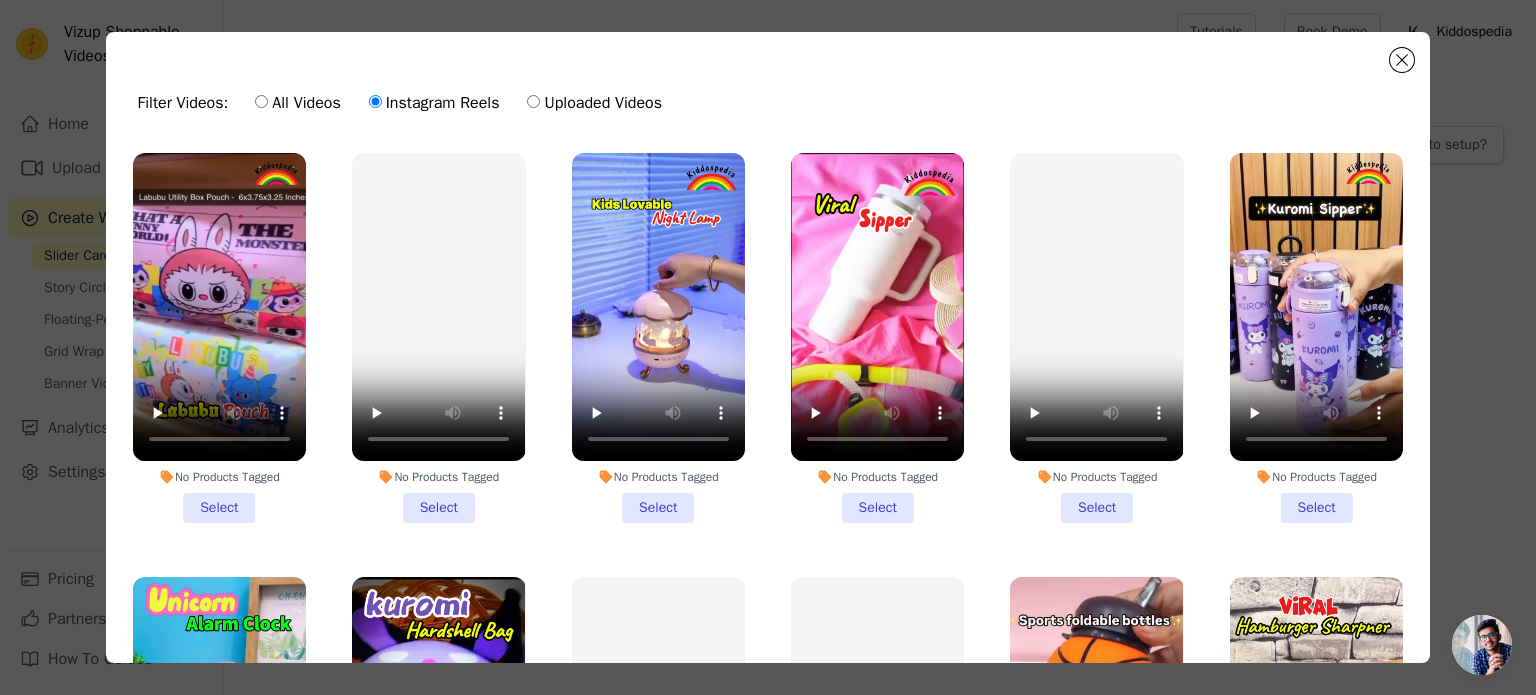 click on "No Products Tagged     Select" at bounding box center [219, 338] 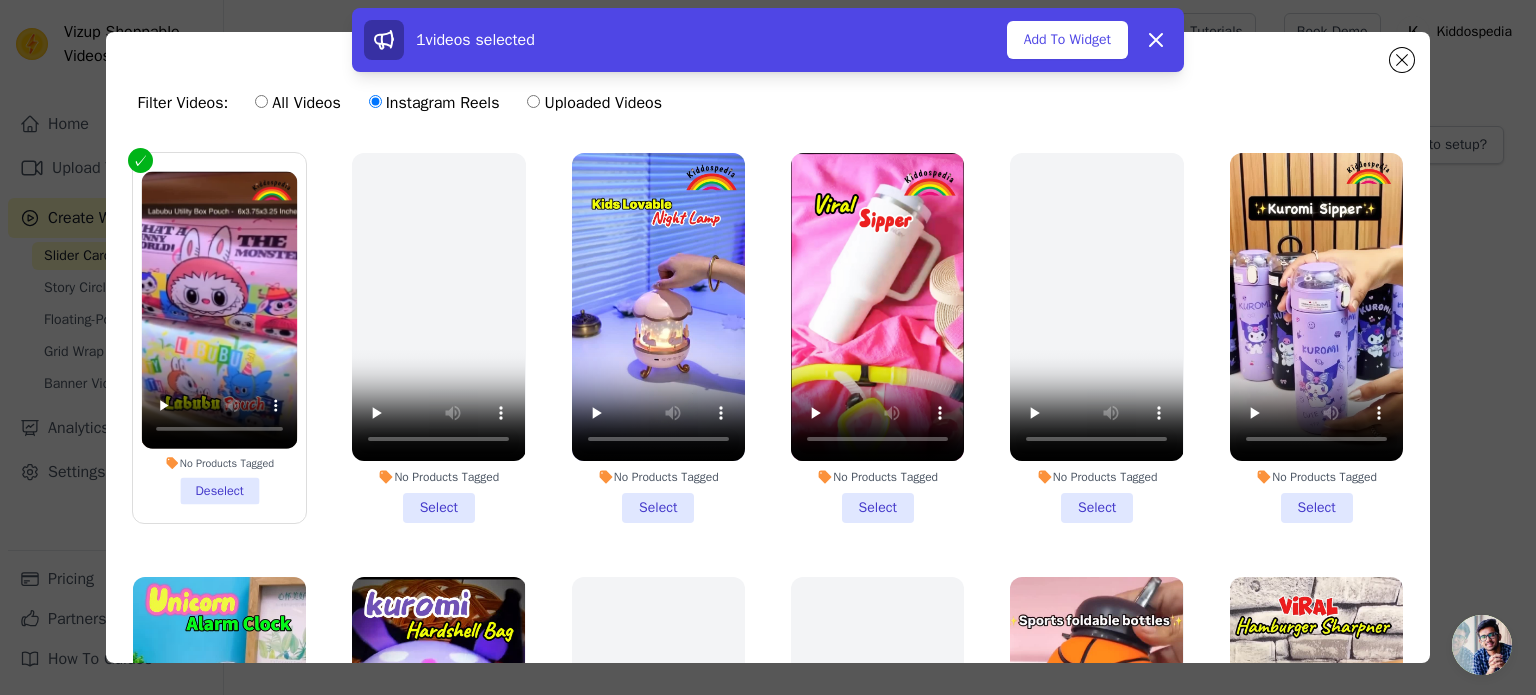 click on "No Products Tagged     Select" at bounding box center [438, 338] 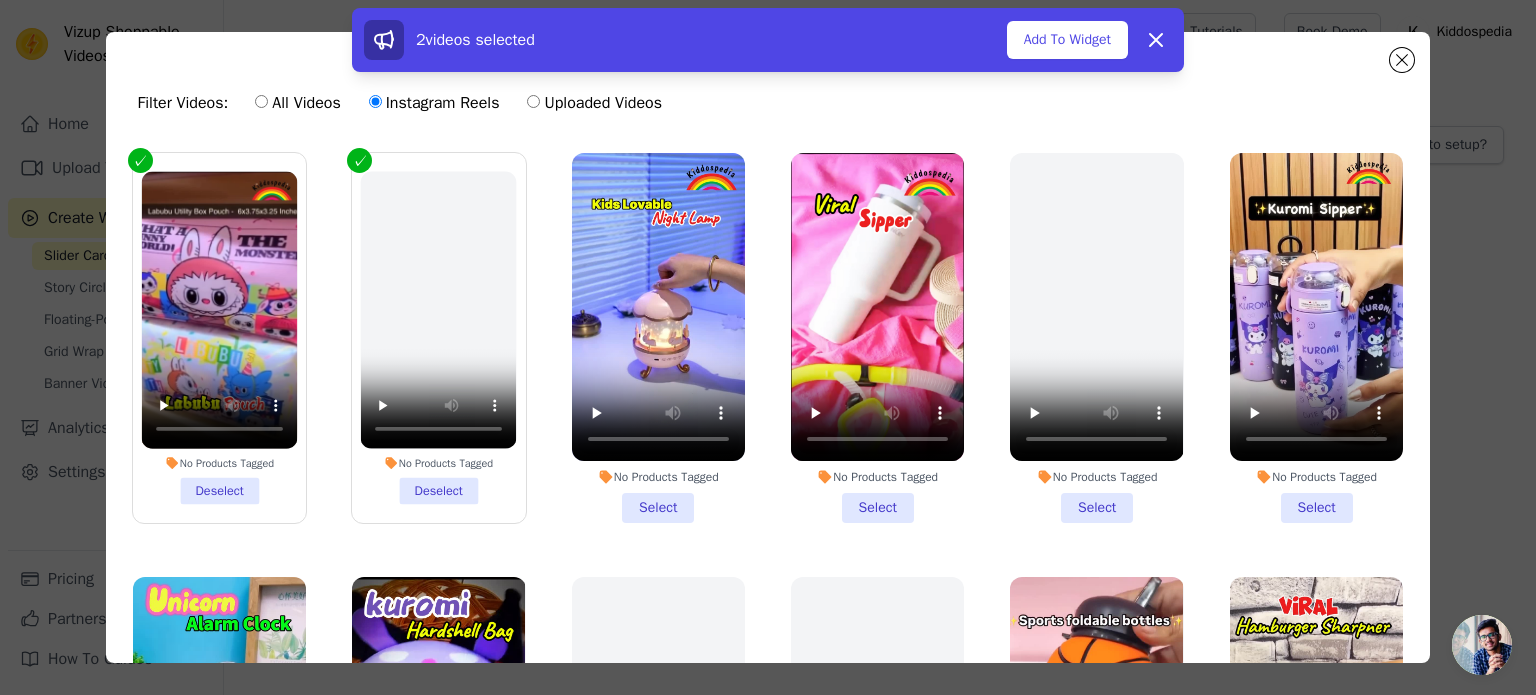 click on "No Products Tagged     Deselect" at bounding box center (439, 338) 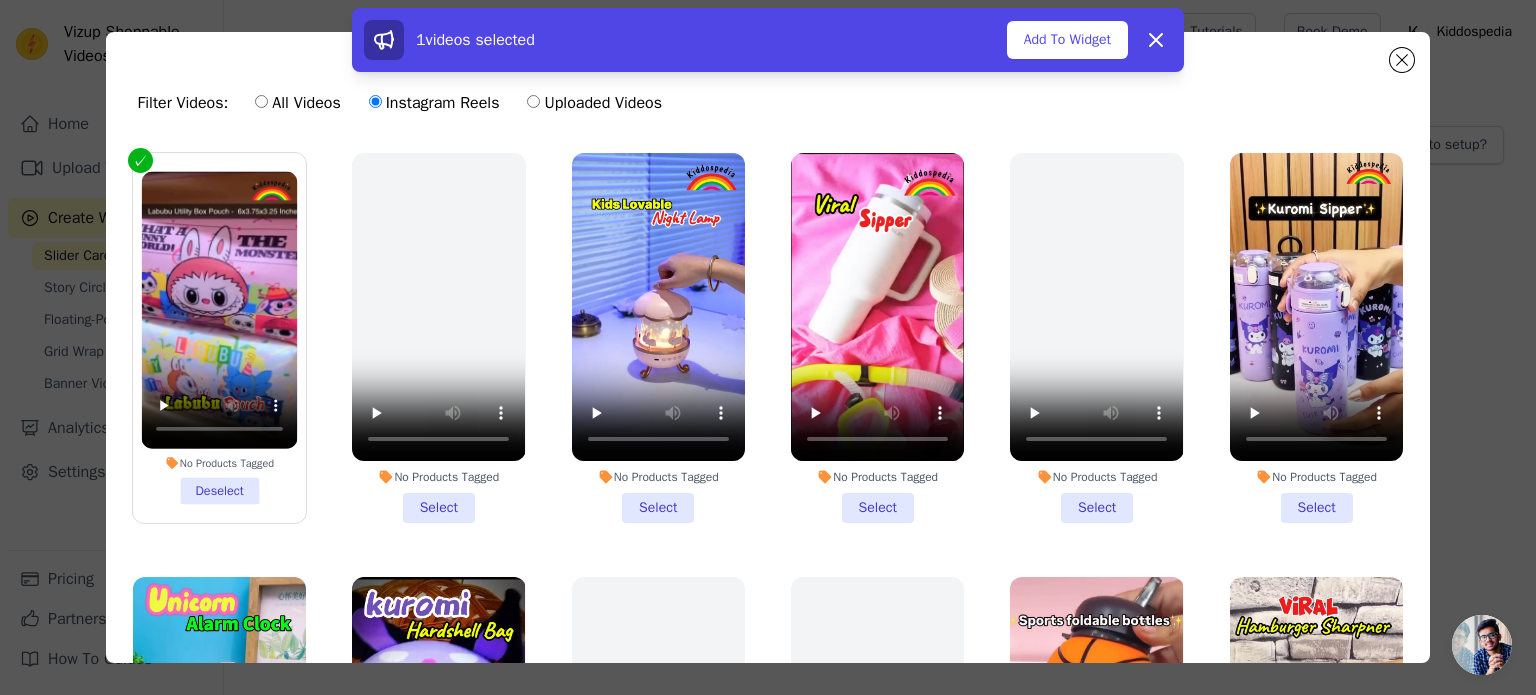 click on "No Products Tagged     Select" at bounding box center [658, 338] 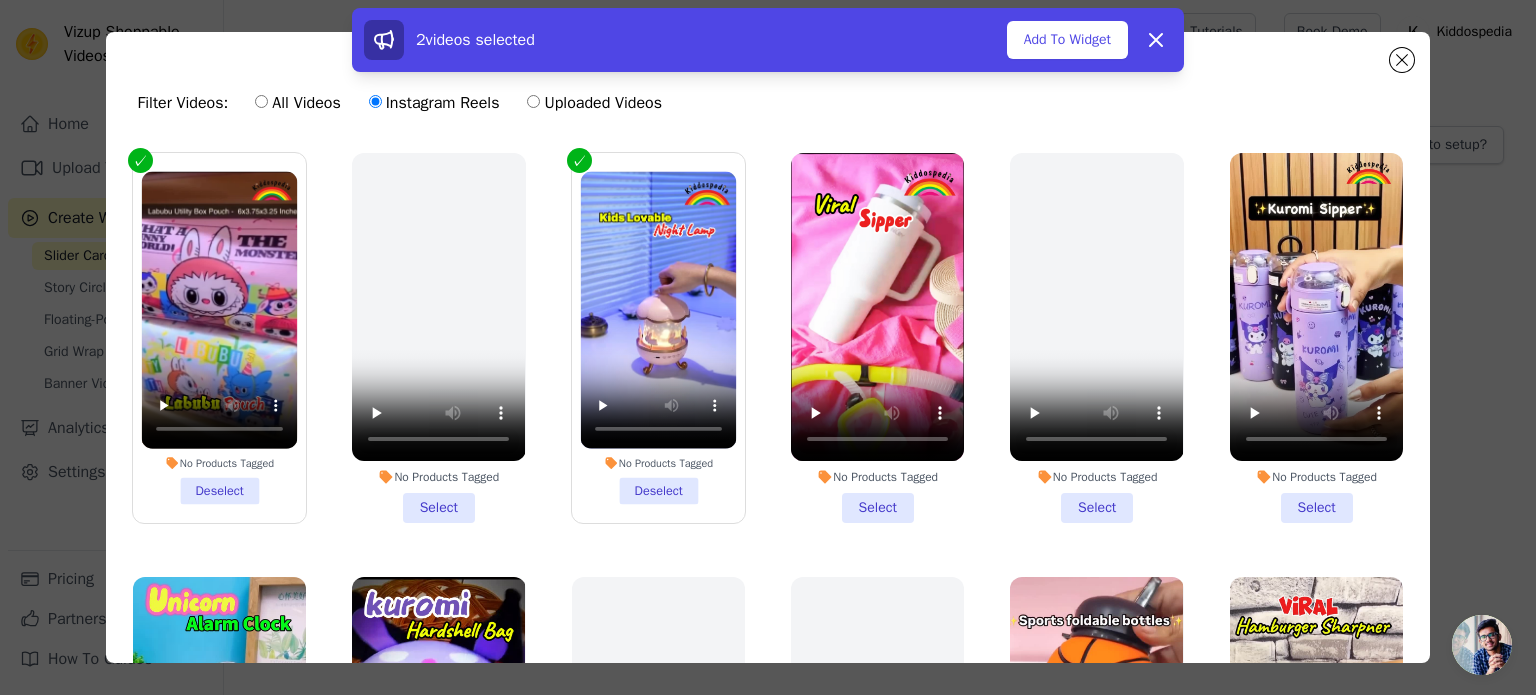 click on "No Products Tagged     Select" at bounding box center (877, 338) 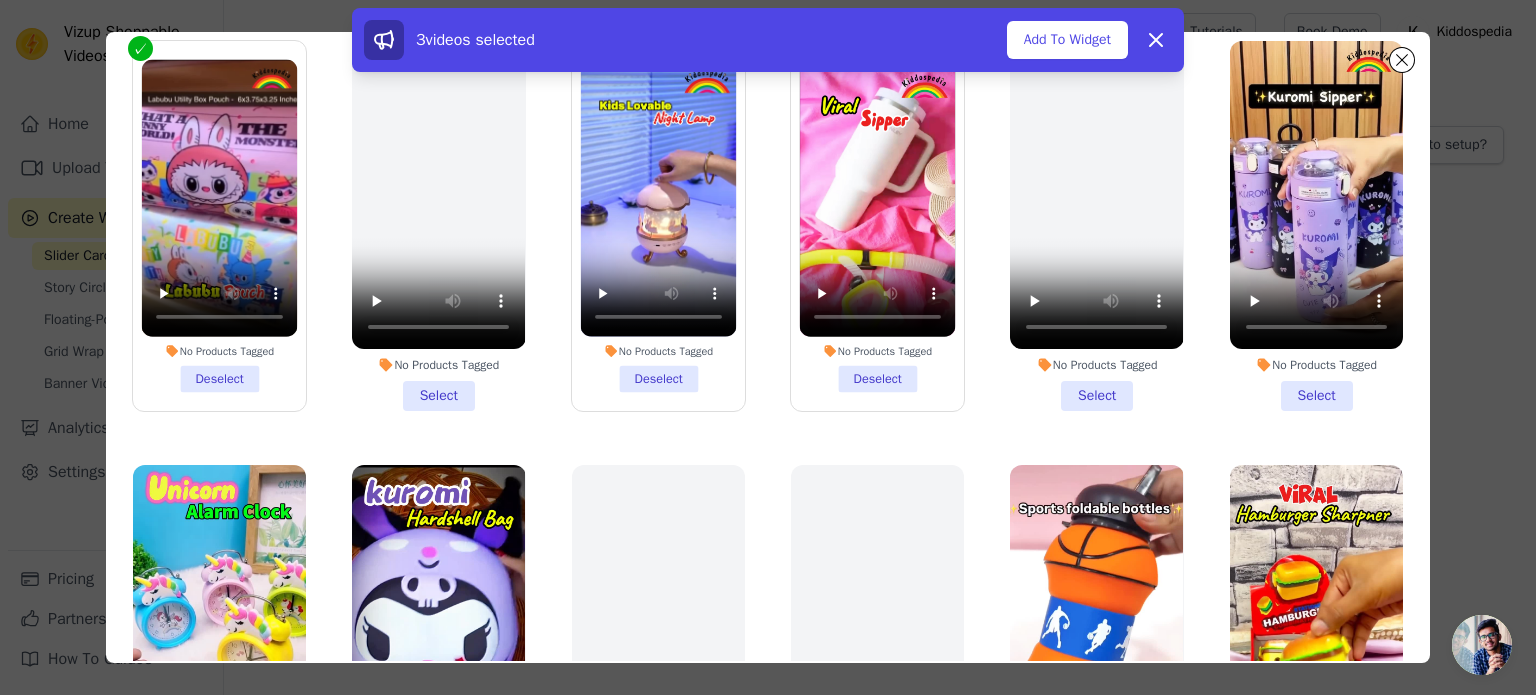 scroll, scrollTop: 173, scrollLeft: 0, axis: vertical 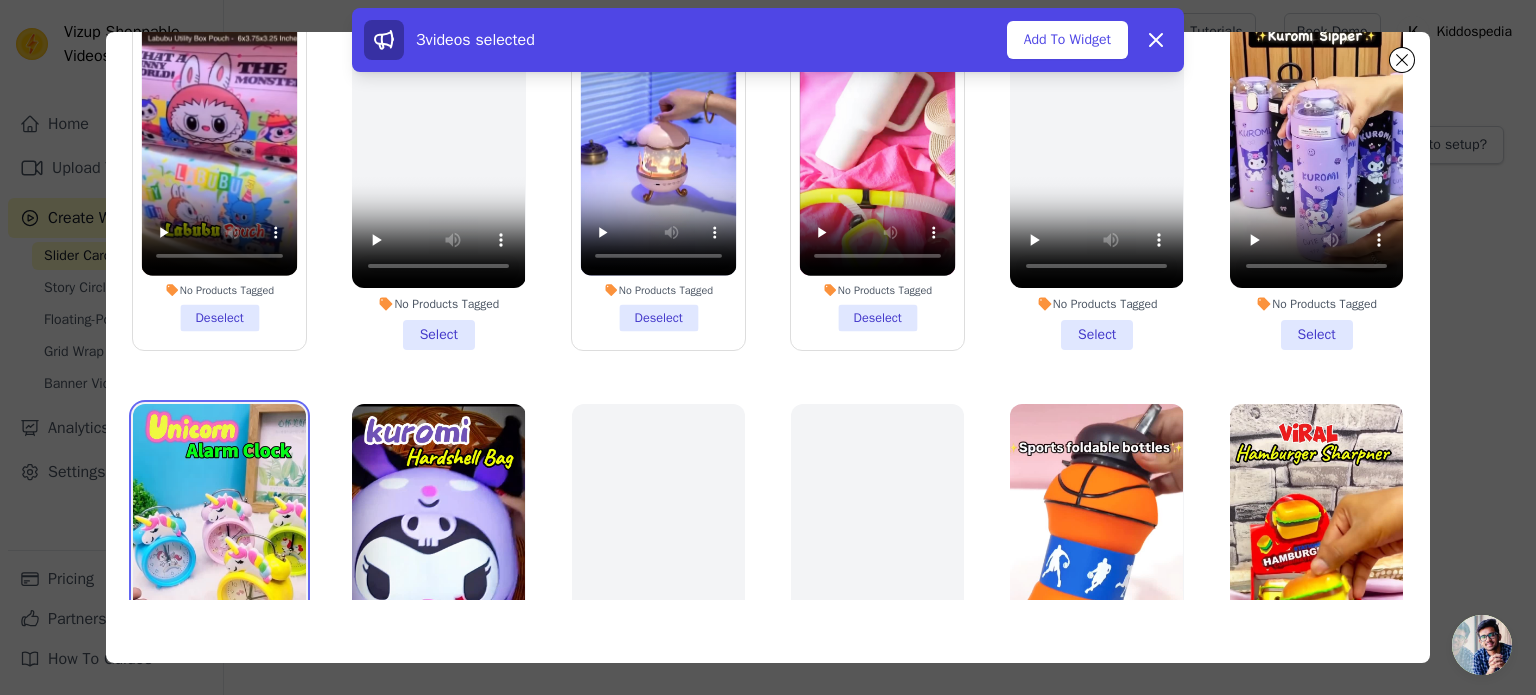 click at bounding box center [219, 558] 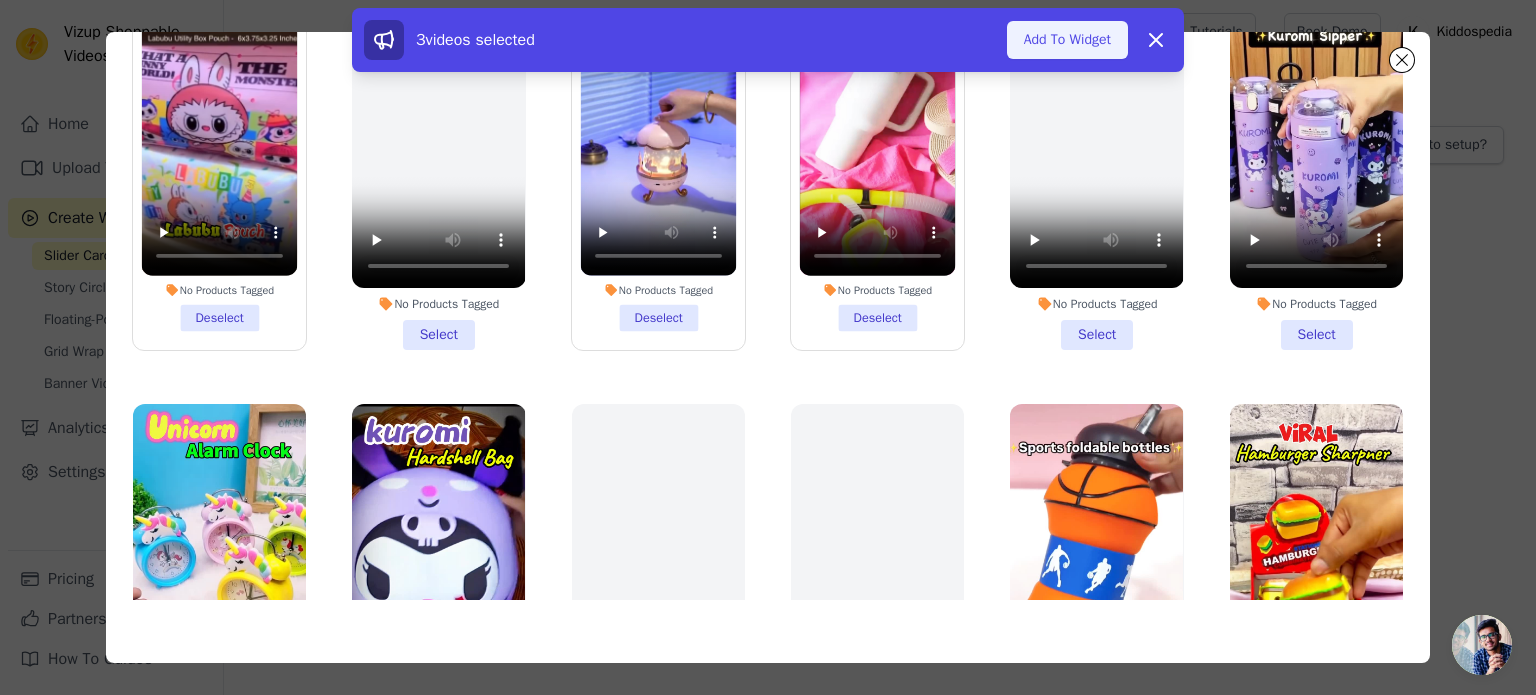 click on "Add To Widget" at bounding box center [1067, 40] 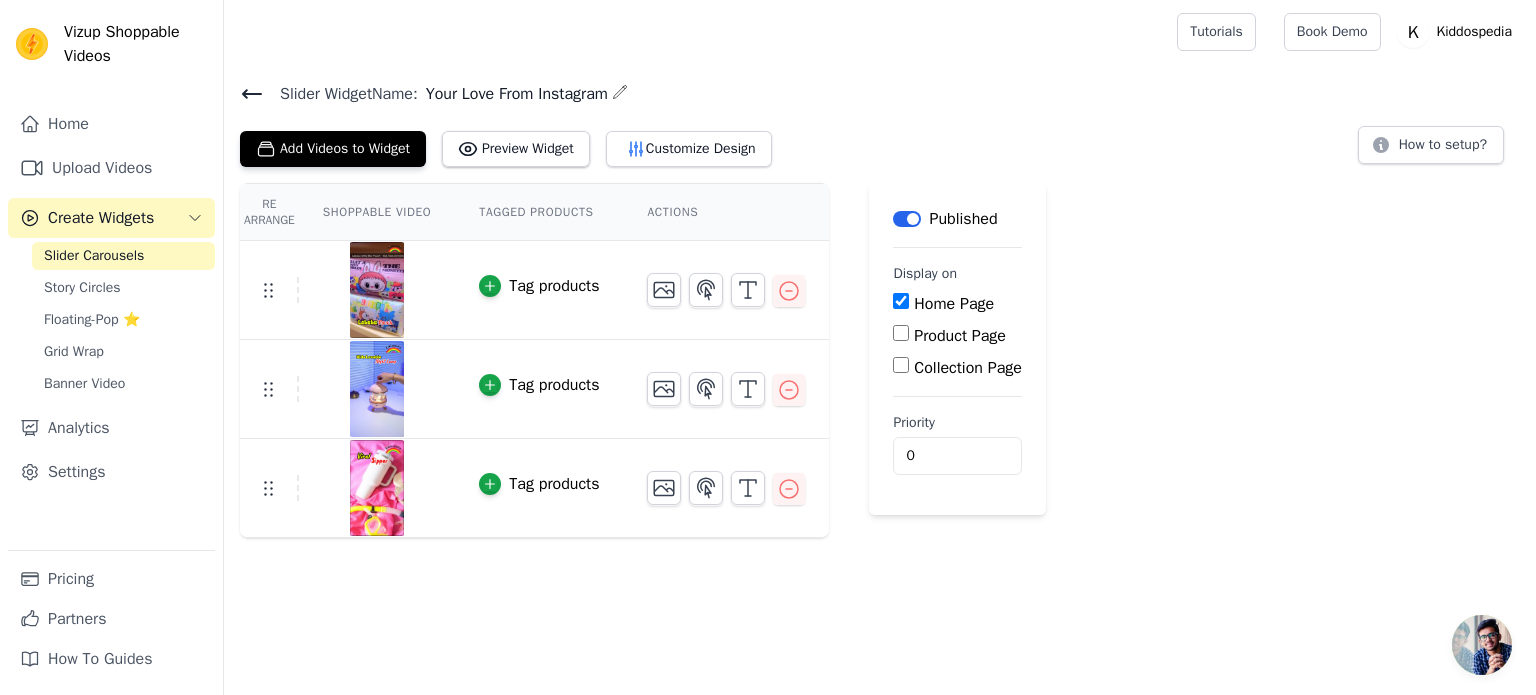 click at bounding box center (377, 290) 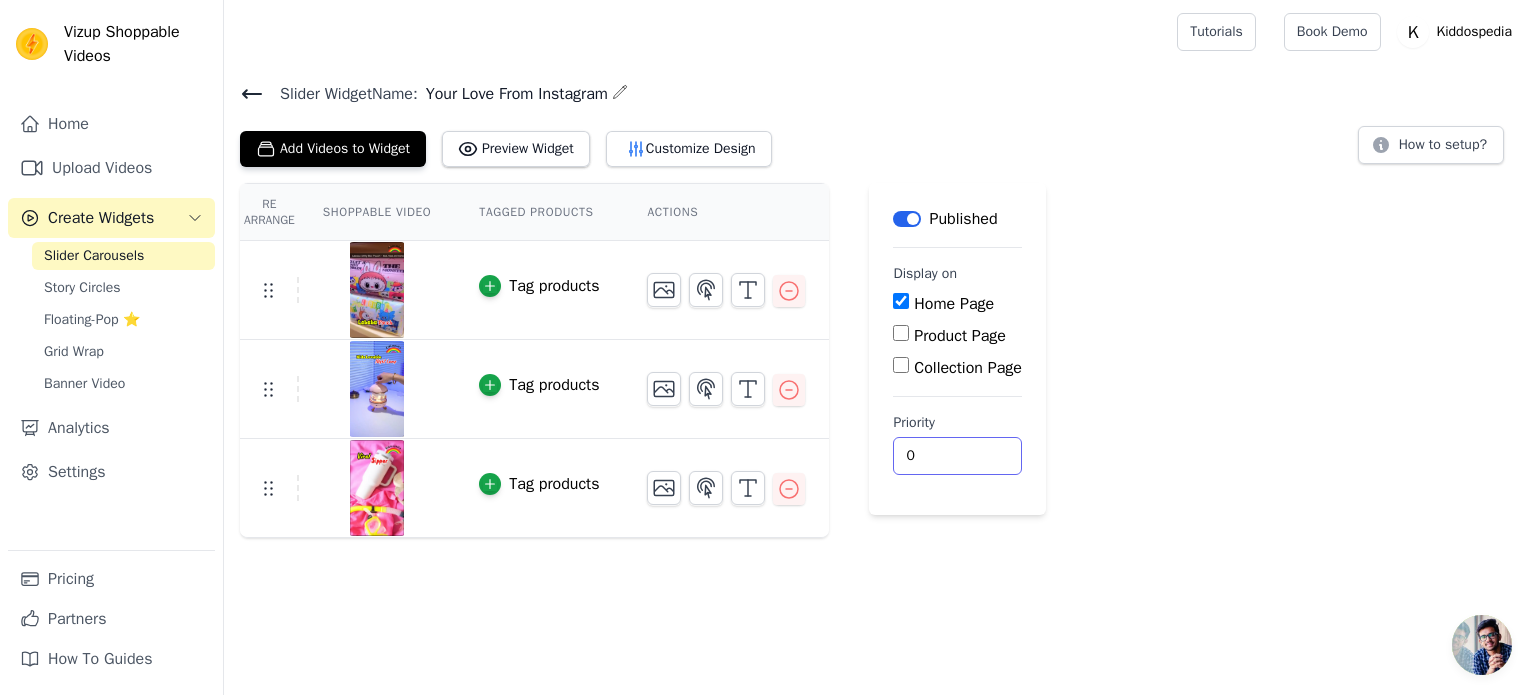 drag, startPoint x: 928, startPoint y: 459, endPoint x: 905, endPoint y: 458, distance: 23.021729 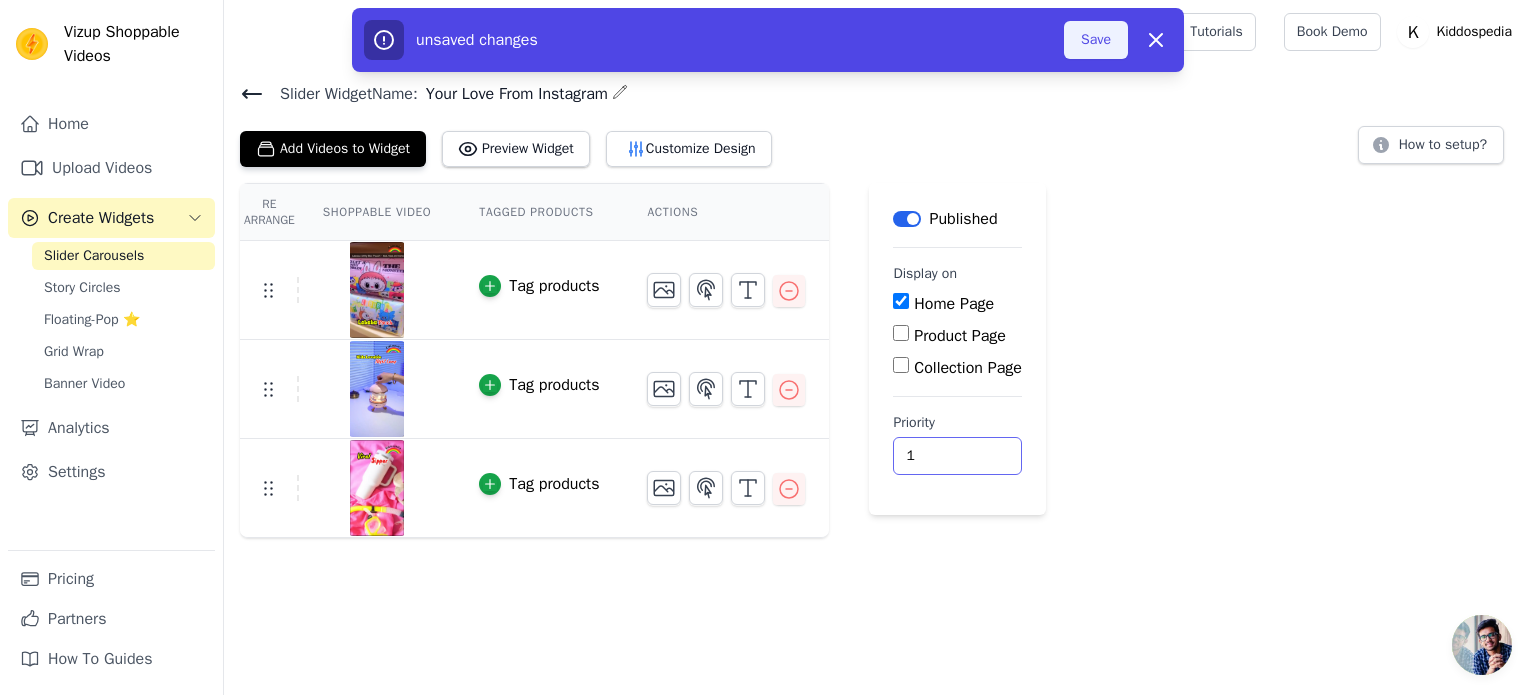 type on "1" 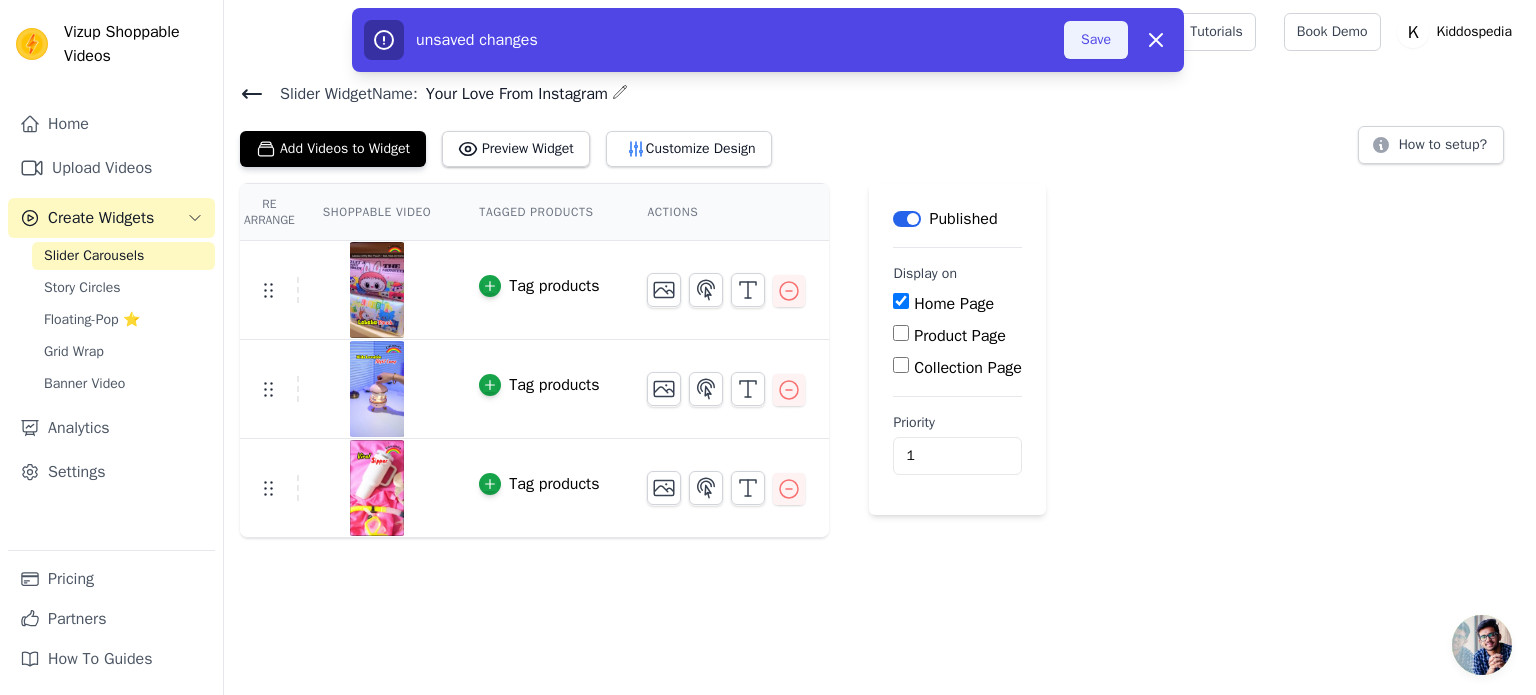 click on "Save" at bounding box center (1096, 40) 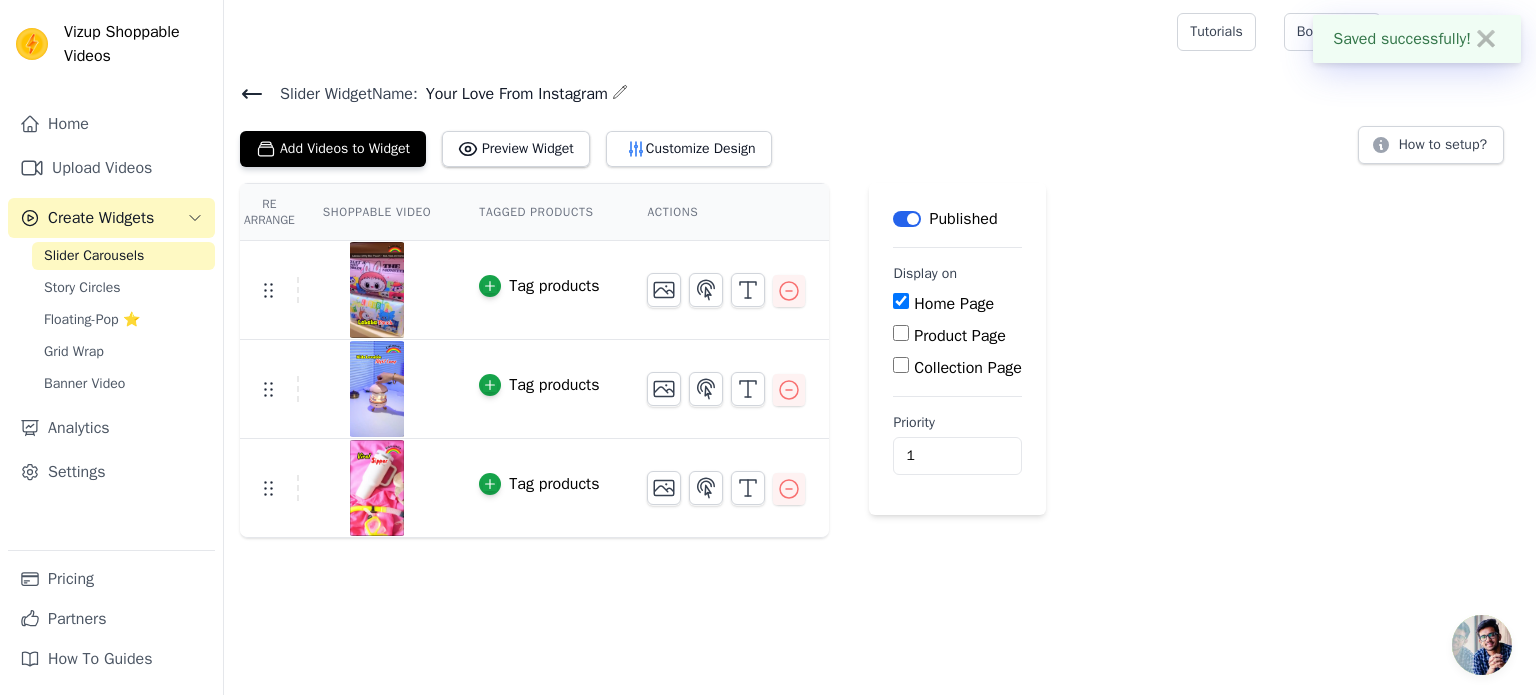 click on "Re Arrange   Shoppable Video   Tagged Products   Actions             Tag products                             Tag products                             Tag products                       Save Videos In This New Order   Save   Dismiss     Label     Published     Display on     Home Page     Product Page       Collection Page       Priority   1" at bounding box center (880, 360) 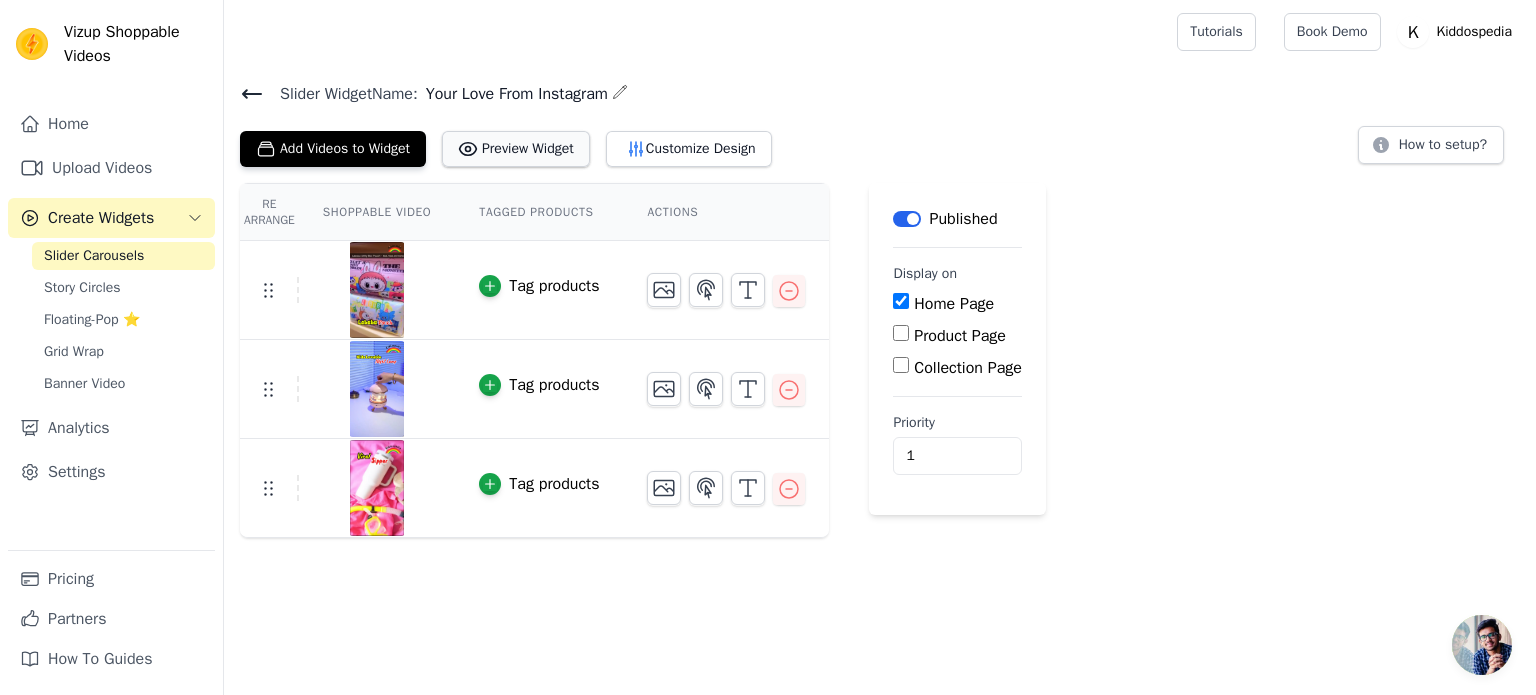 click on "Preview Widget" at bounding box center [516, 149] 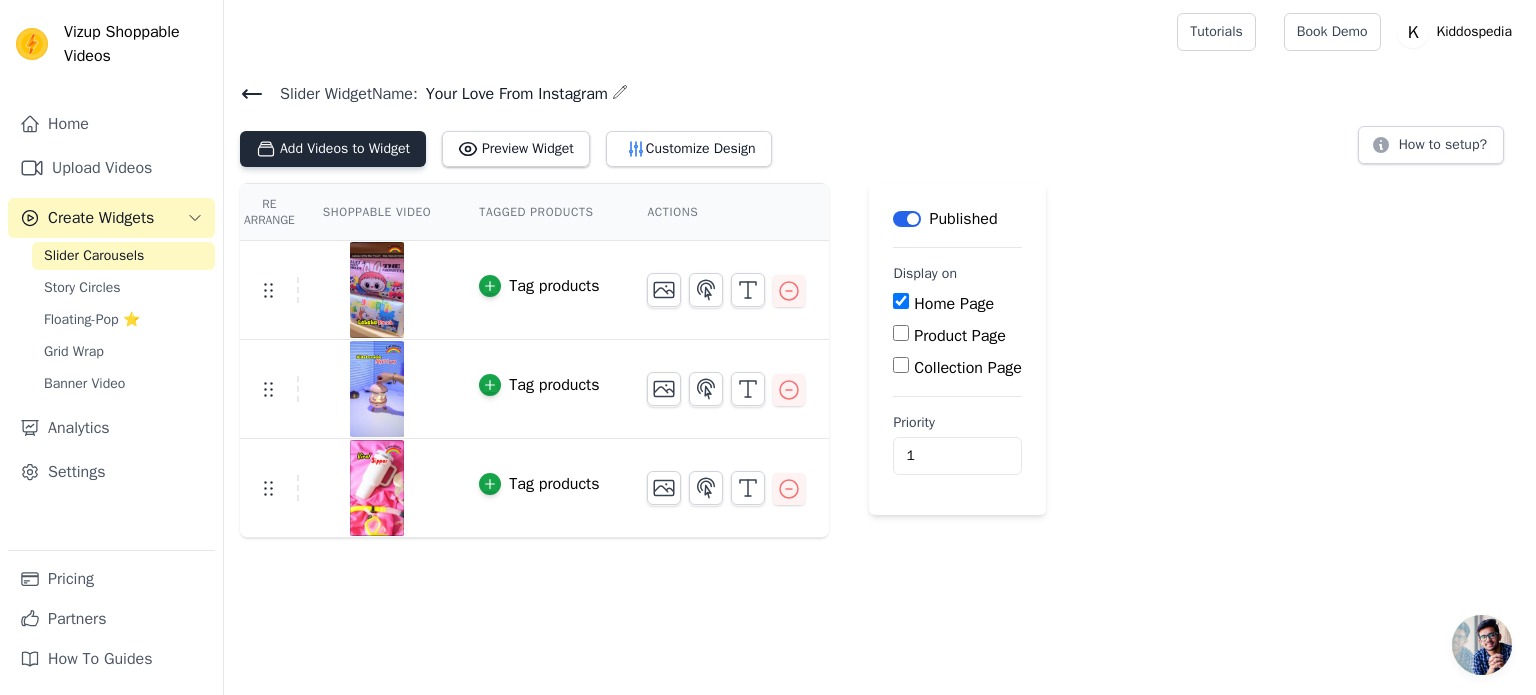 click on "Add Videos to Widget" at bounding box center (333, 149) 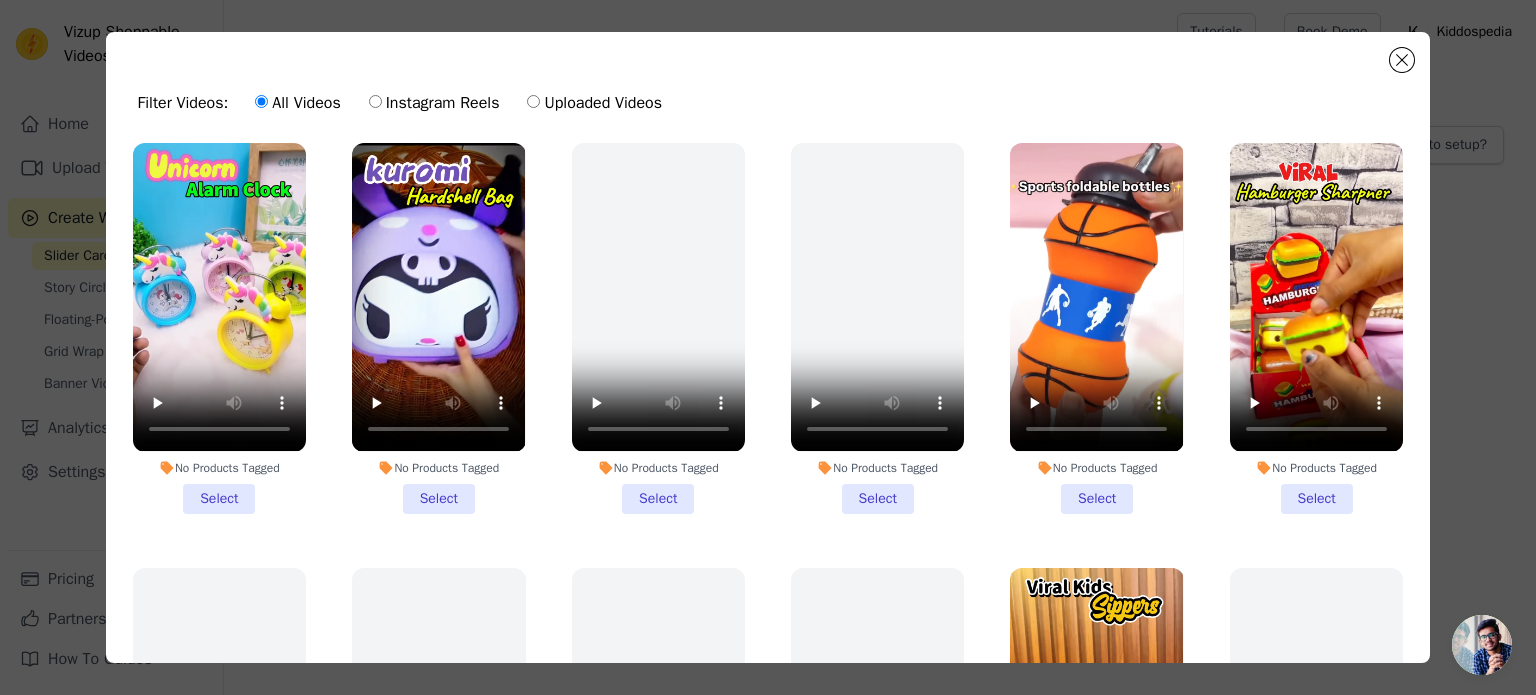 scroll, scrollTop: 412, scrollLeft: 0, axis: vertical 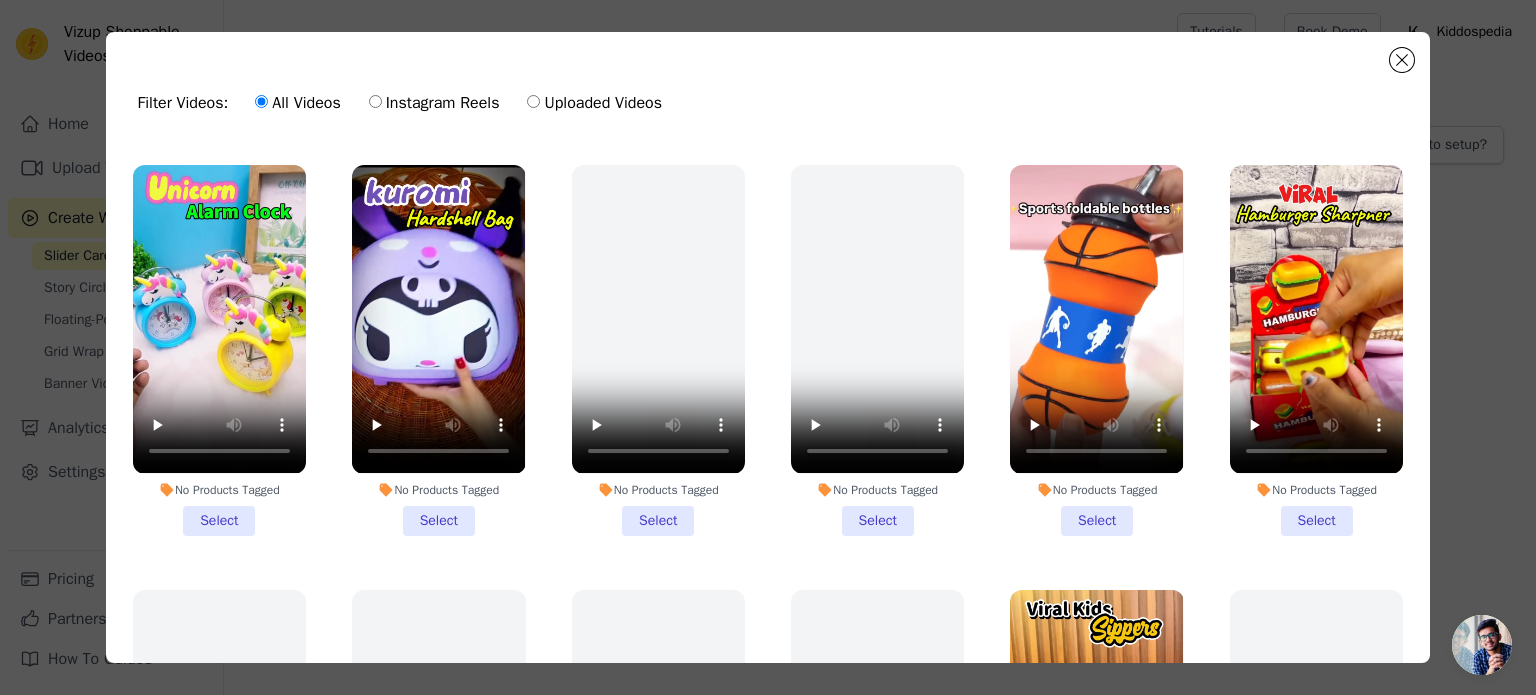 click on "No Products Tagged     Select" at bounding box center (438, 350) 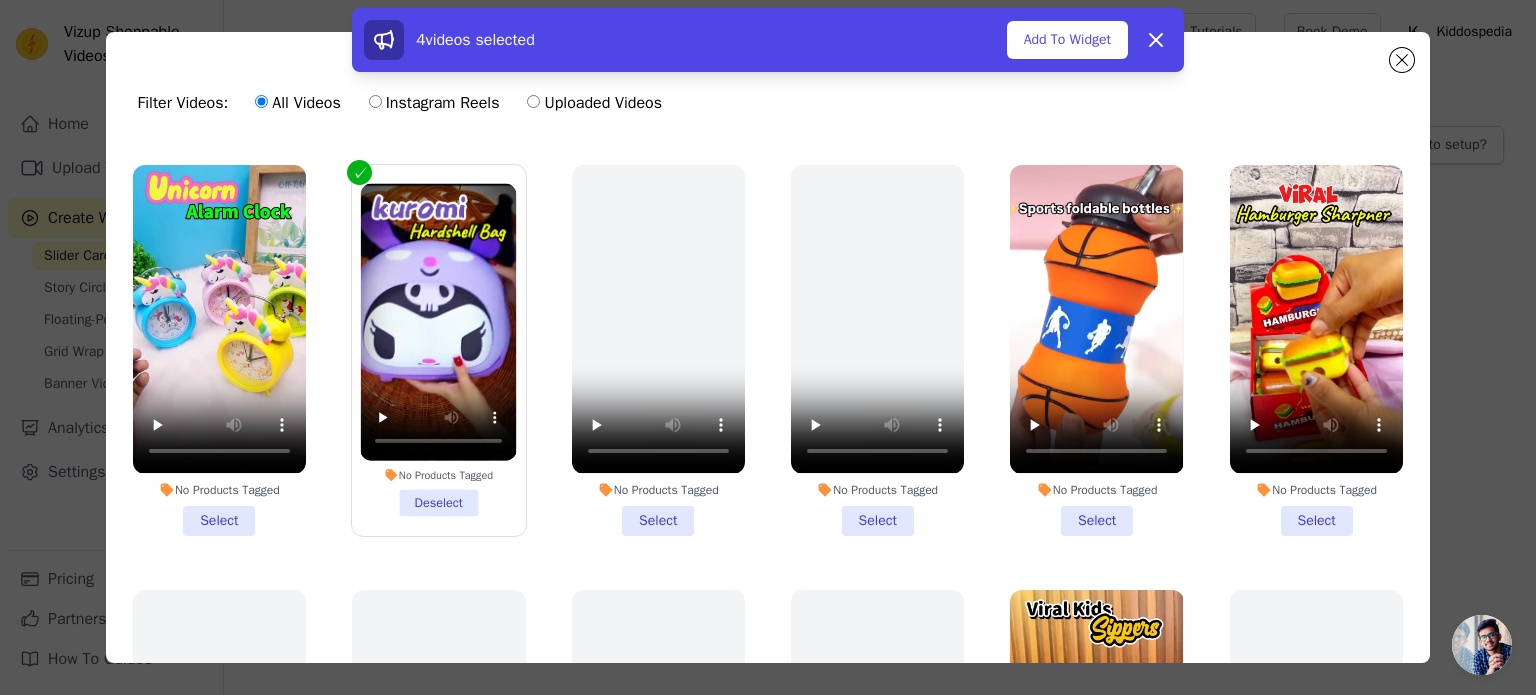click on "No Products Tagged     Select" at bounding box center [219, 350] 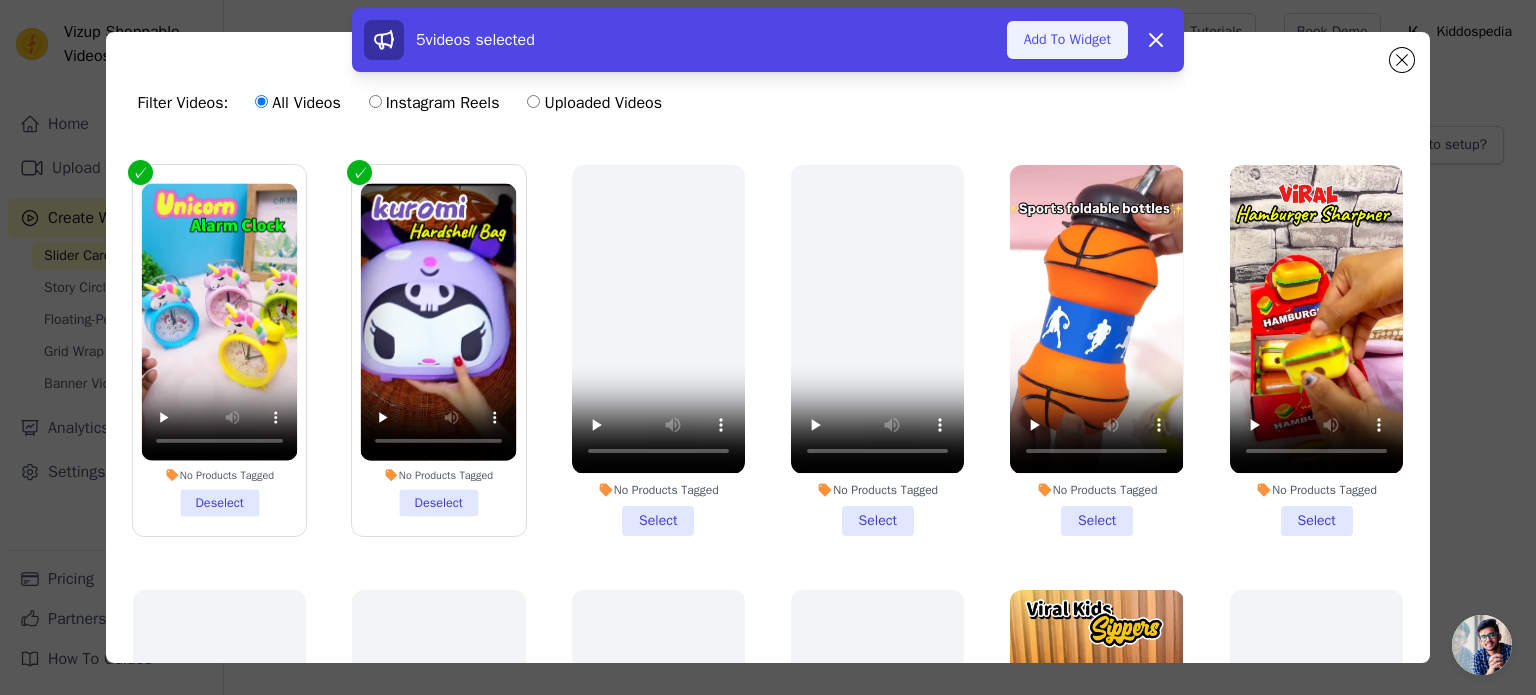click on "Add To Widget" at bounding box center [1067, 40] 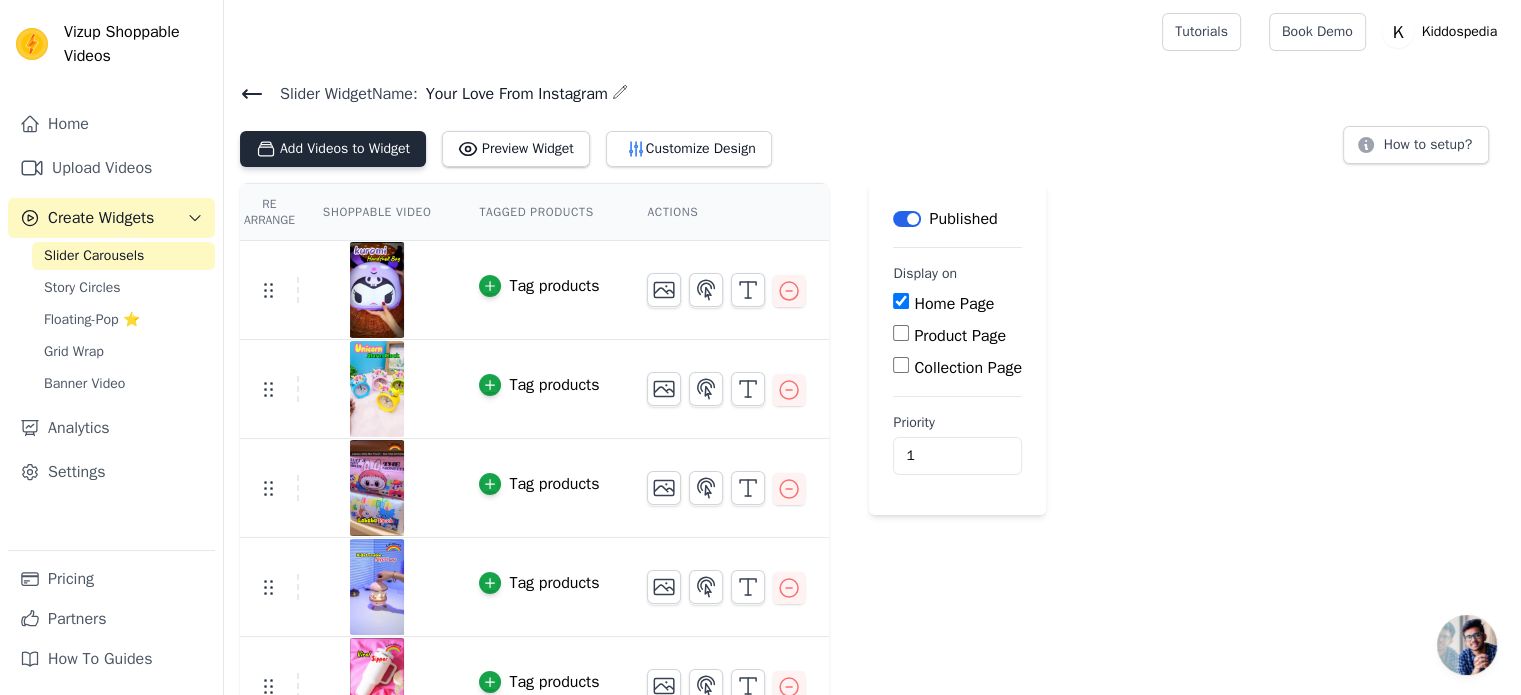 click on "Add Videos to Widget" at bounding box center [333, 149] 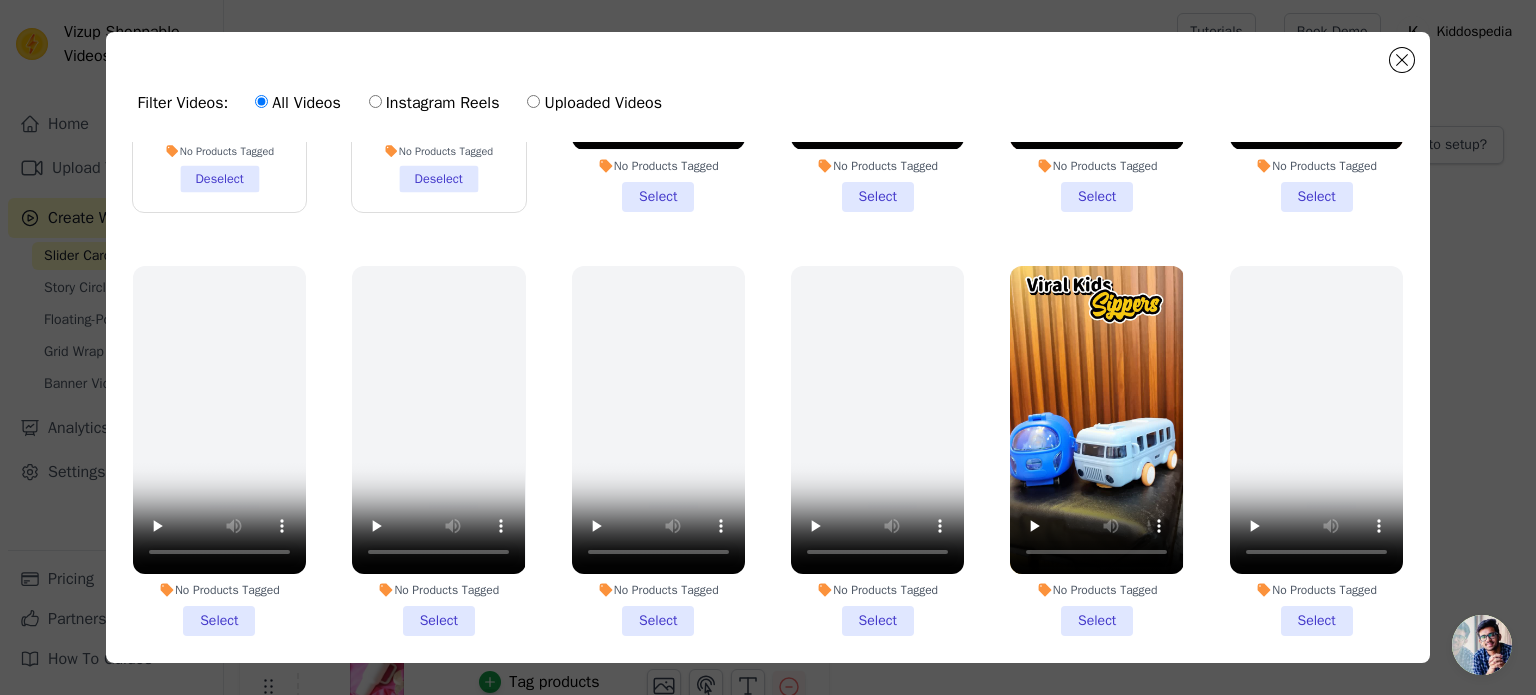 scroll, scrollTop: 822, scrollLeft: 0, axis: vertical 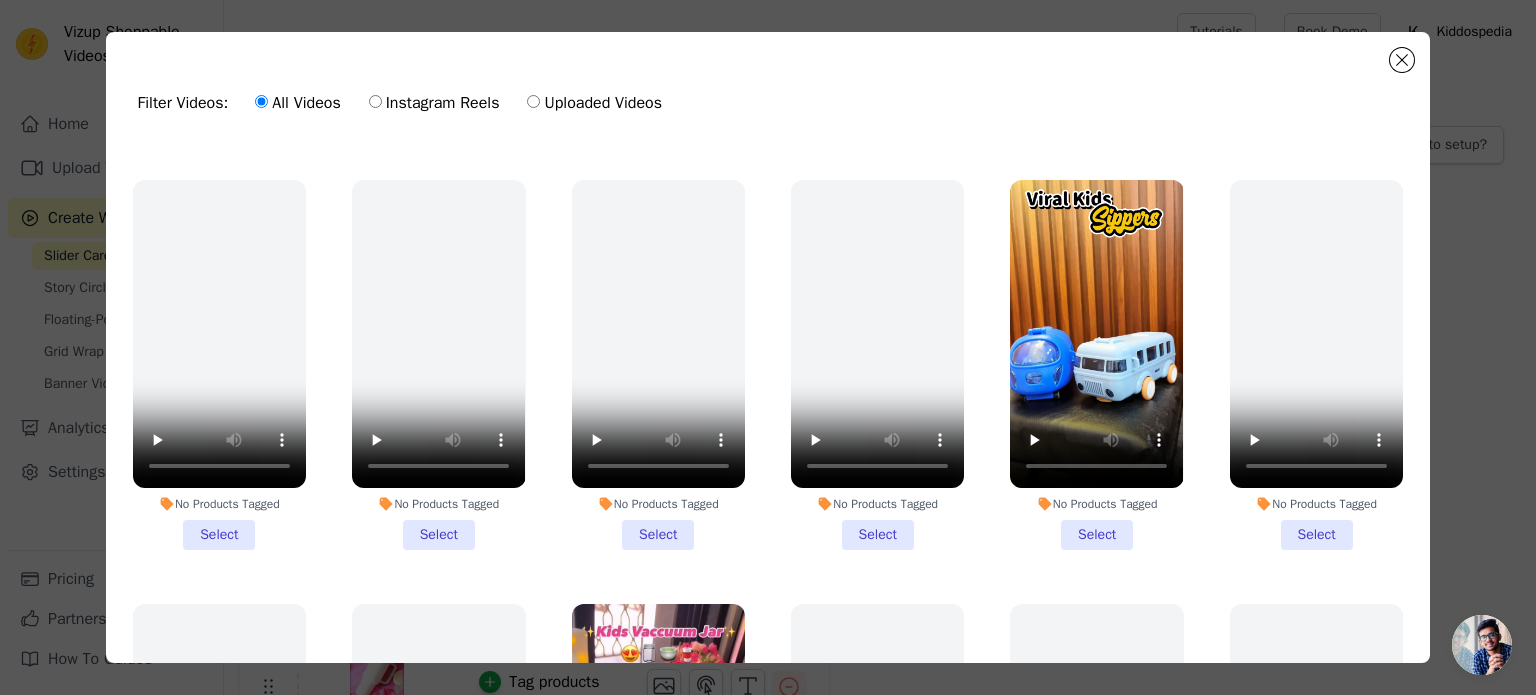 click on "No Products Tagged     Select" at bounding box center [1096, 365] 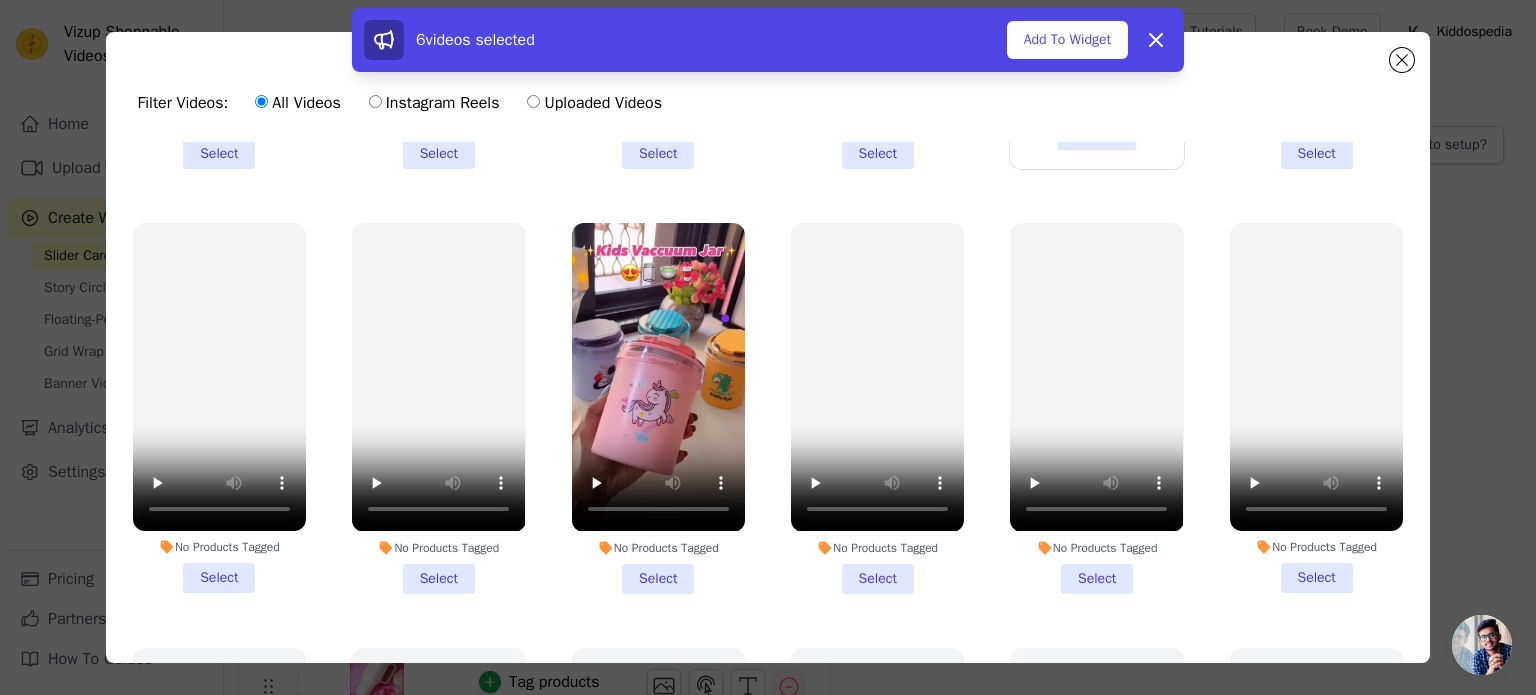 scroll, scrollTop: 1225, scrollLeft: 0, axis: vertical 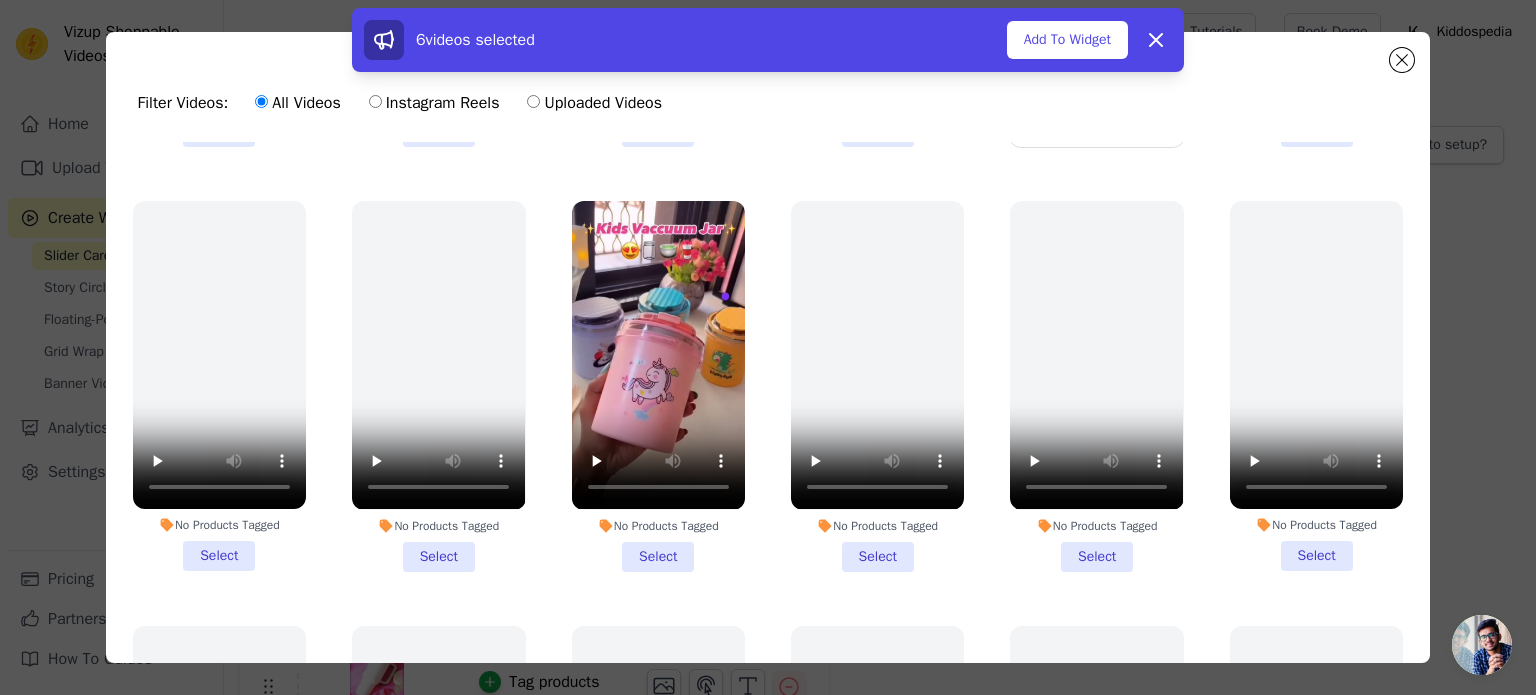 click on "No Products Tagged     Select" at bounding box center [658, 386] 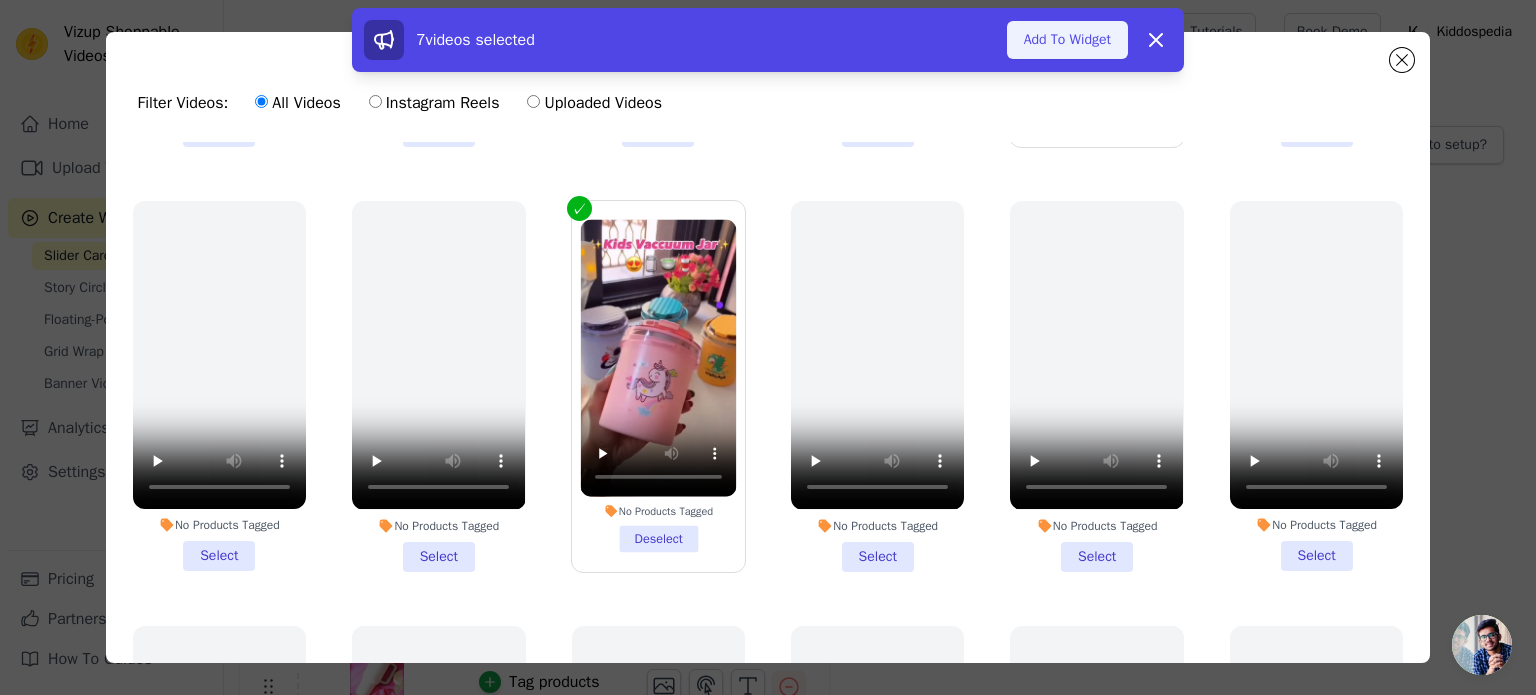 click on "Add To Widget" at bounding box center [1067, 40] 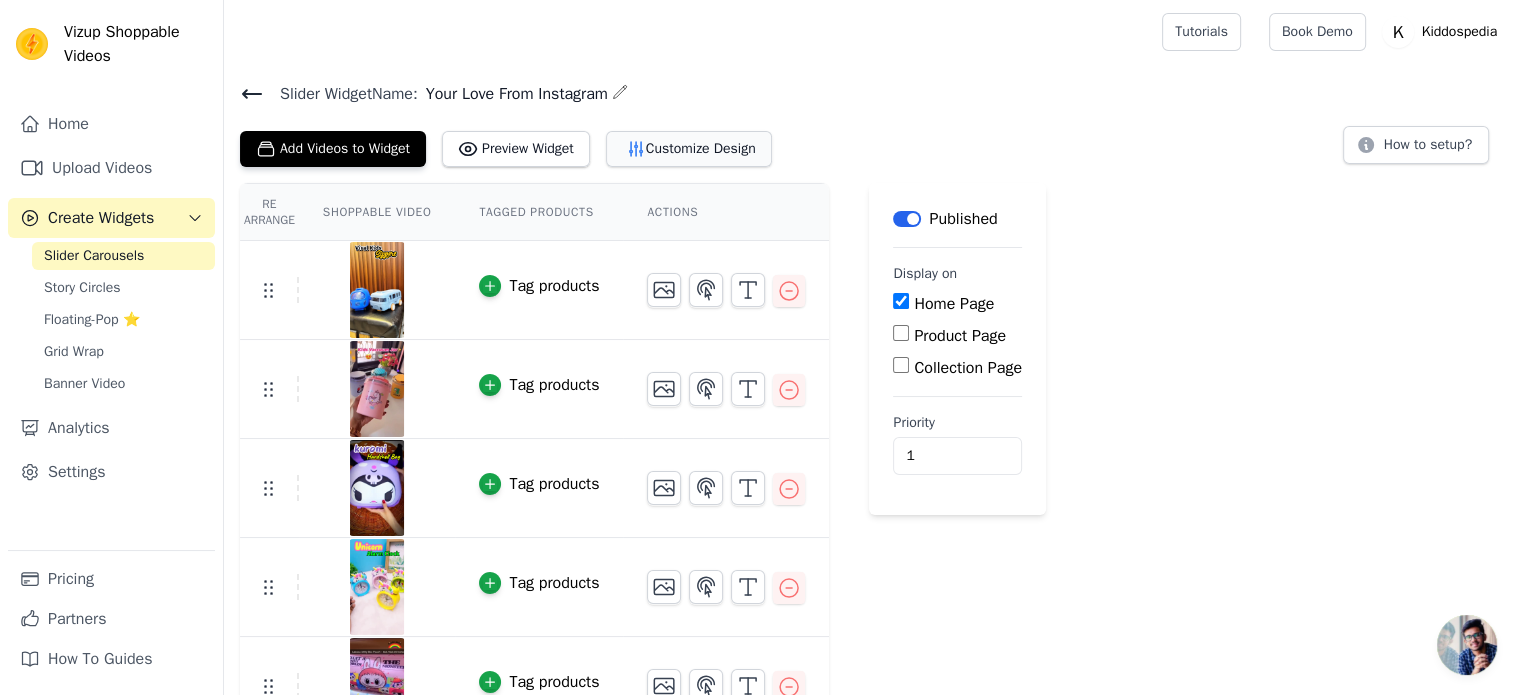 click on "Customize Design" at bounding box center (689, 149) 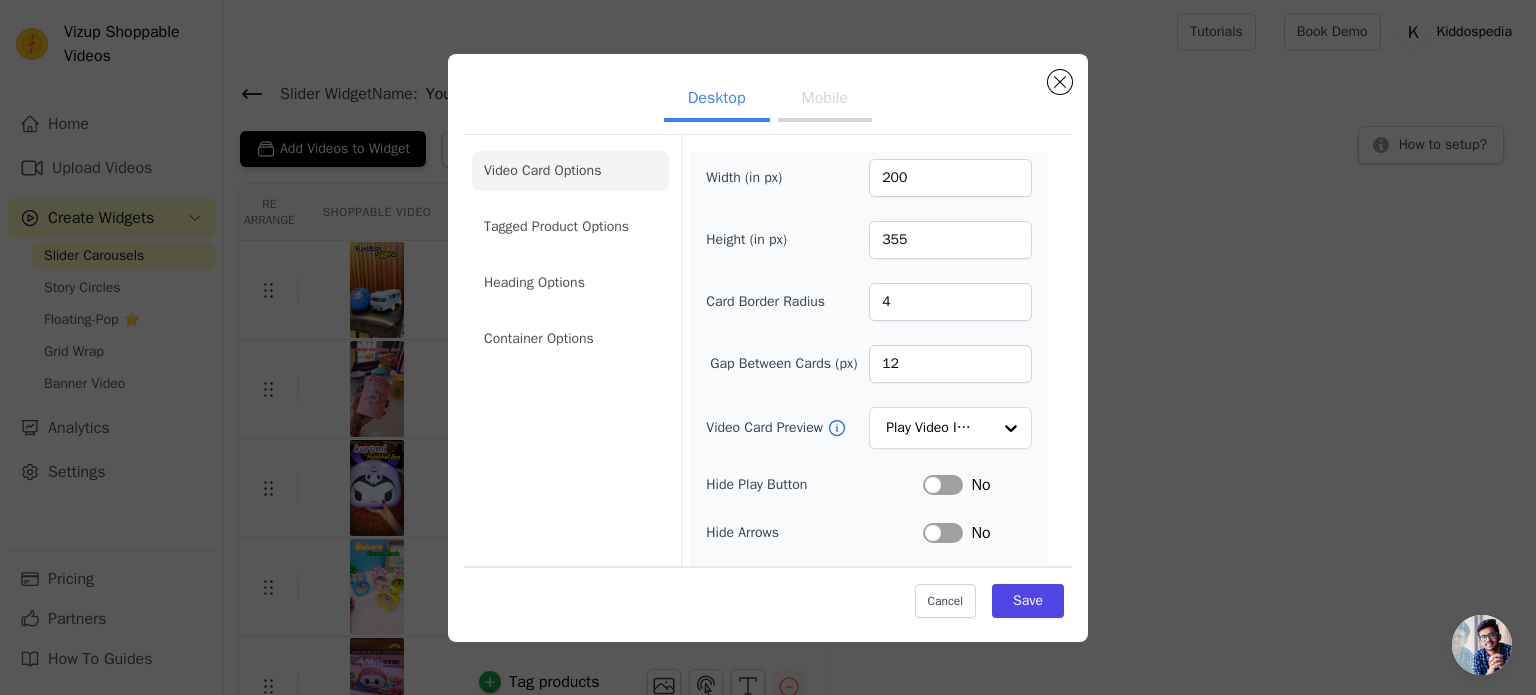 click on "Mobile" at bounding box center [825, 100] 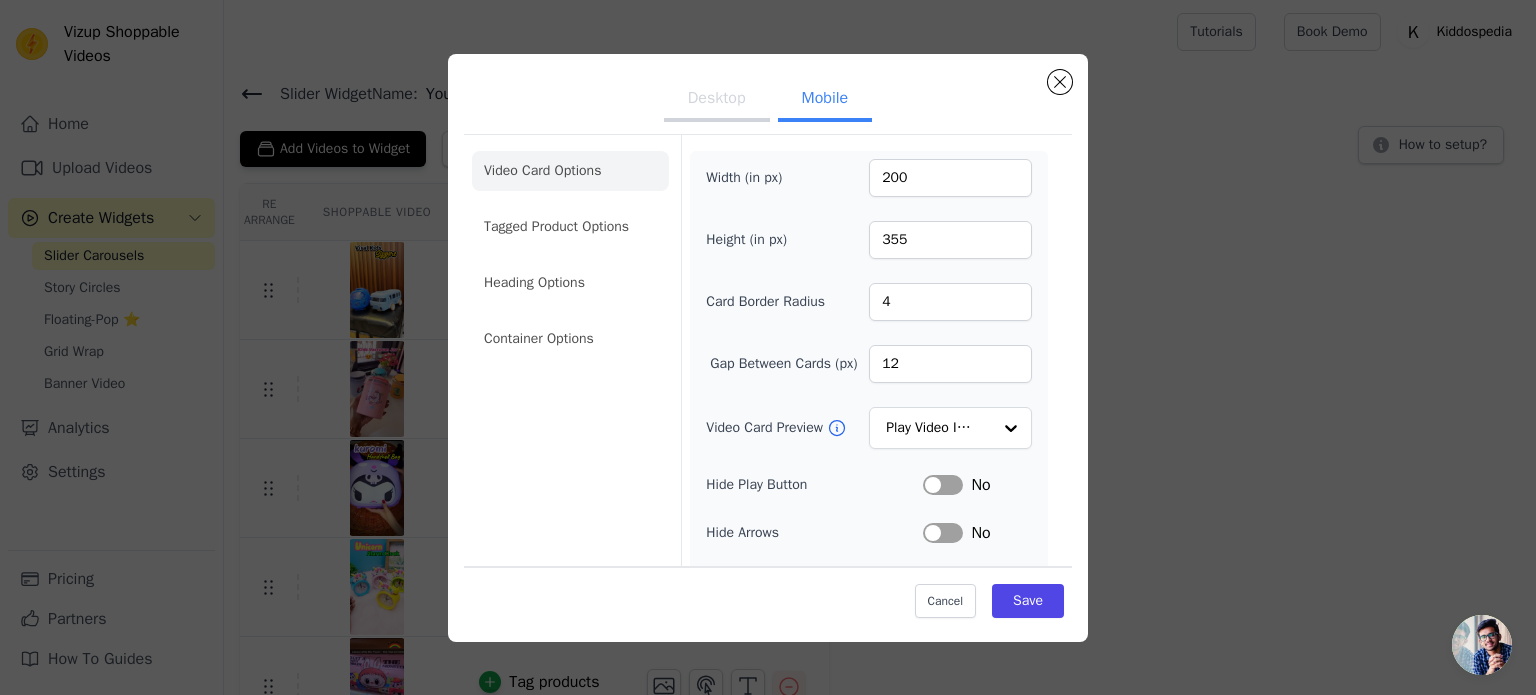 click on "Desktop" at bounding box center [717, 100] 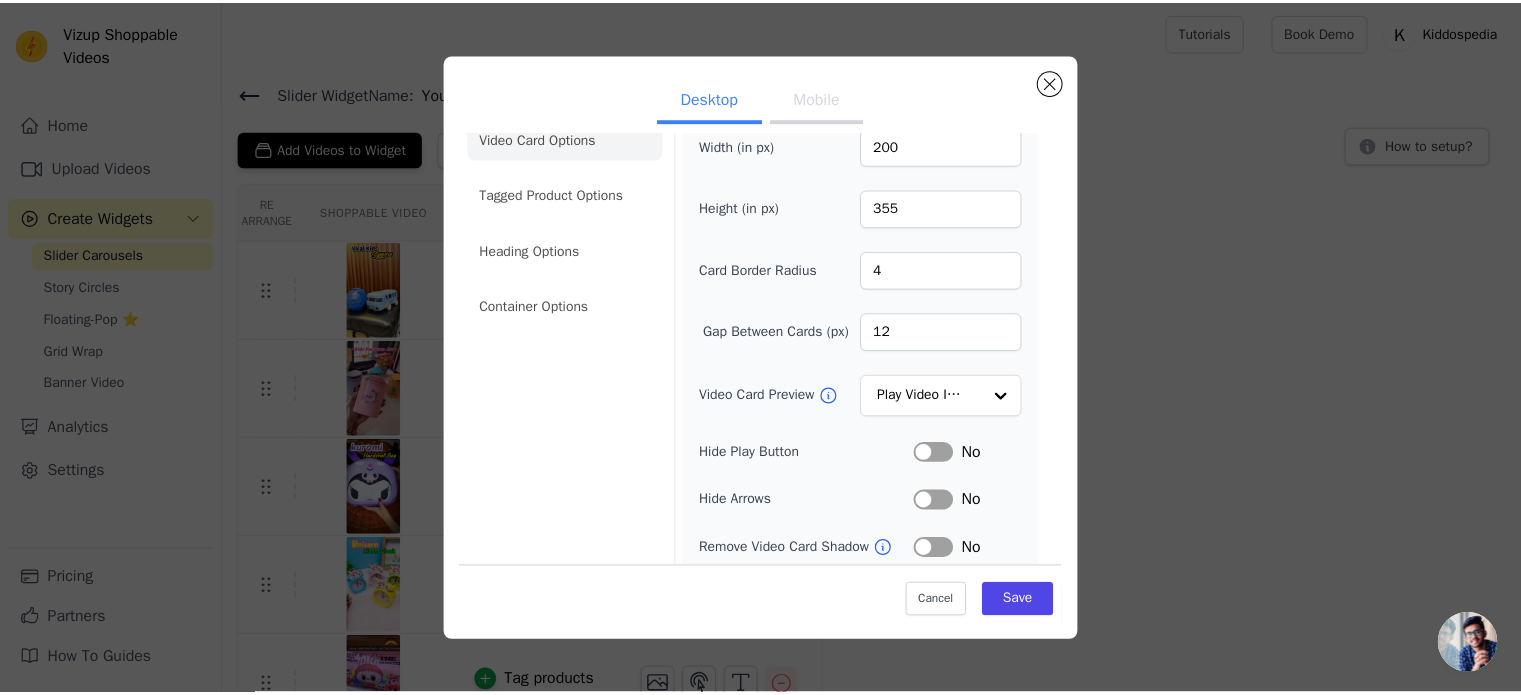 scroll, scrollTop: 0, scrollLeft: 0, axis: both 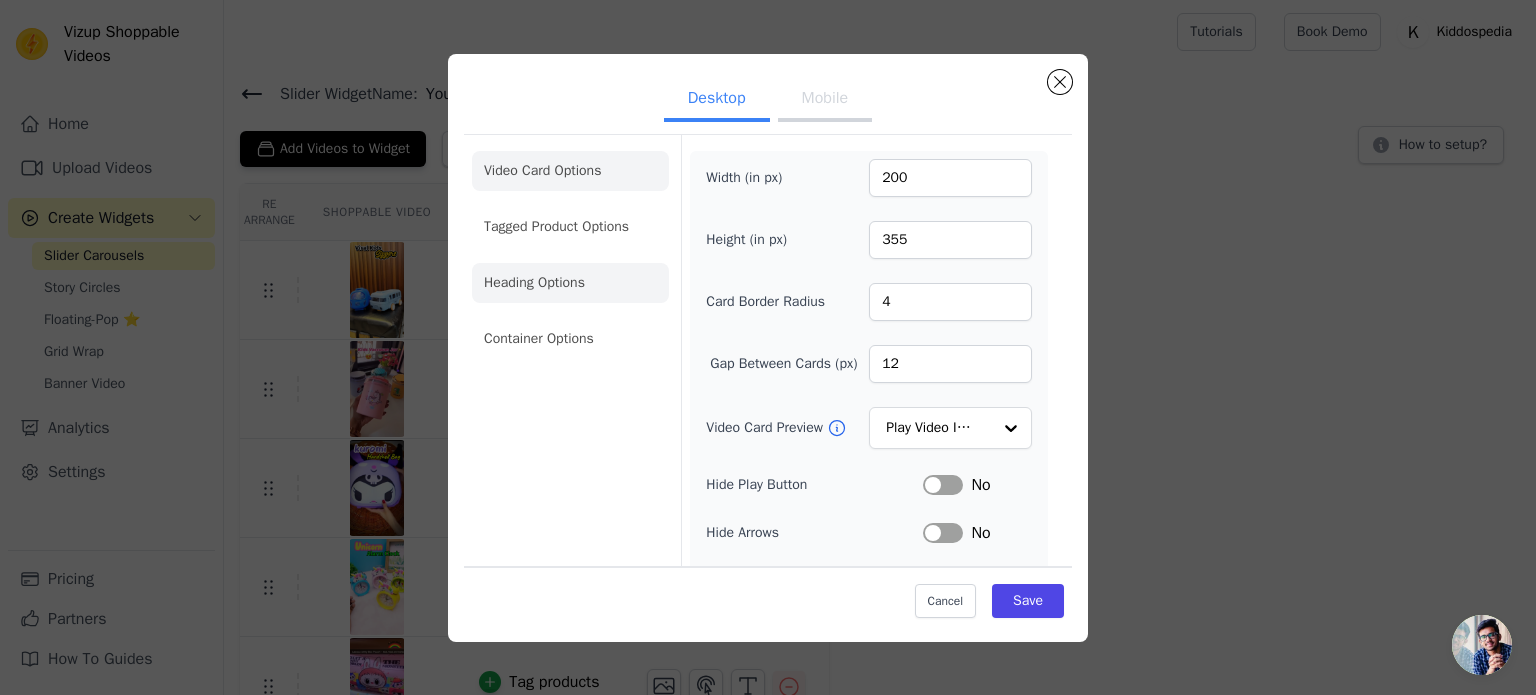 click on "Heading Options" 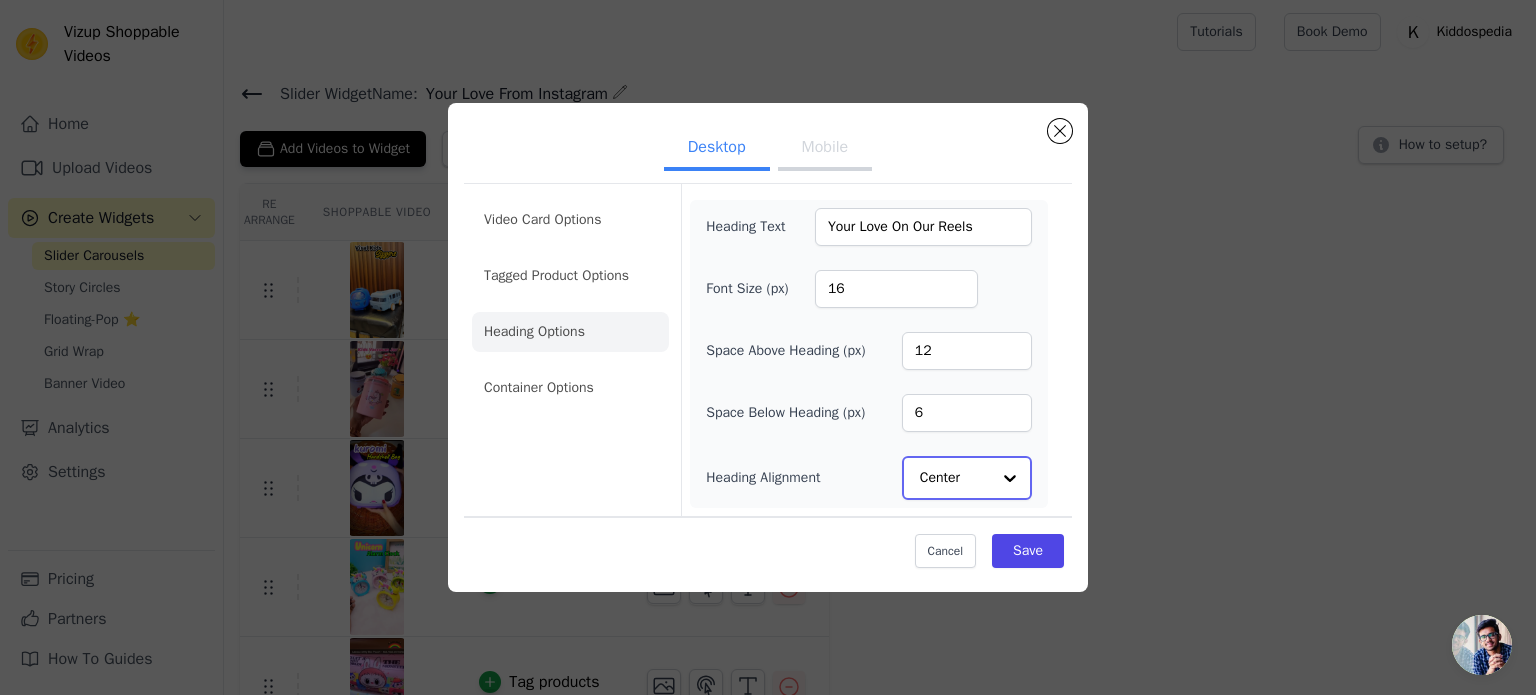 click on "Heading Alignment" 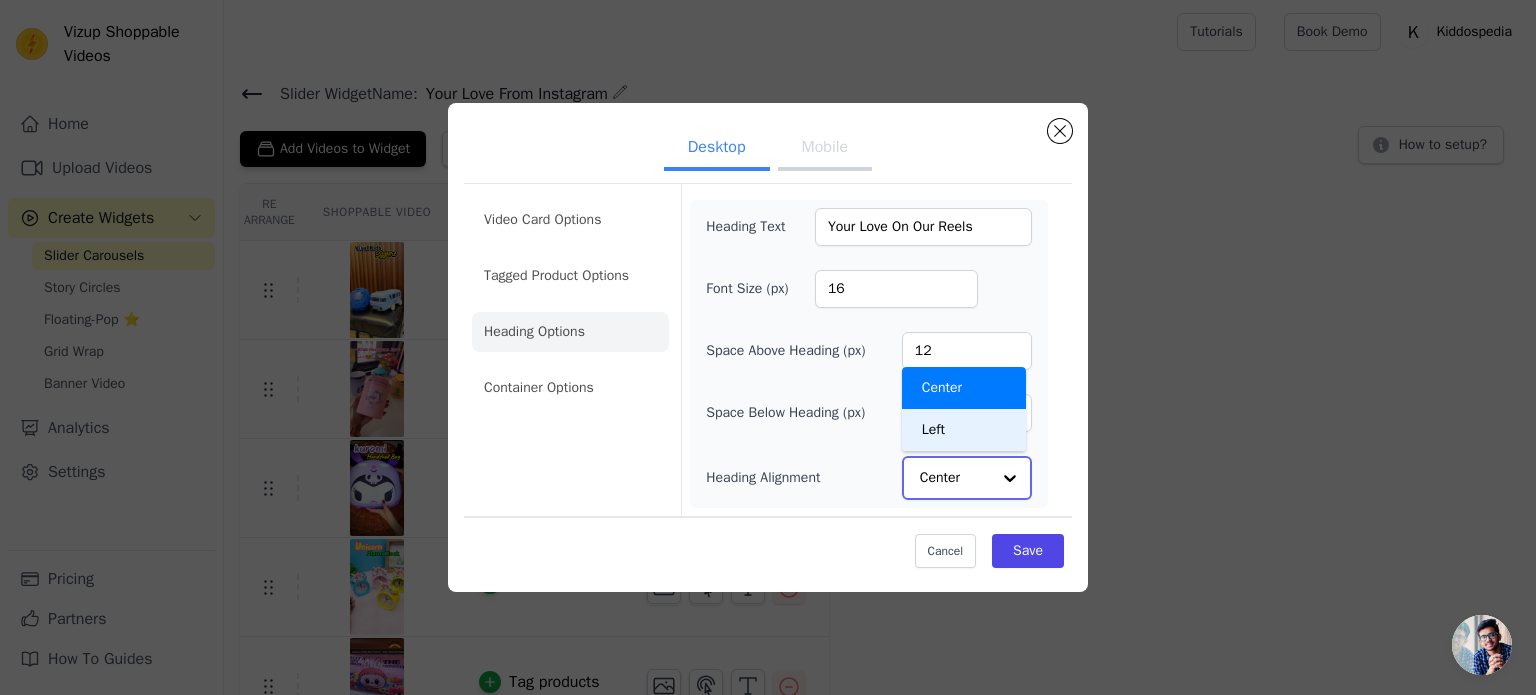 click on "Left" at bounding box center (964, 430) 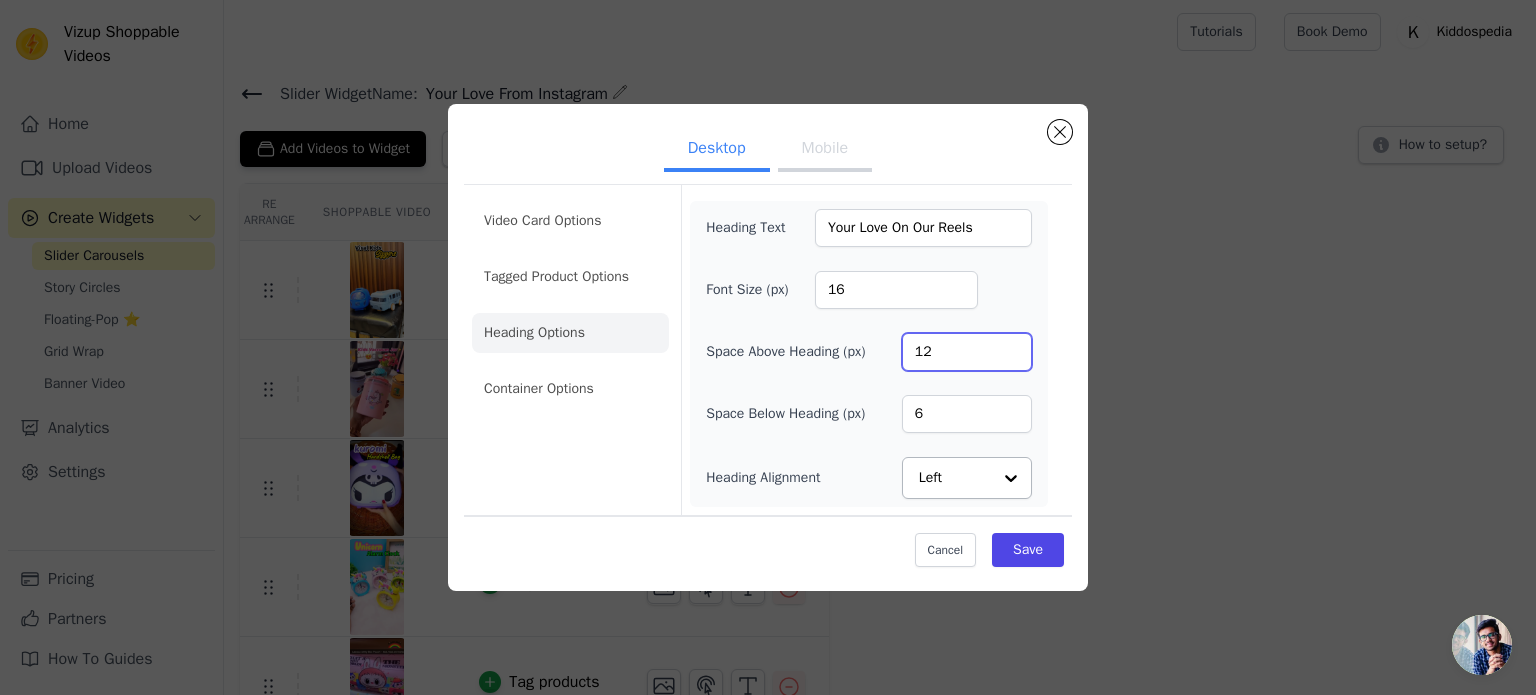 drag, startPoint x: 954, startPoint y: 349, endPoint x: 855, endPoint y: 347, distance: 99.0202 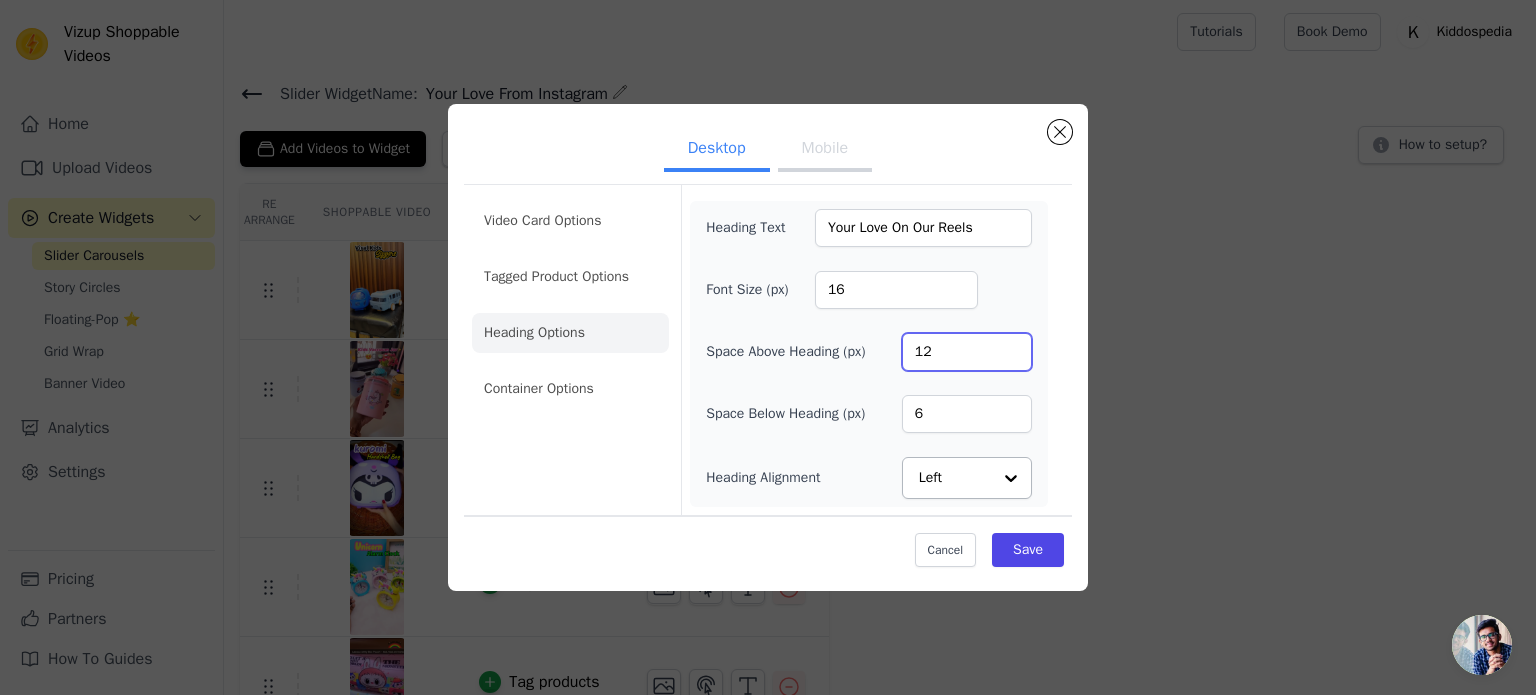click on "Space Above Heading (px)   12" at bounding box center (869, 352) 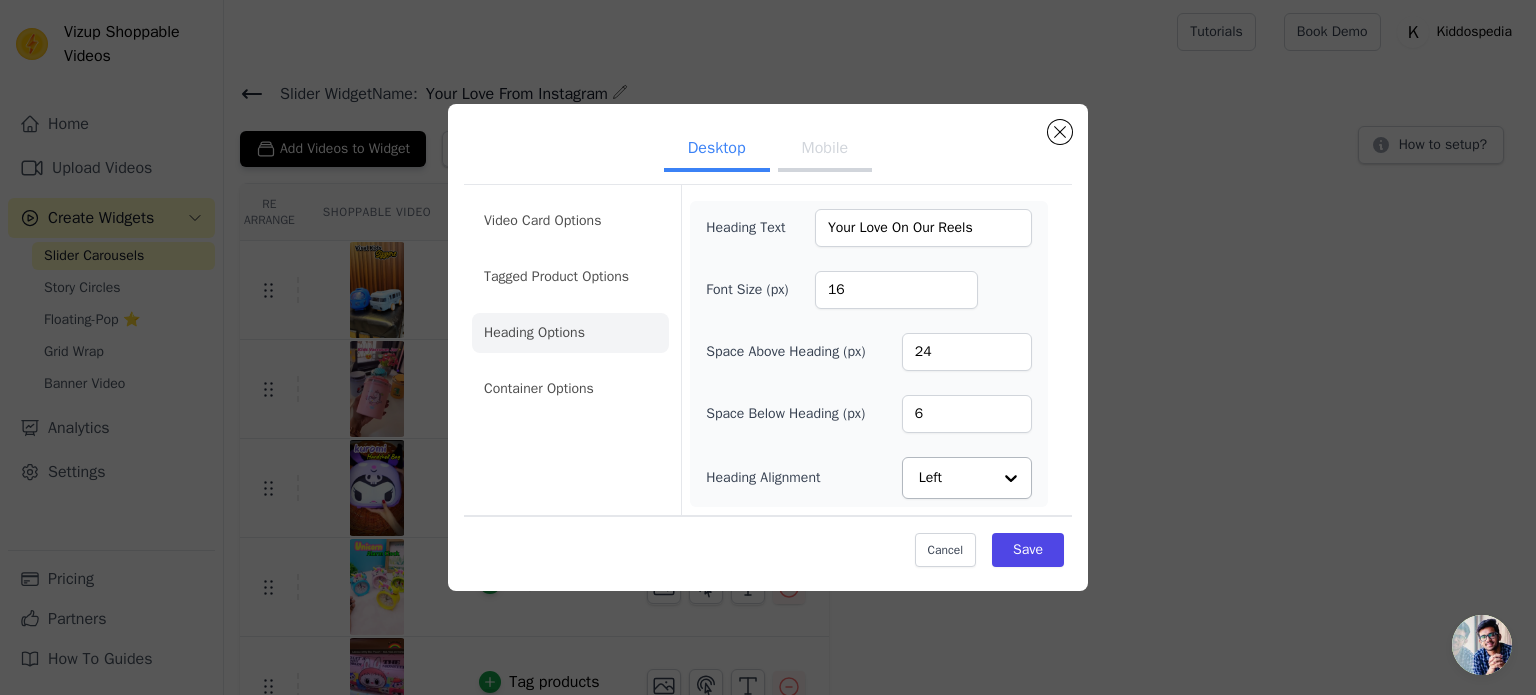 click on "Heading Text   Your Love On Our Reels   Font Size (px)   16   Space Above Heading (px)   24   Space Below Heading (px)   6   Heading Alignment         Left" at bounding box center [869, 354] 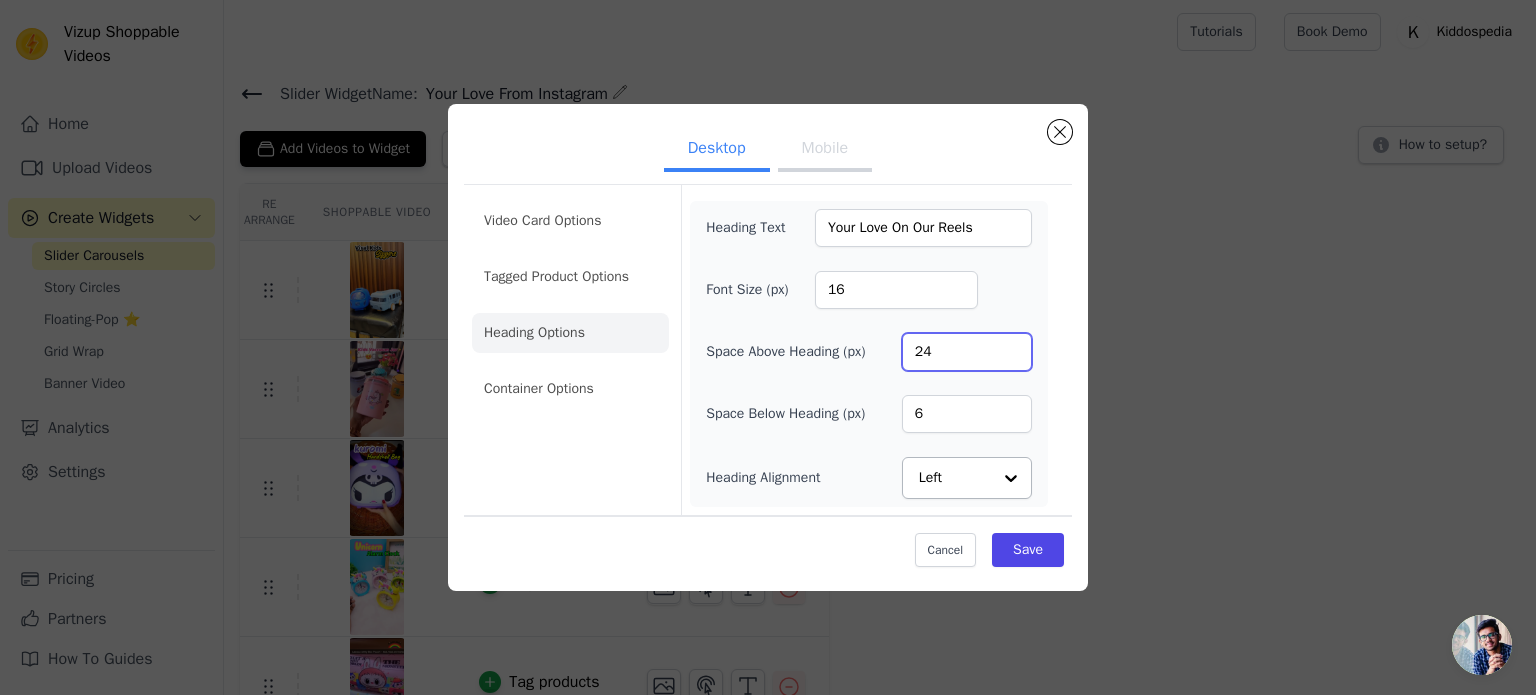drag, startPoint x: 964, startPoint y: 347, endPoint x: 822, endPoint y: 347, distance: 142 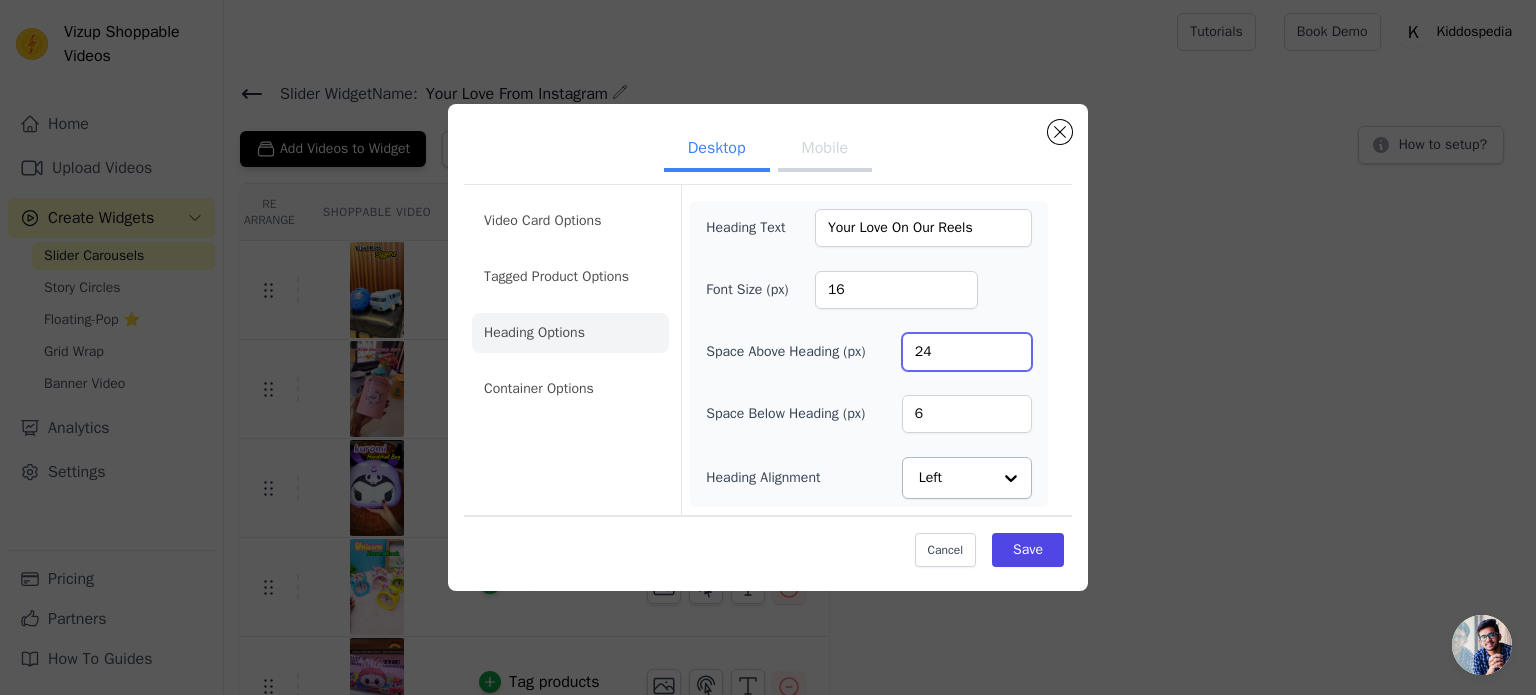 click on "Space Above Heading (px)   24" at bounding box center [869, 352] 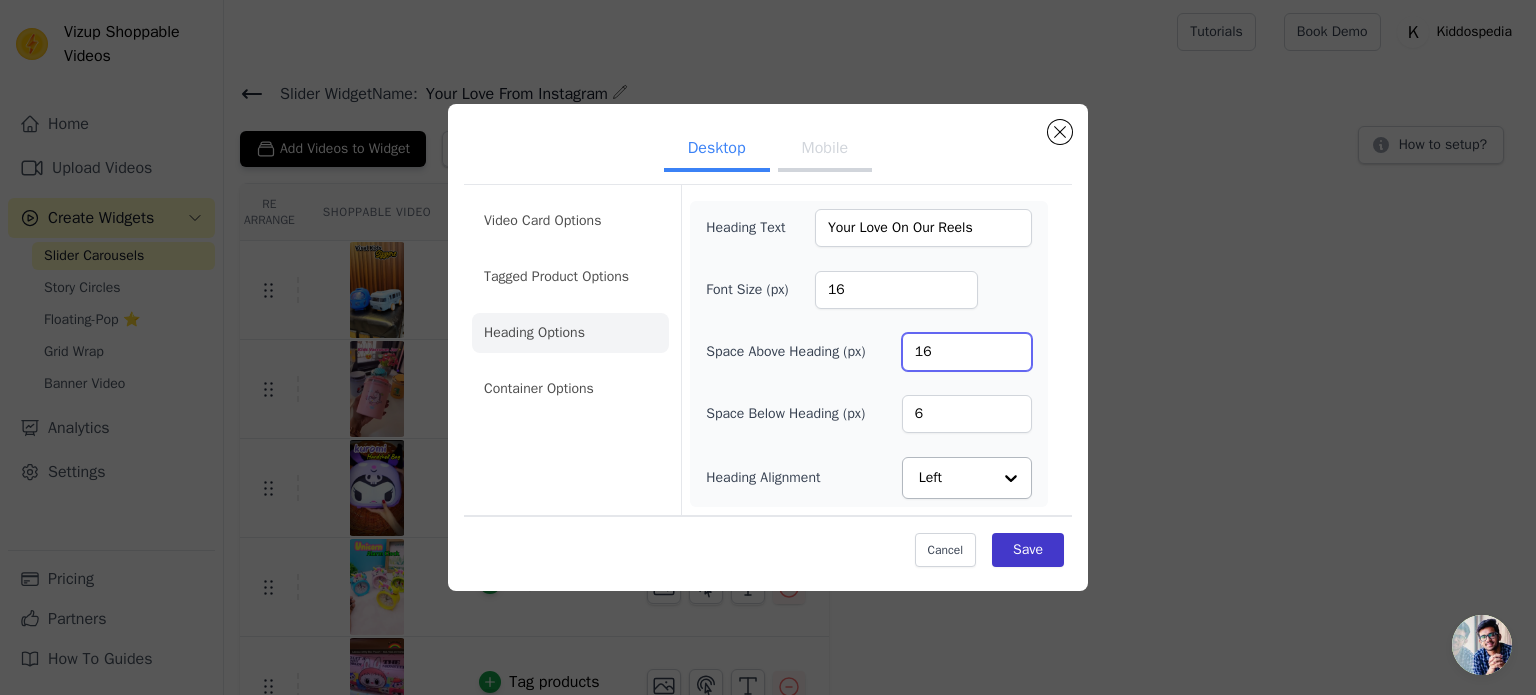 type on "16" 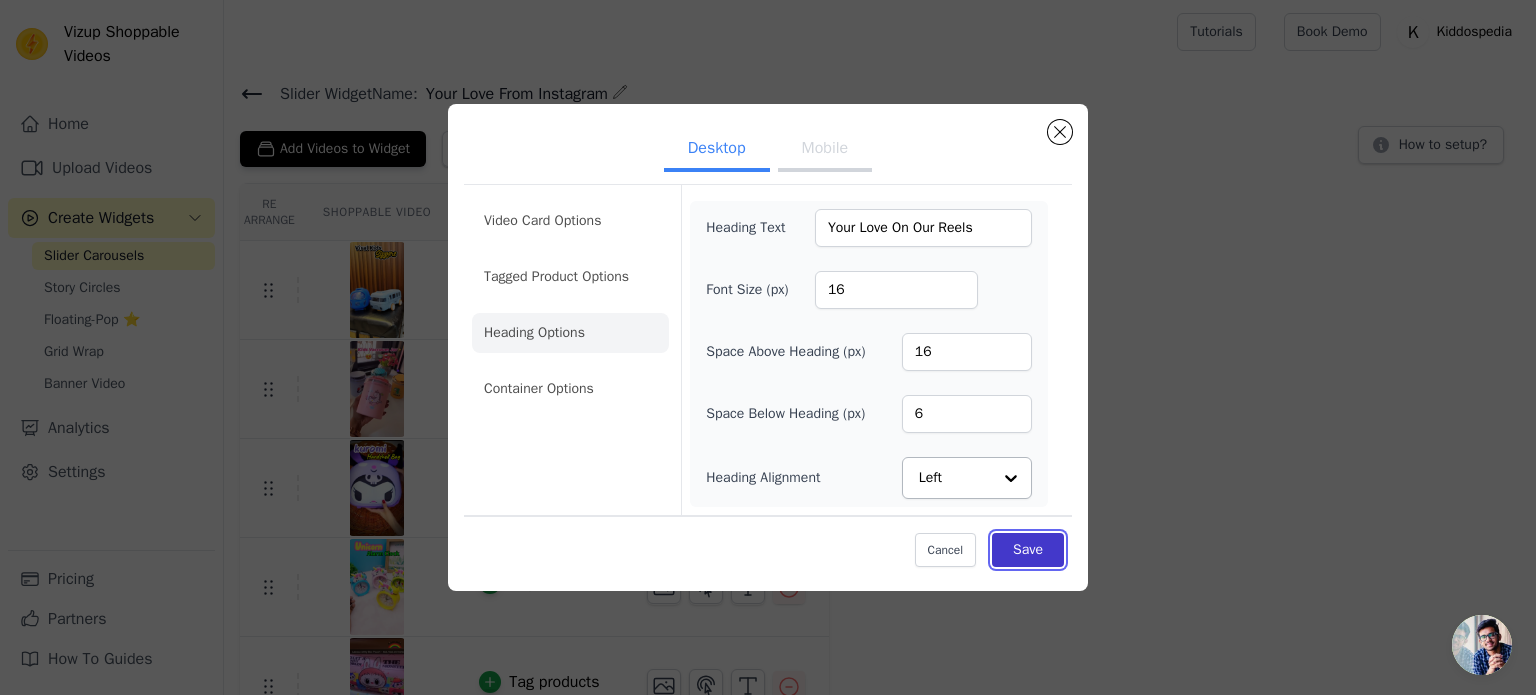 click on "Save" at bounding box center (1028, 550) 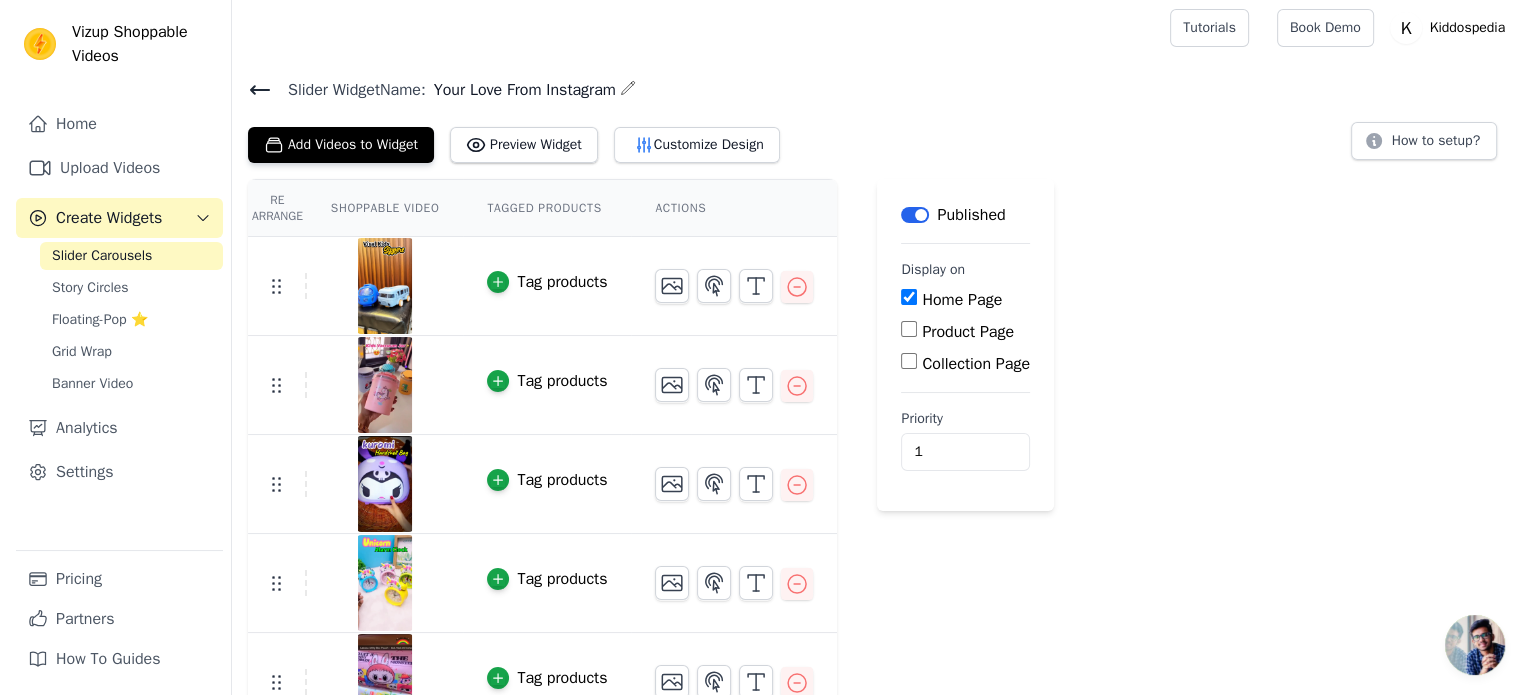 scroll, scrollTop: 0, scrollLeft: 0, axis: both 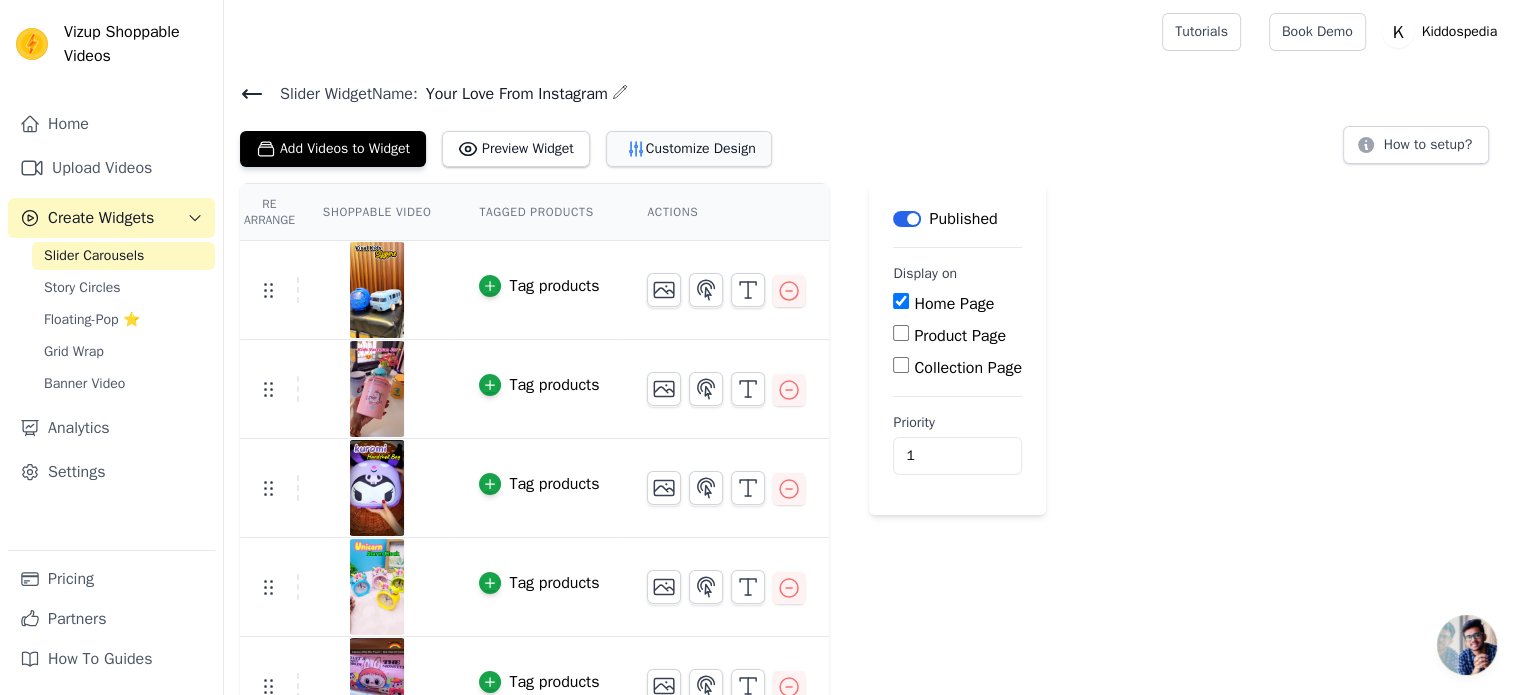 click on "Customize Design" at bounding box center [689, 149] 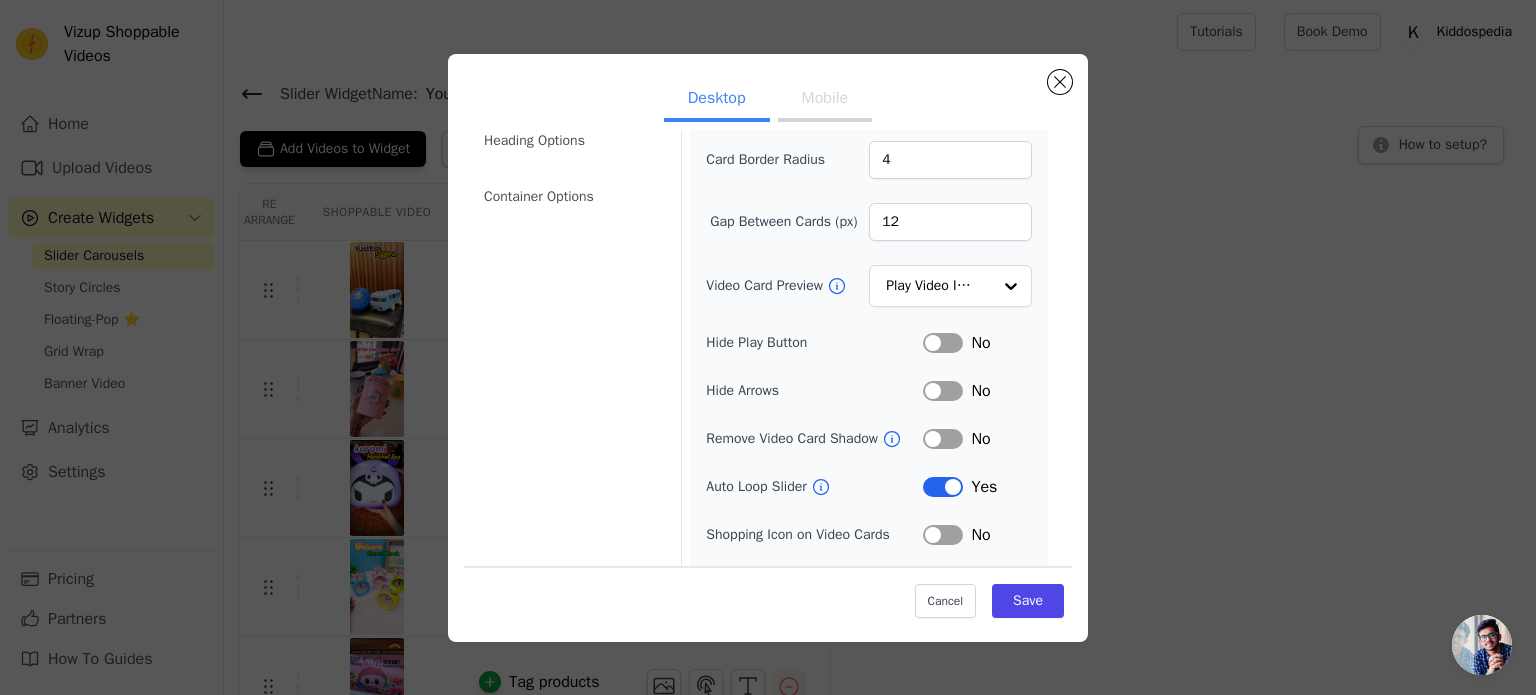 scroll, scrollTop: 184, scrollLeft: 0, axis: vertical 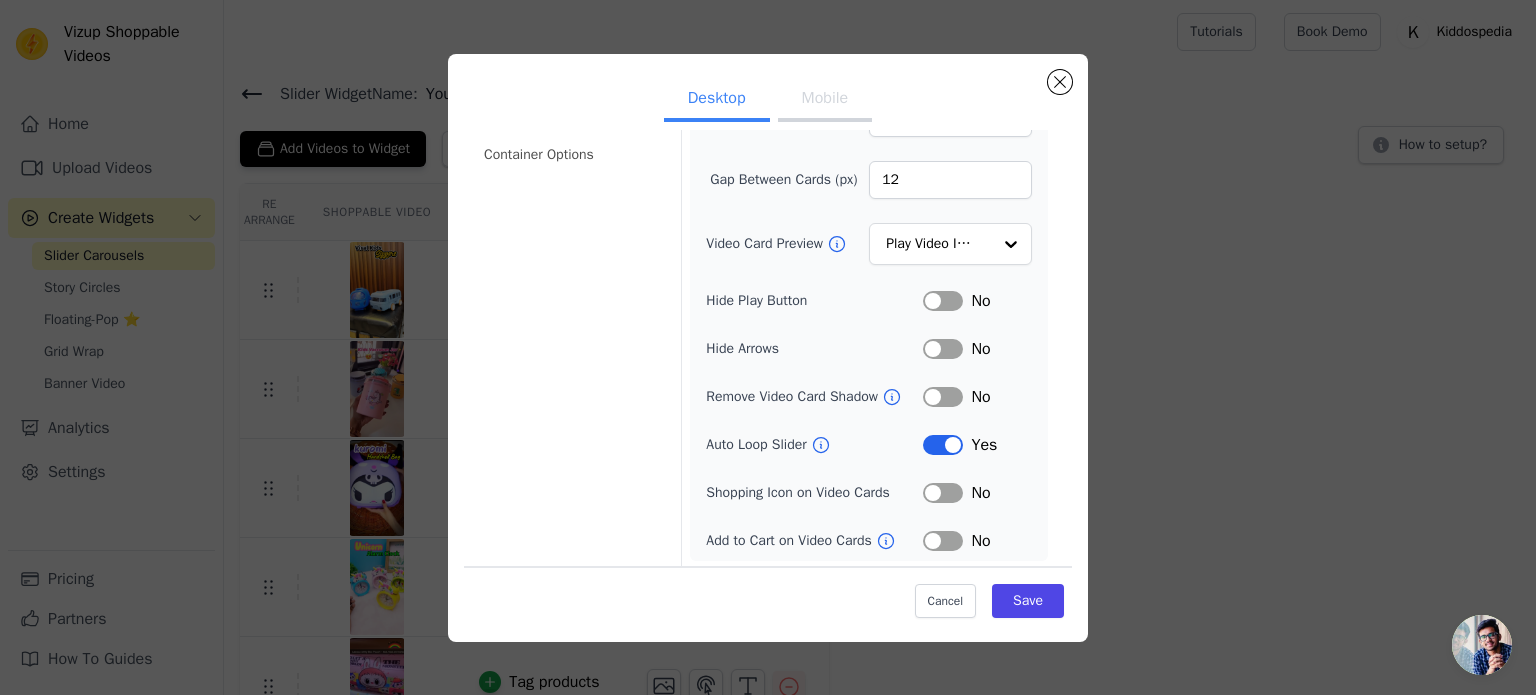 click on "Label" at bounding box center [943, 493] 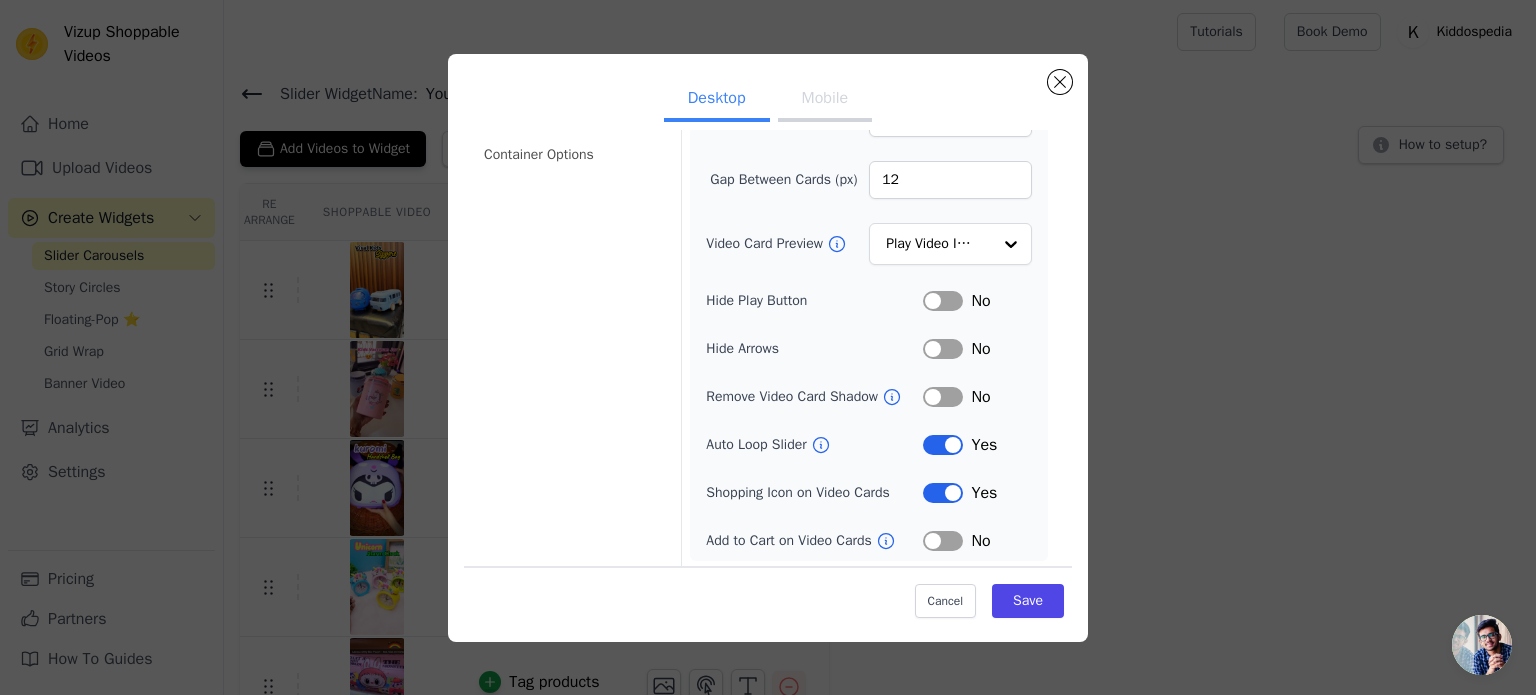 click 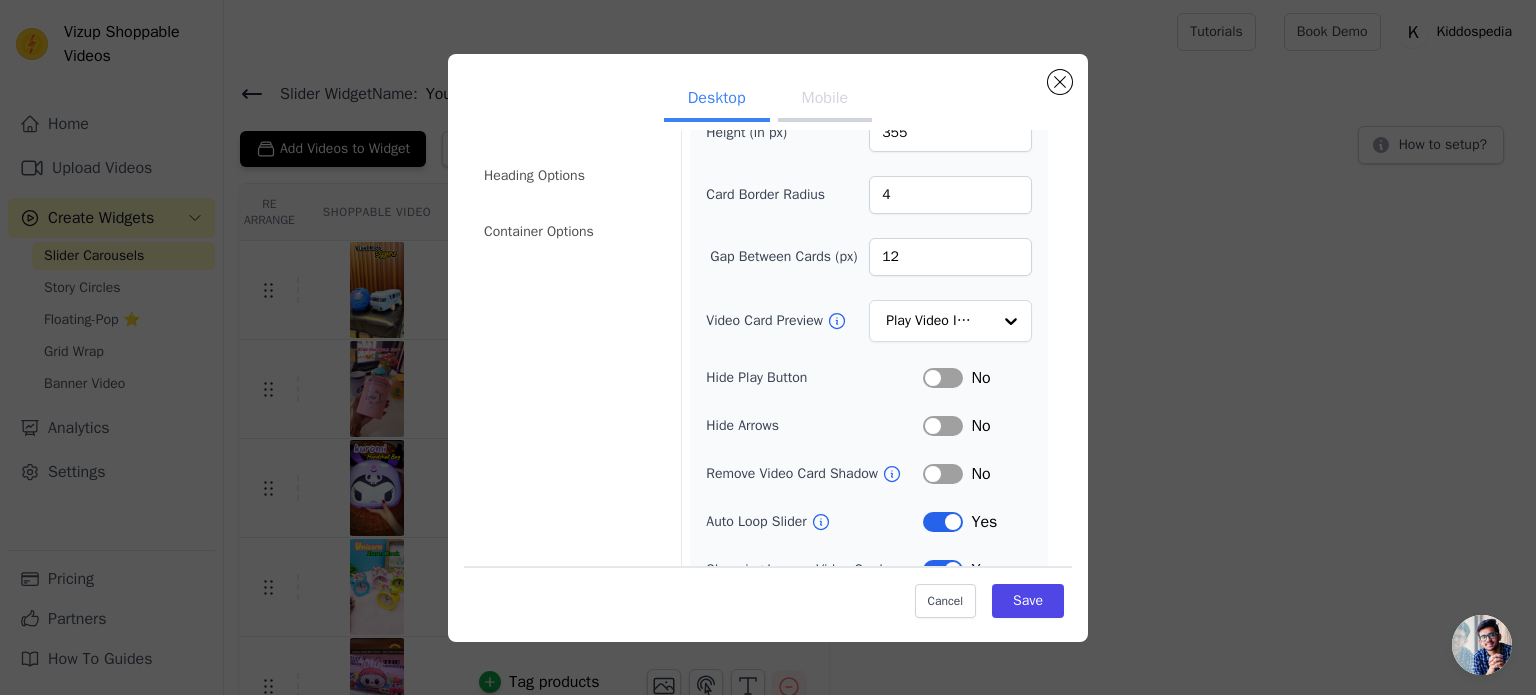 scroll, scrollTop: 0, scrollLeft: 0, axis: both 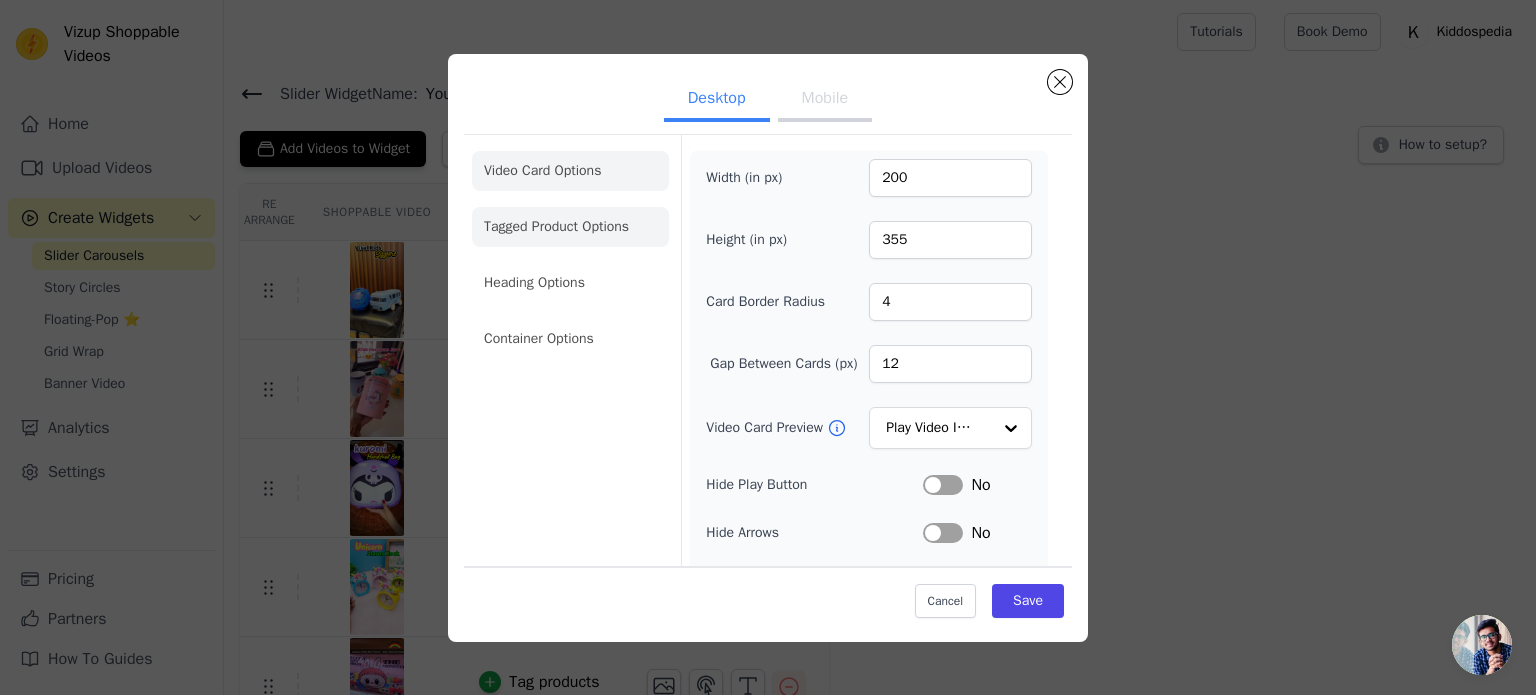 click on "Tagged Product Options" 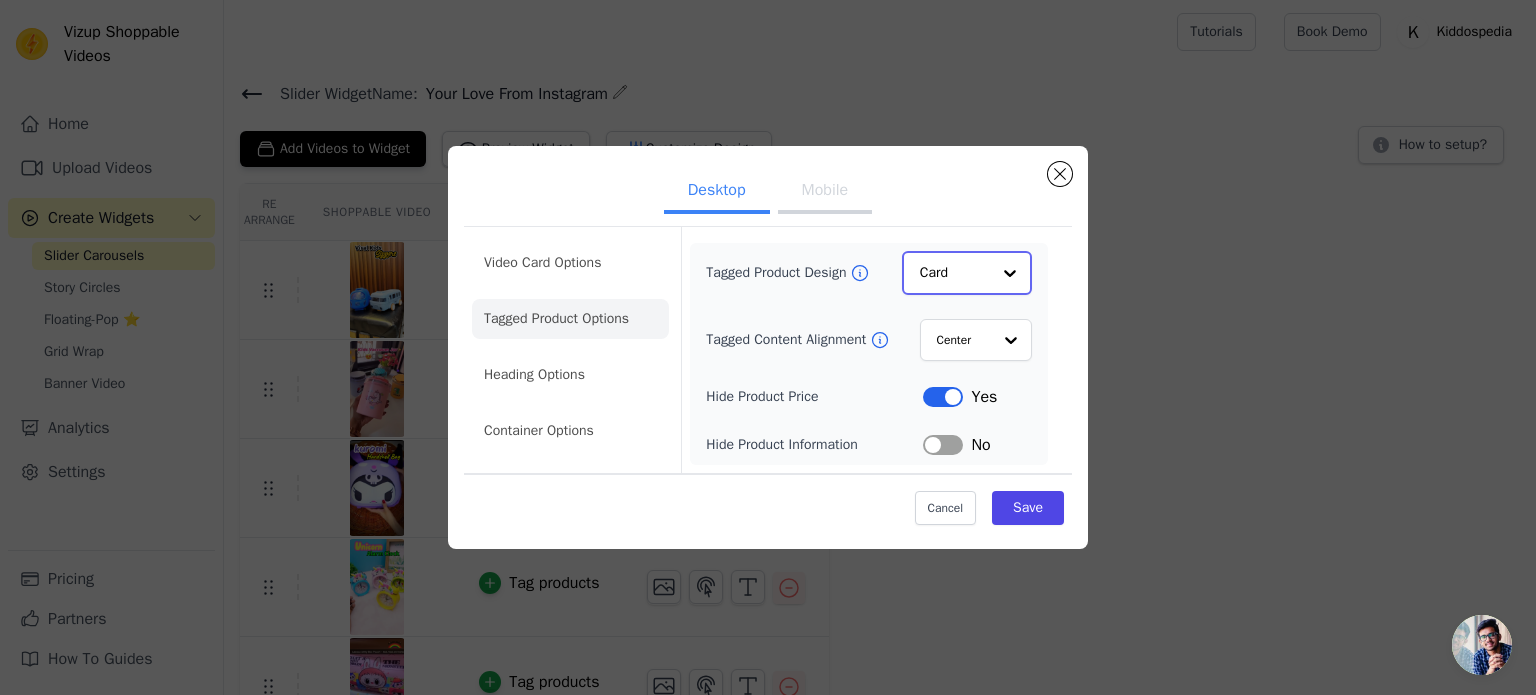click on "Tagged Product Design" 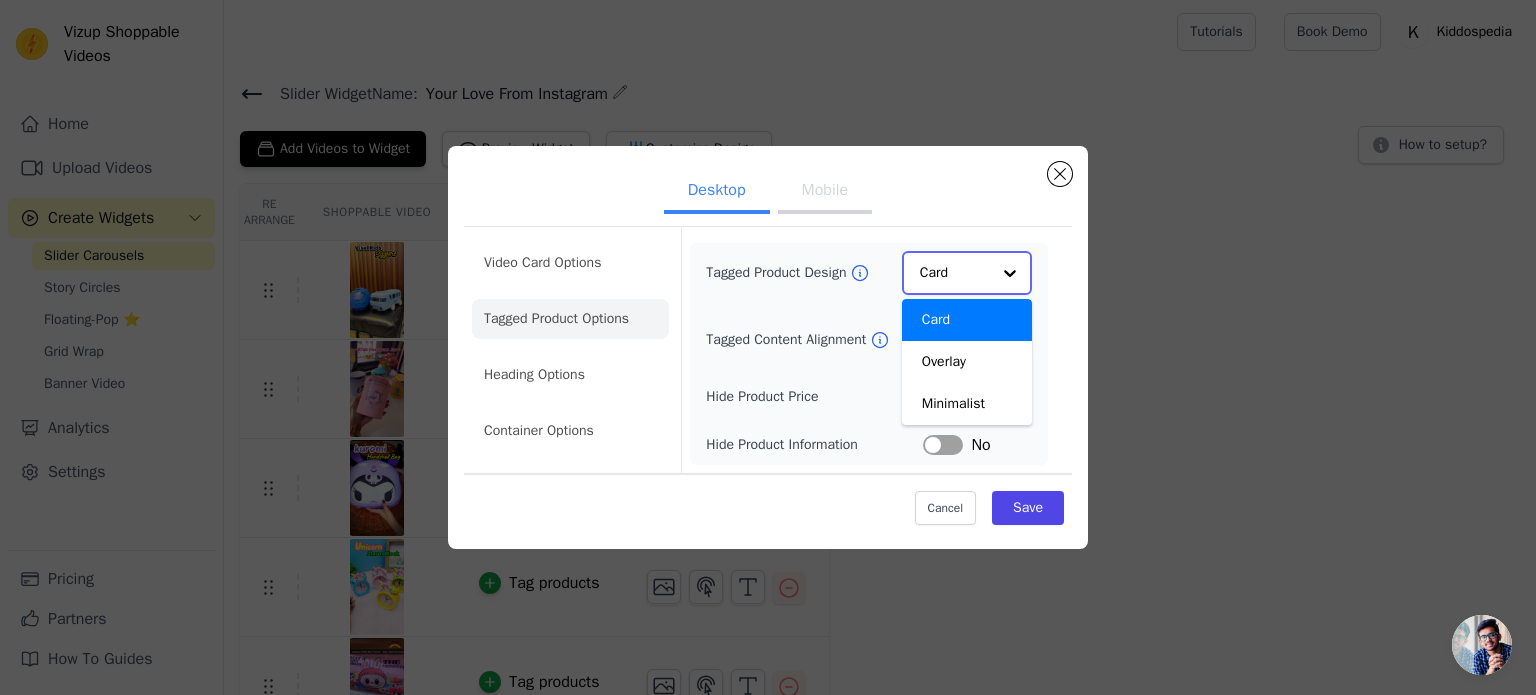 click on "Tagged Product Design" 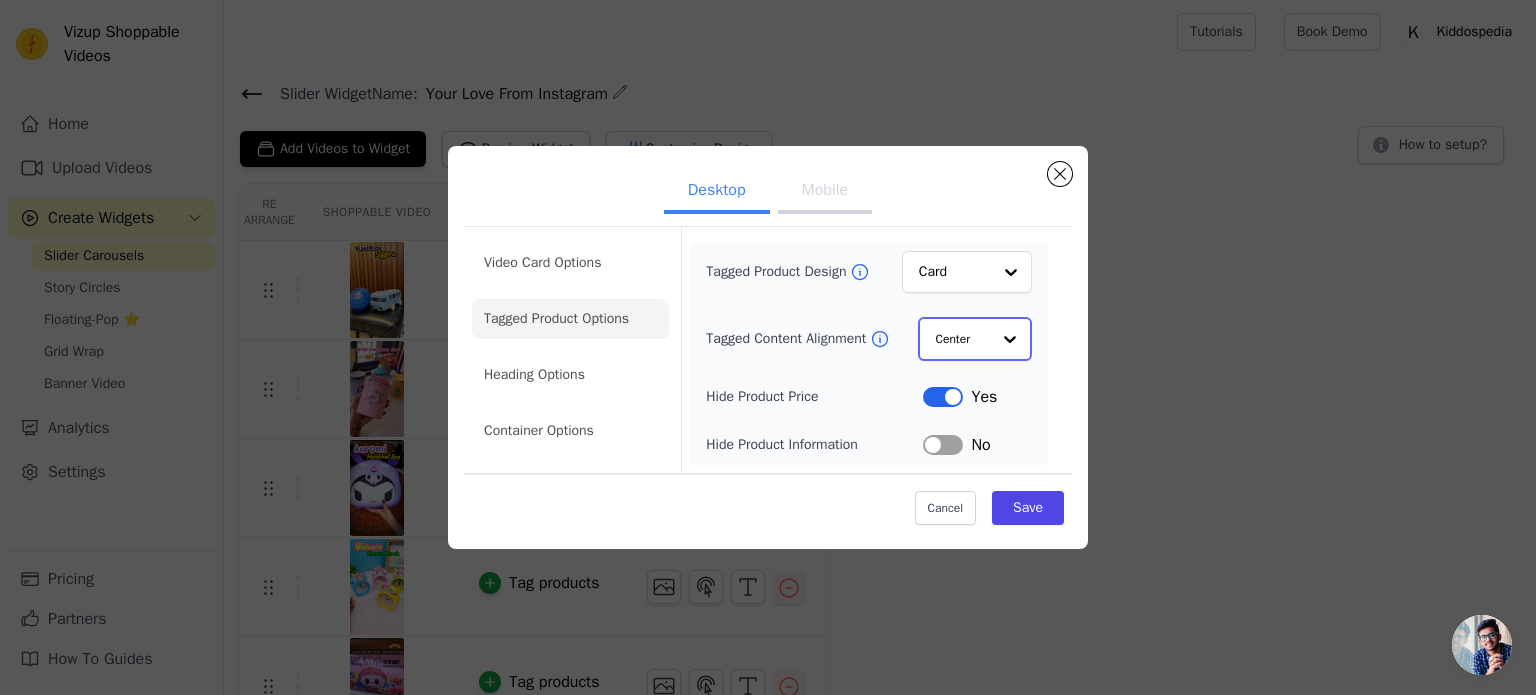 click on "Tagged Content Alignment" 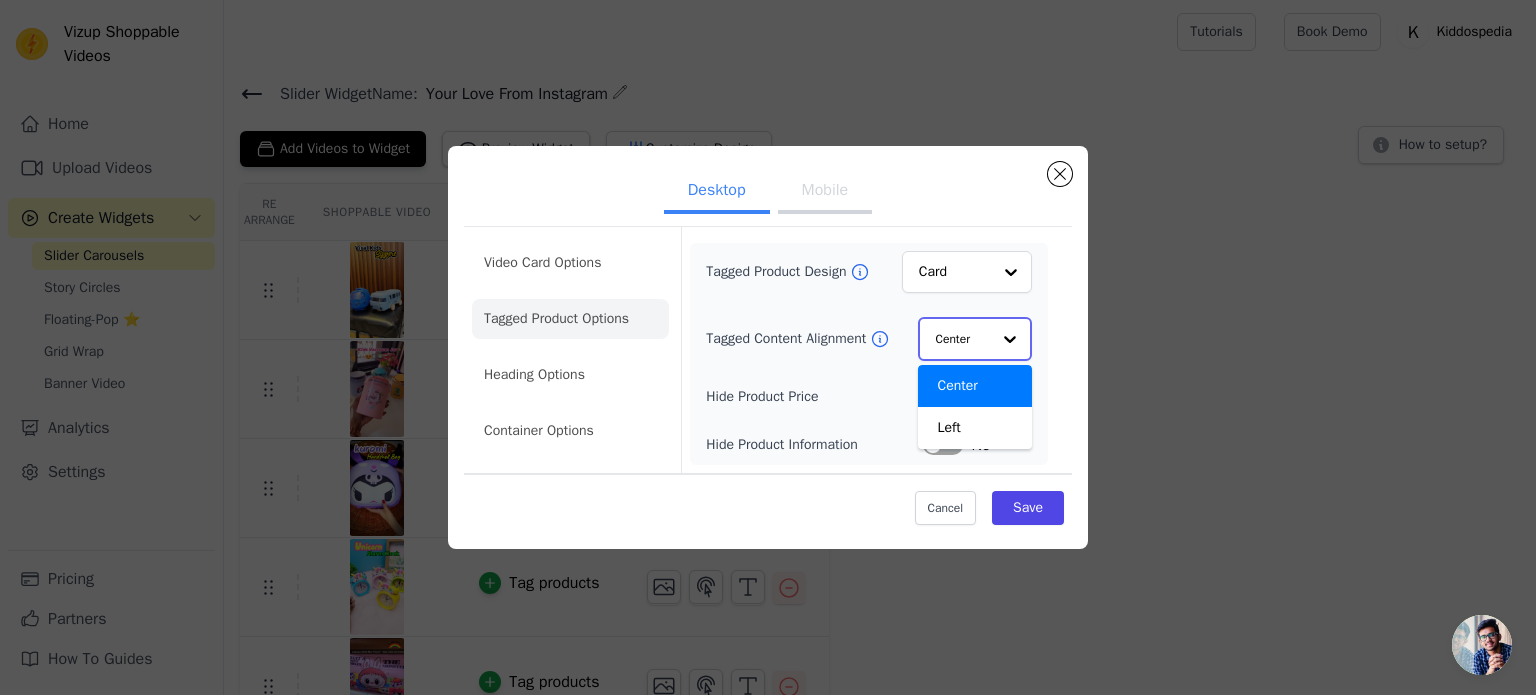 click on "Center" at bounding box center [975, 386] 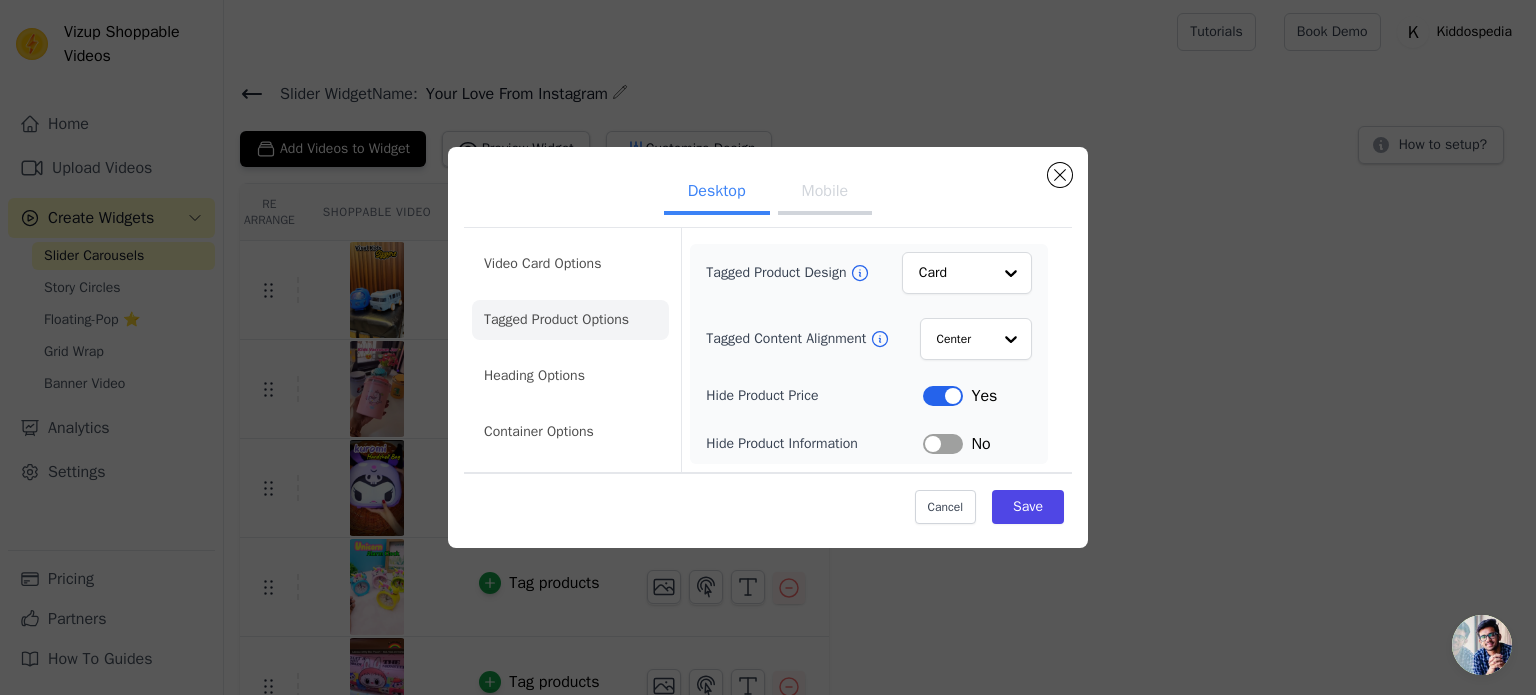click on "Label" at bounding box center [943, 444] 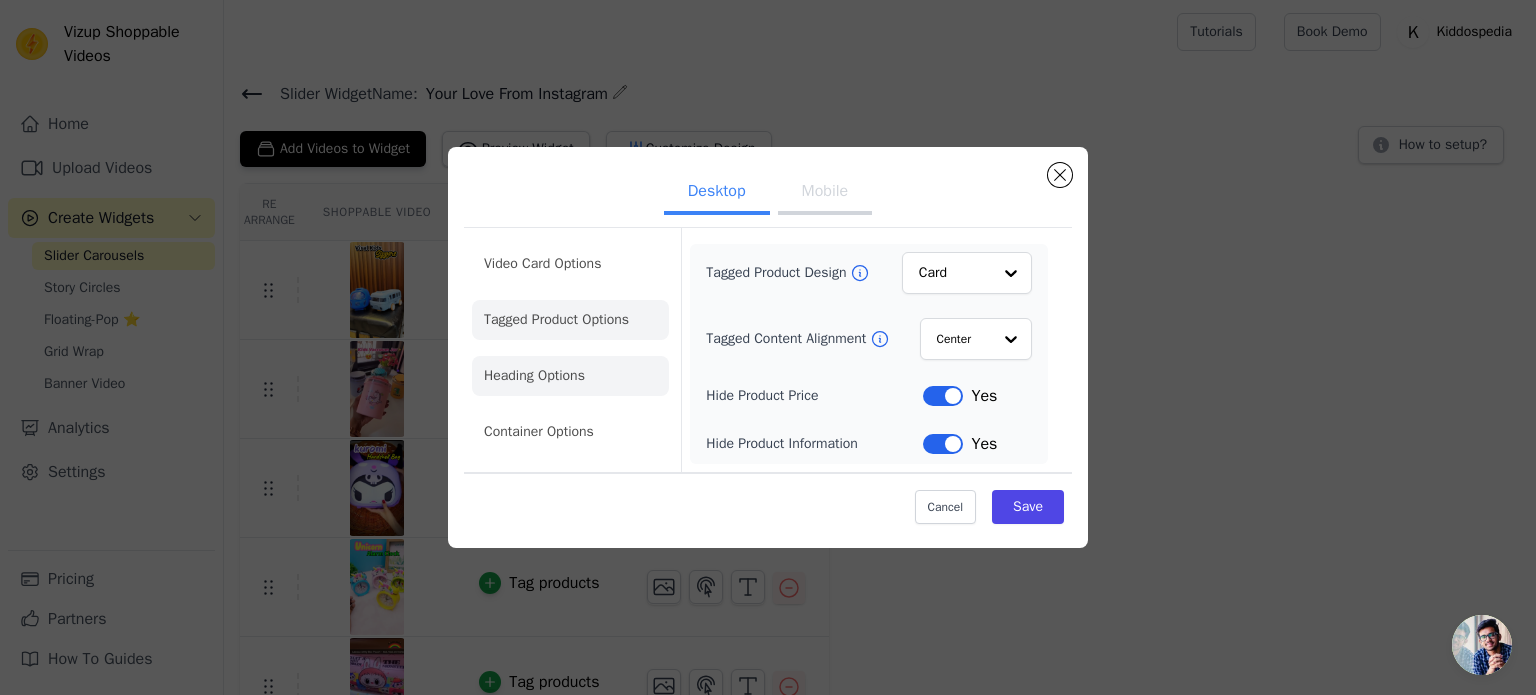 click on "Heading Options" 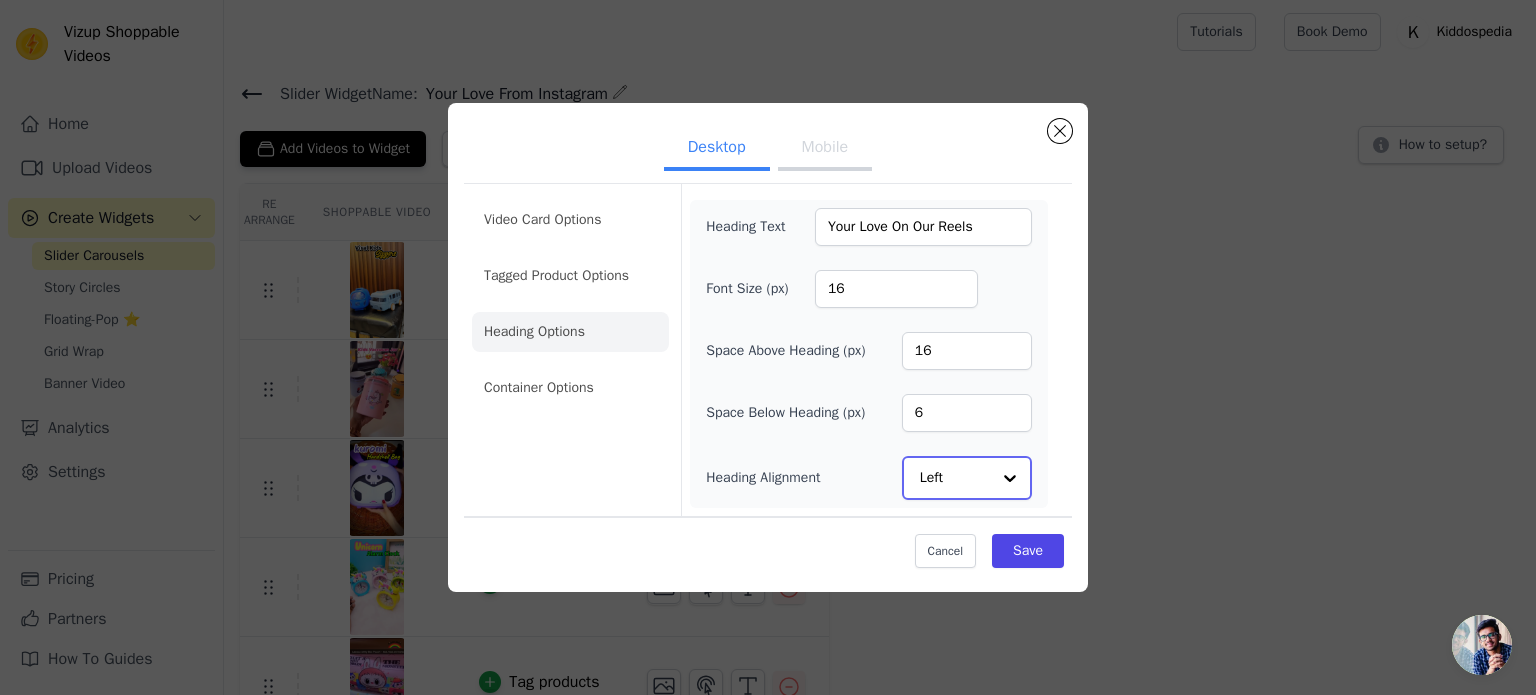 click on "Heading Alignment" 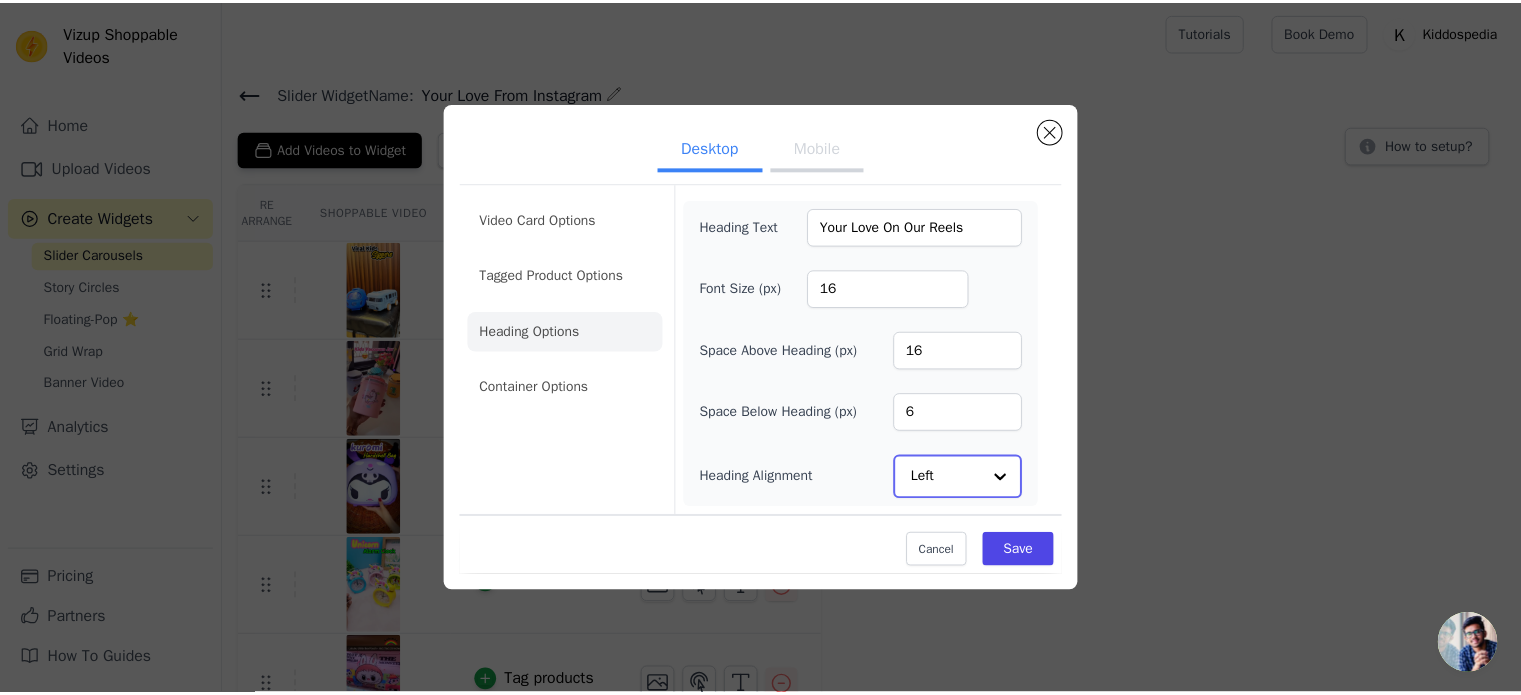 scroll, scrollTop: 0, scrollLeft: 0, axis: both 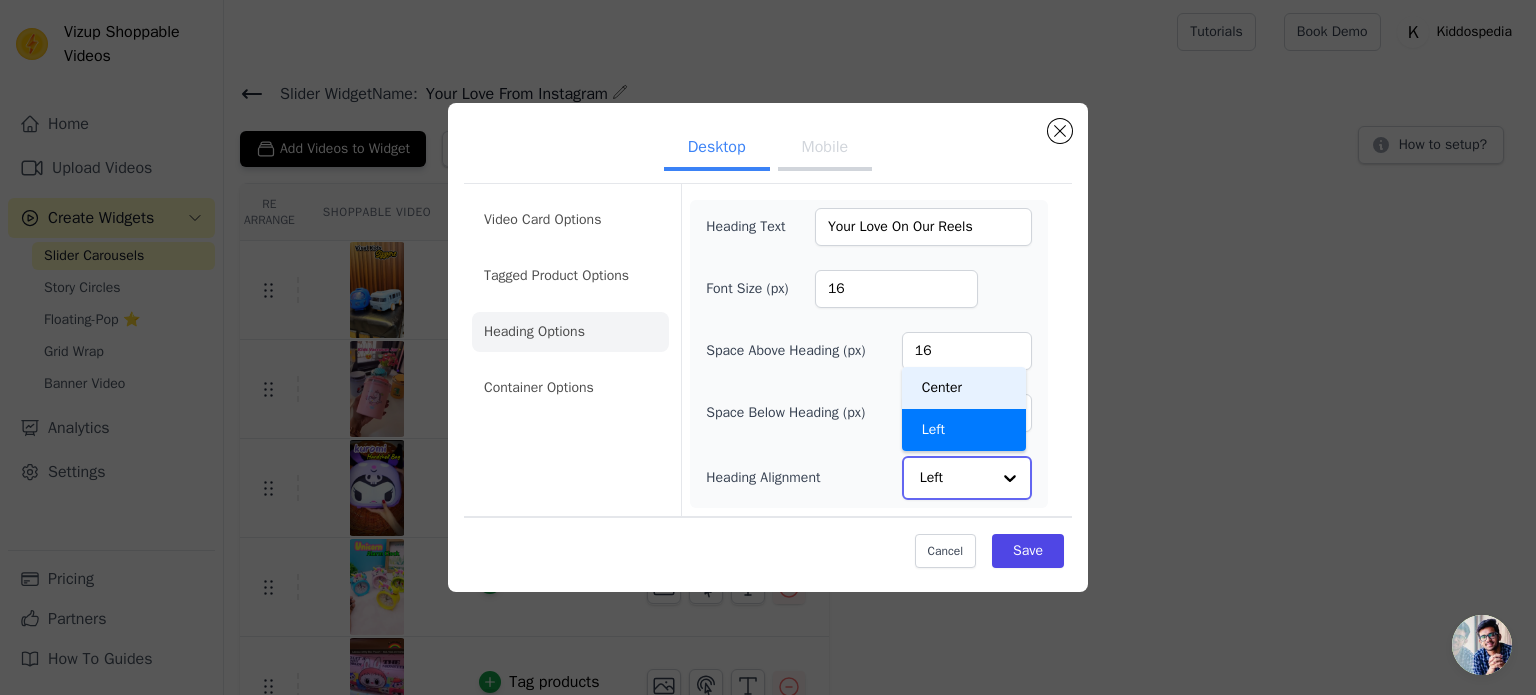 click on "Center" at bounding box center (964, 388) 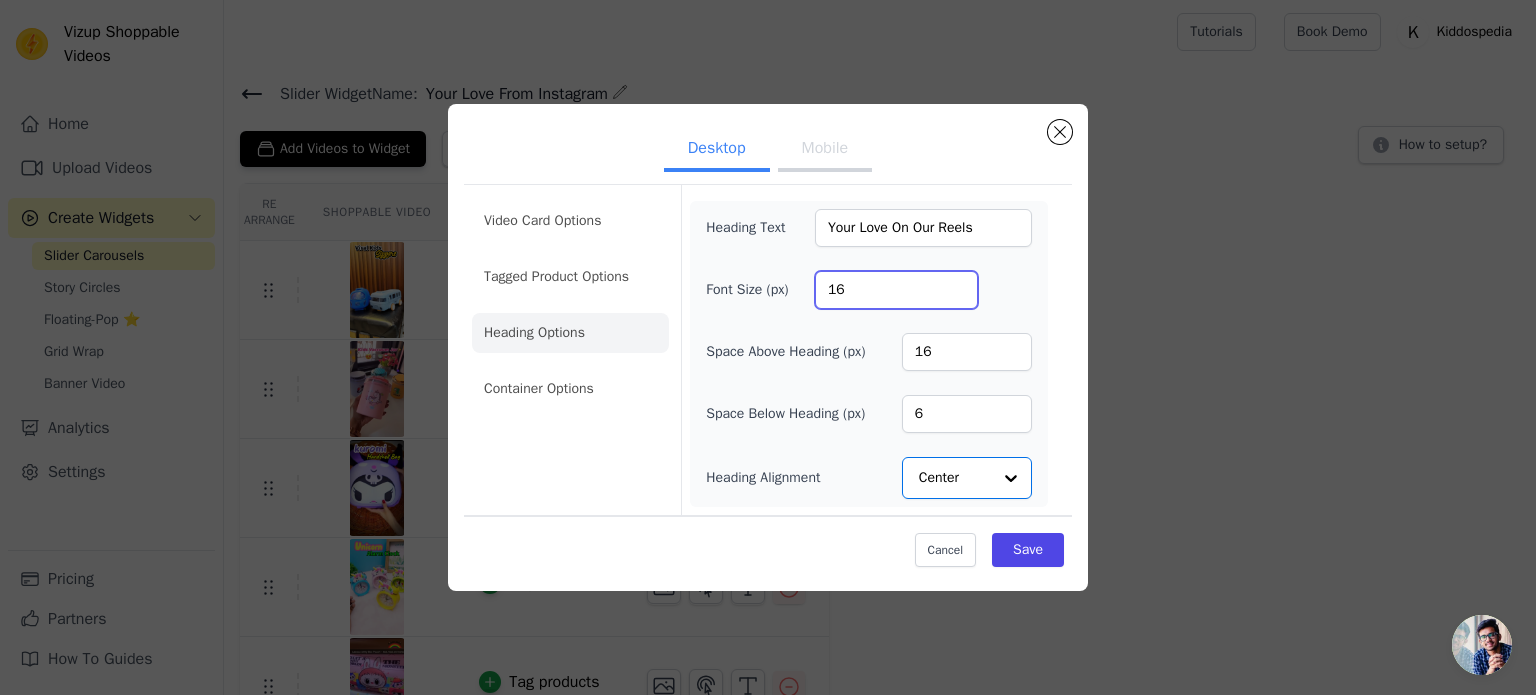 click on "16" at bounding box center (896, 290) 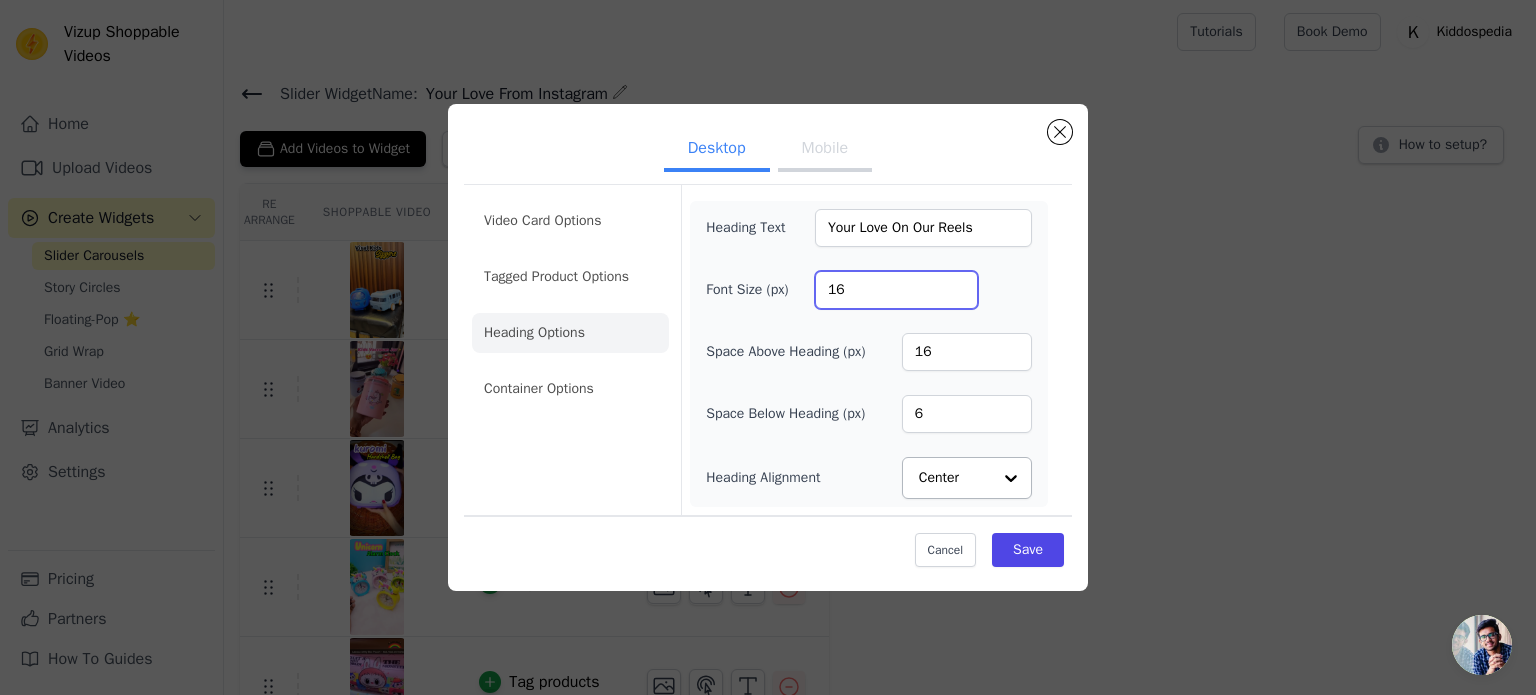 drag, startPoint x: 871, startPoint y: 288, endPoint x: 796, endPoint y: 287, distance: 75.00667 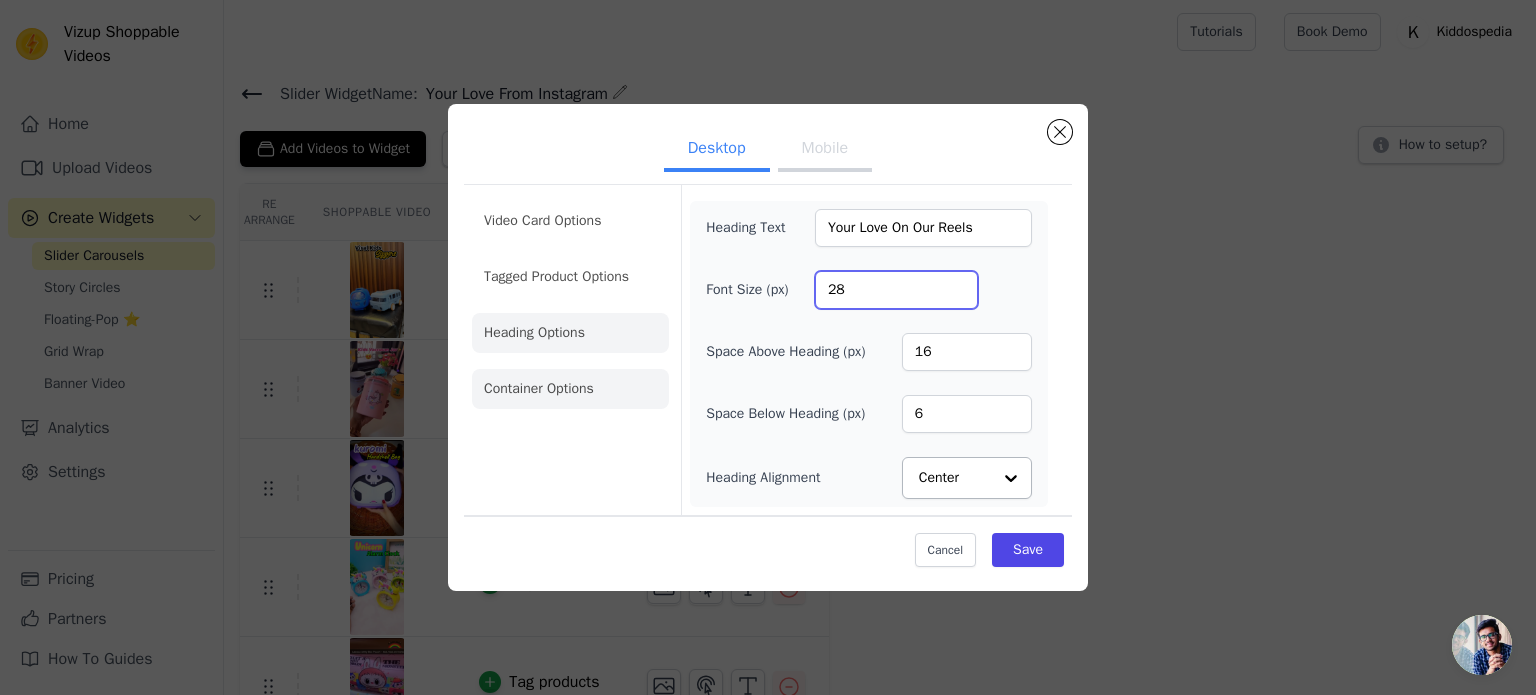 type on "28" 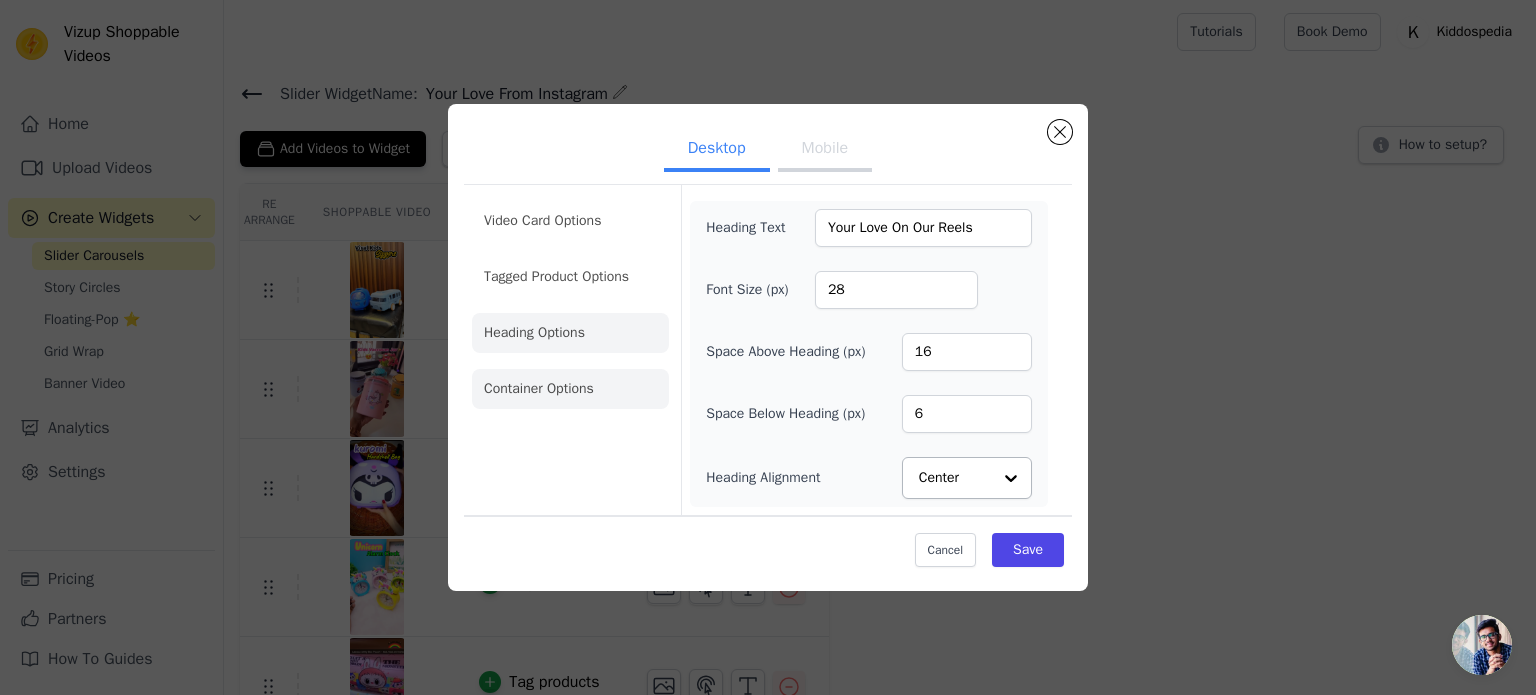 click on "Container Options" 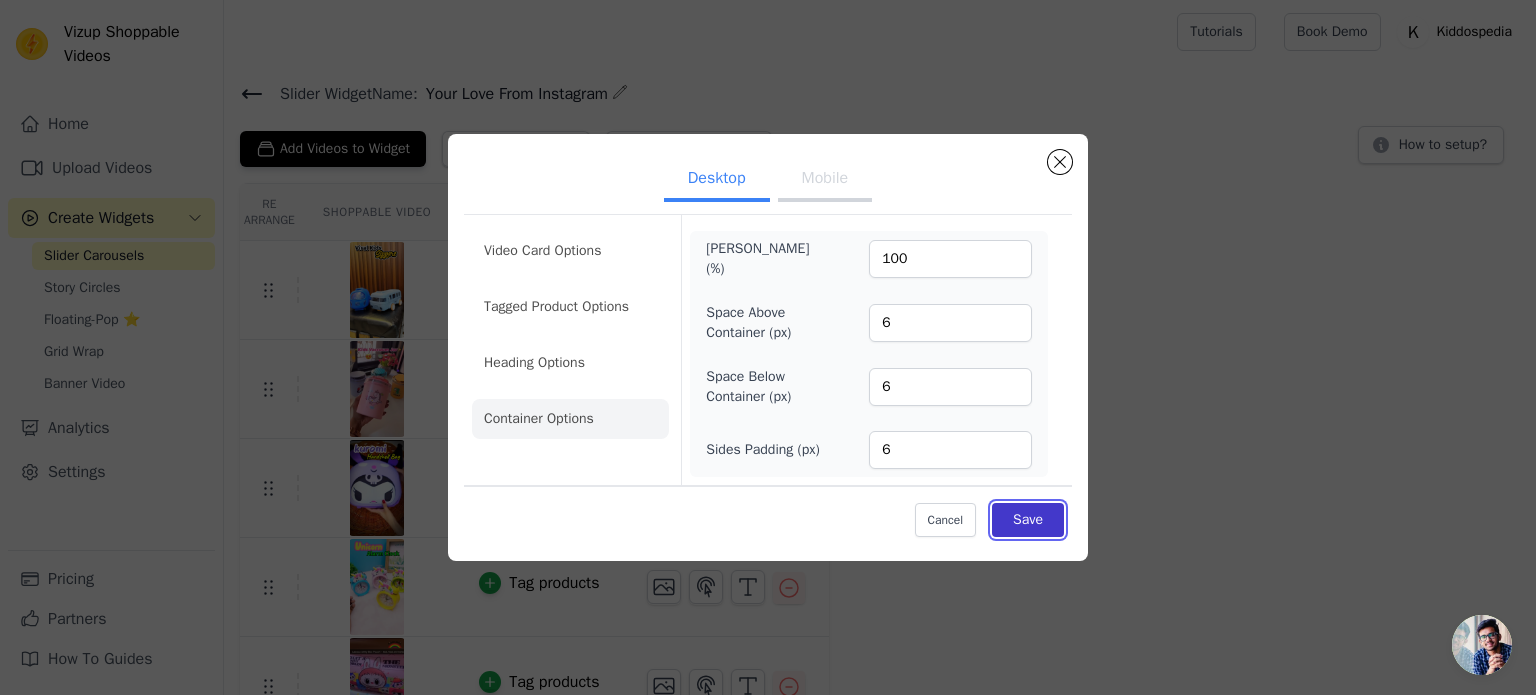 click on "Save" at bounding box center (1028, 520) 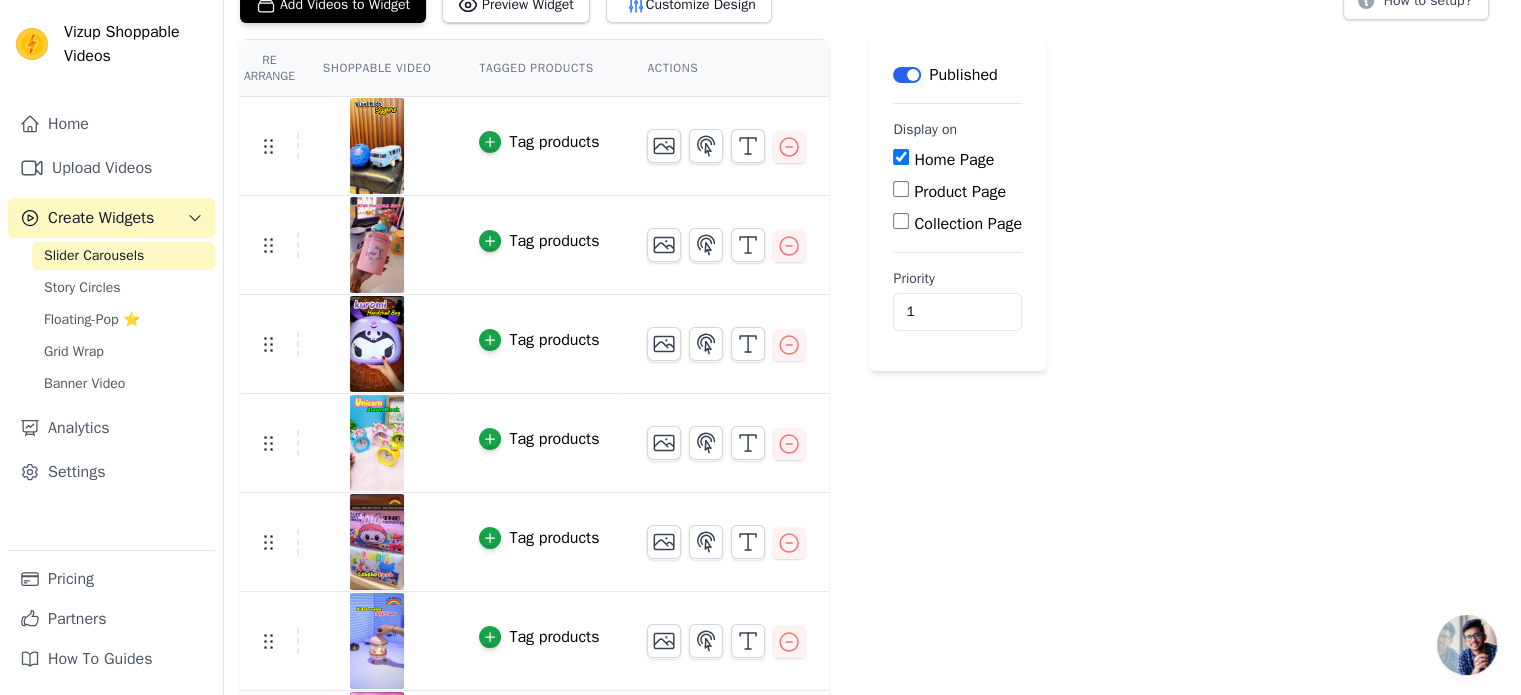 scroll, scrollTop: 169, scrollLeft: 0, axis: vertical 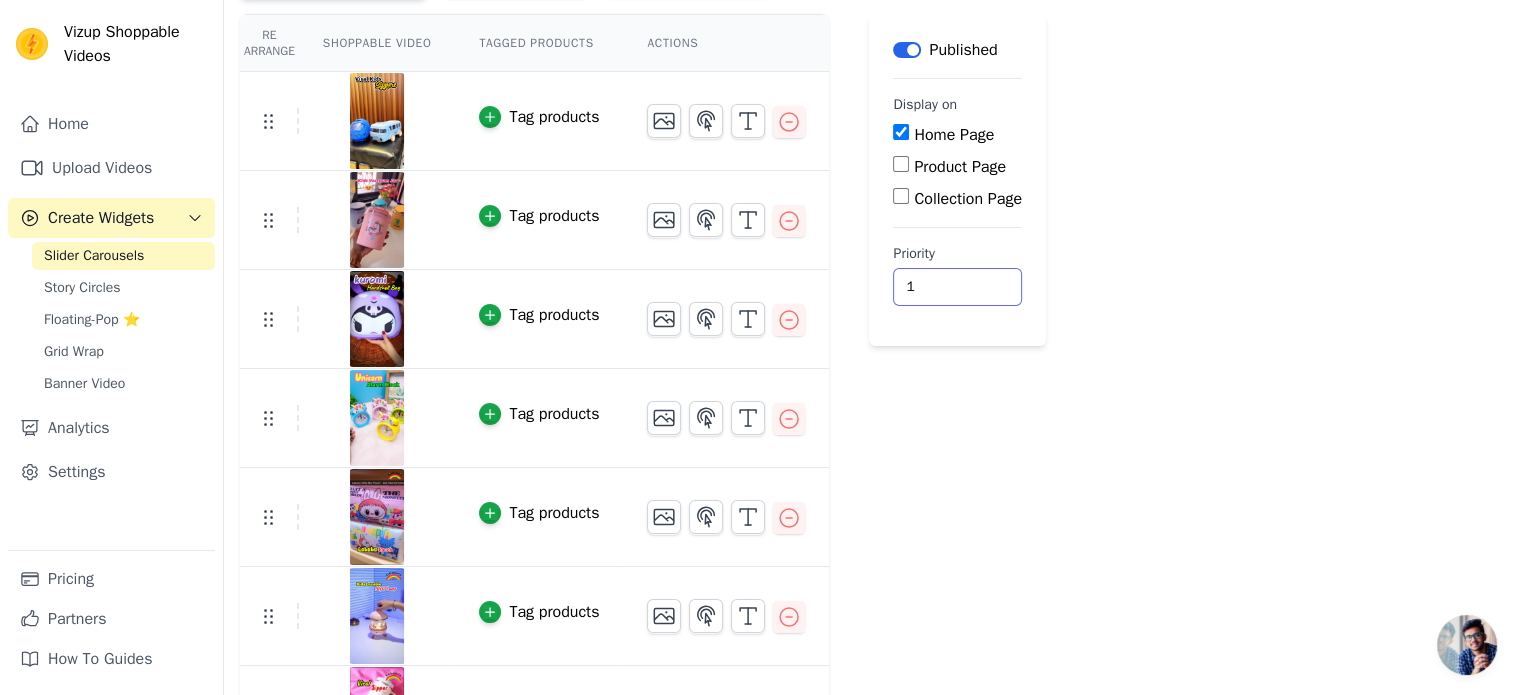 drag, startPoint x: 941, startPoint y: 283, endPoint x: 896, endPoint y: 279, distance: 45.17743 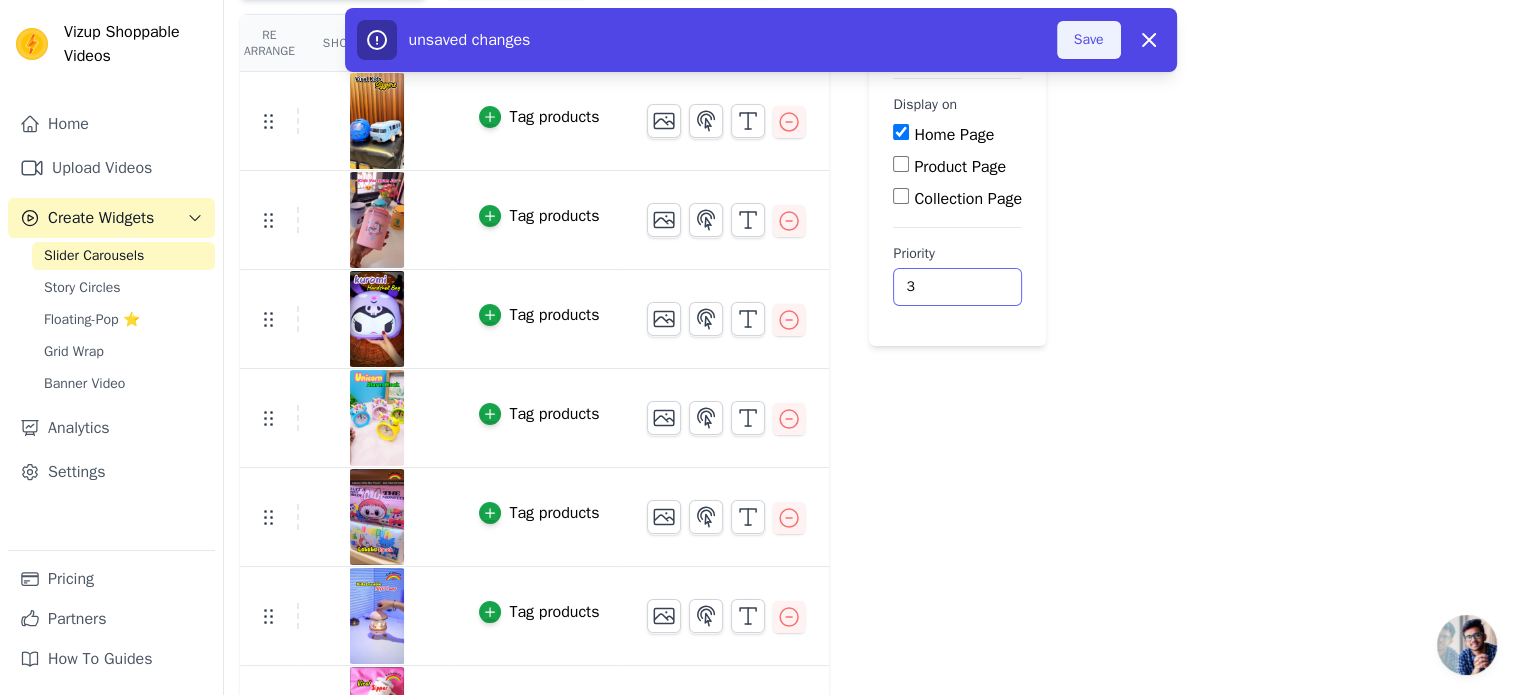 type on "3" 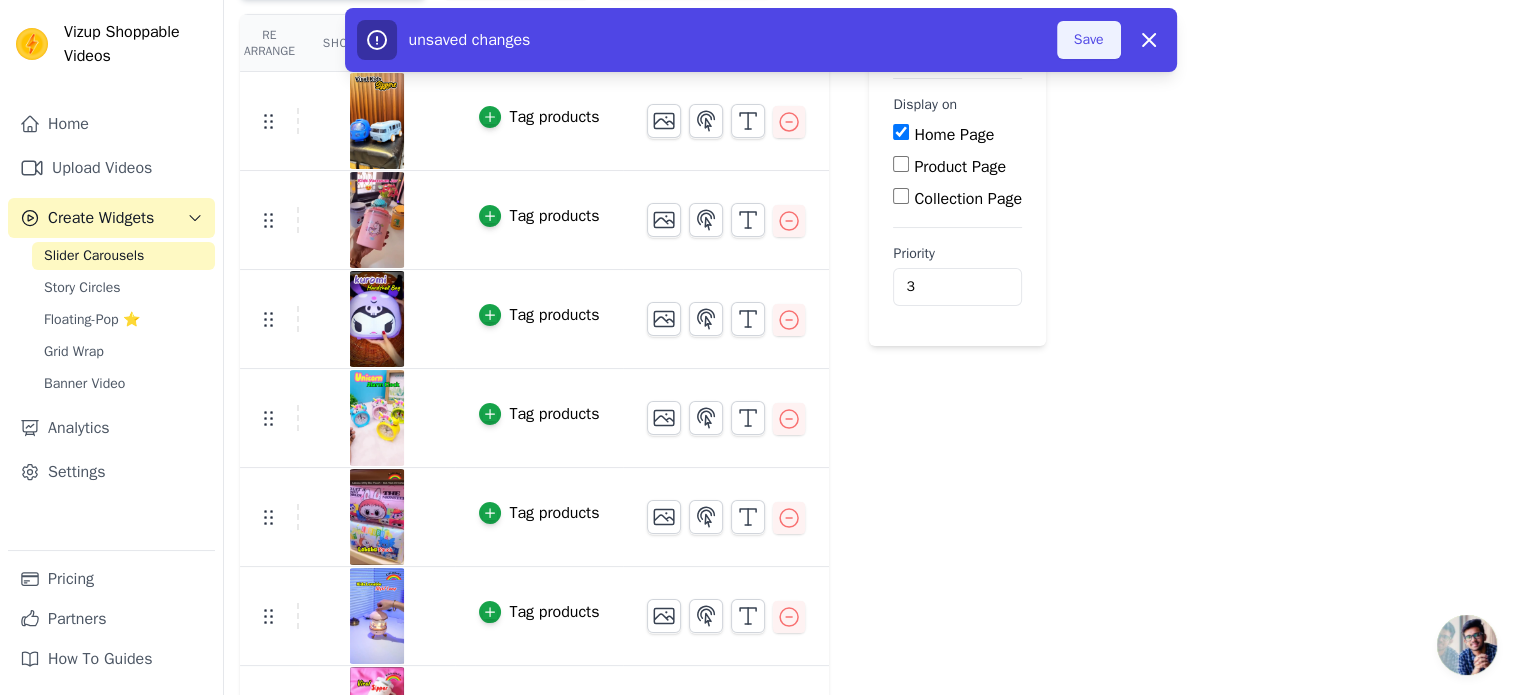 click on "Save" at bounding box center (1089, 40) 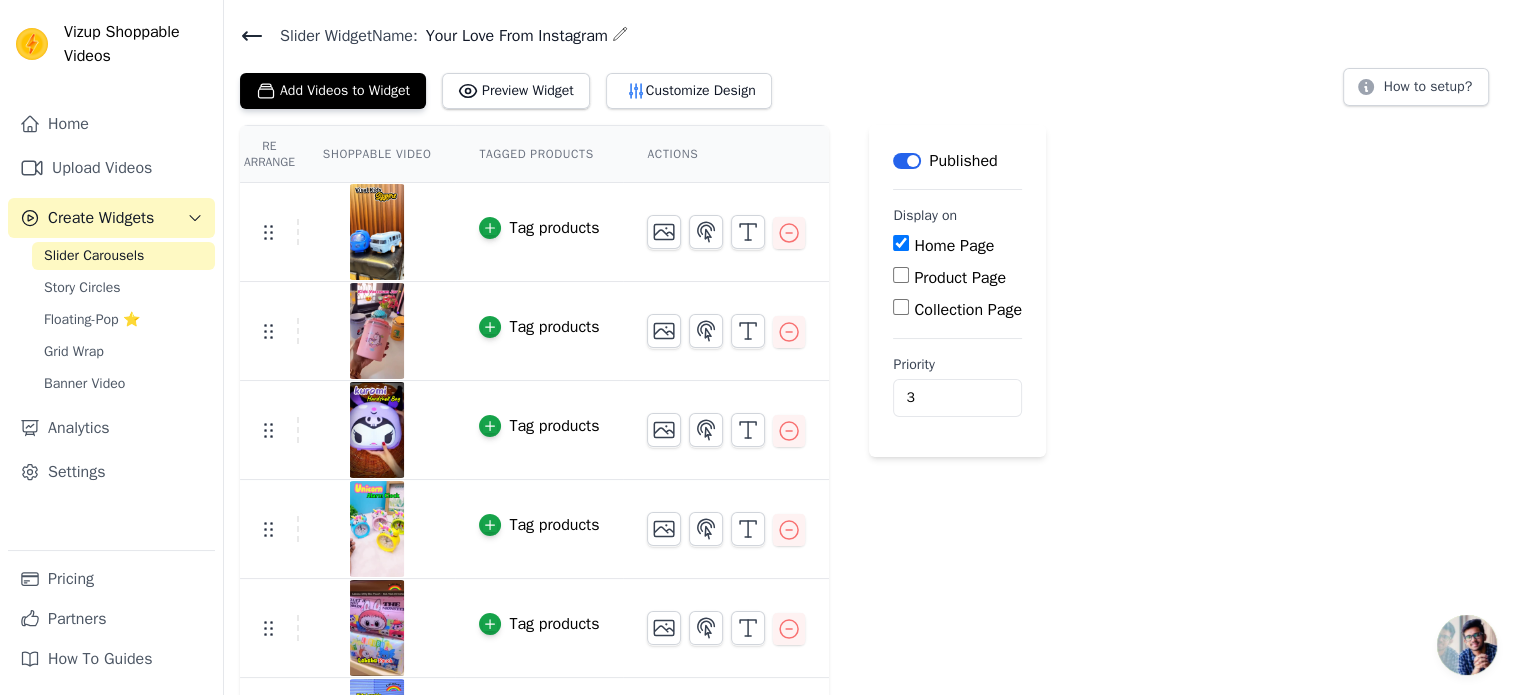 scroll, scrollTop: 54, scrollLeft: 0, axis: vertical 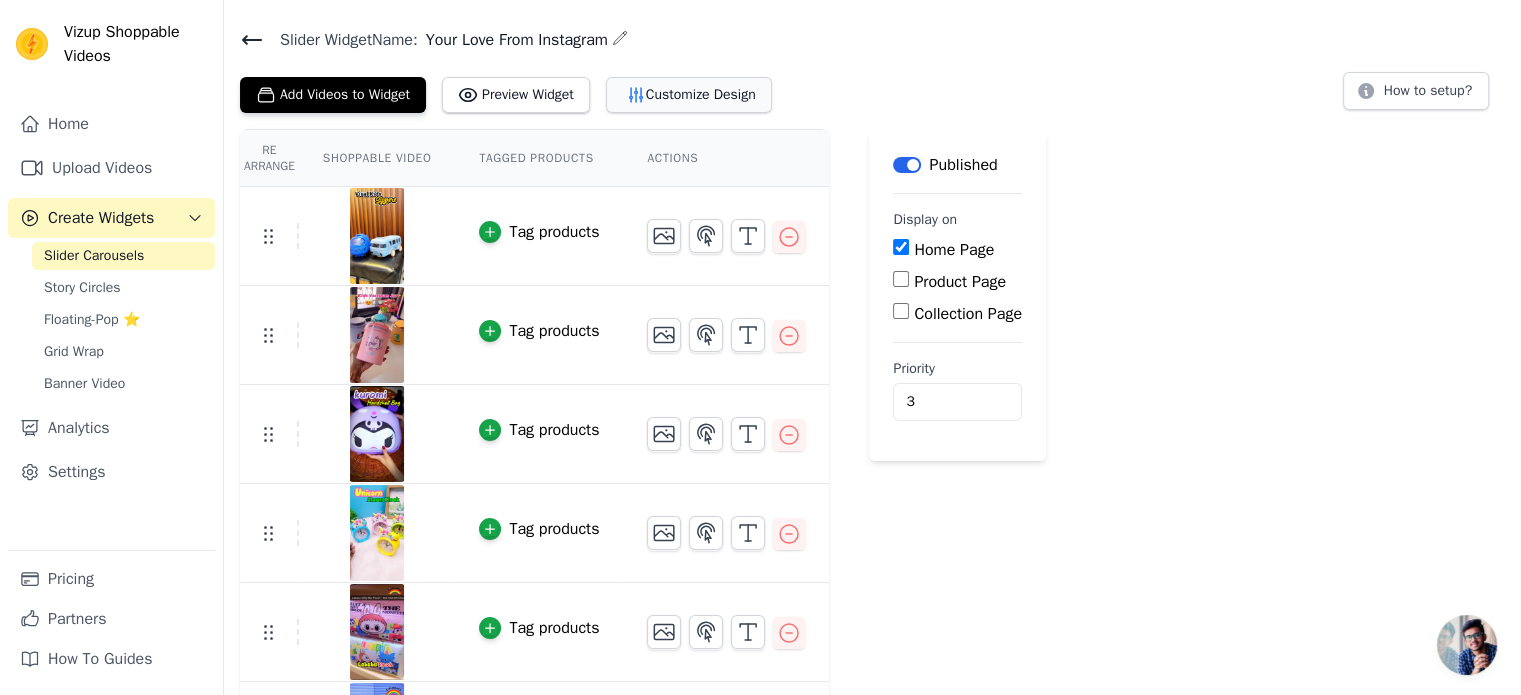 click on "Customize Design" at bounding box center [689, 95] 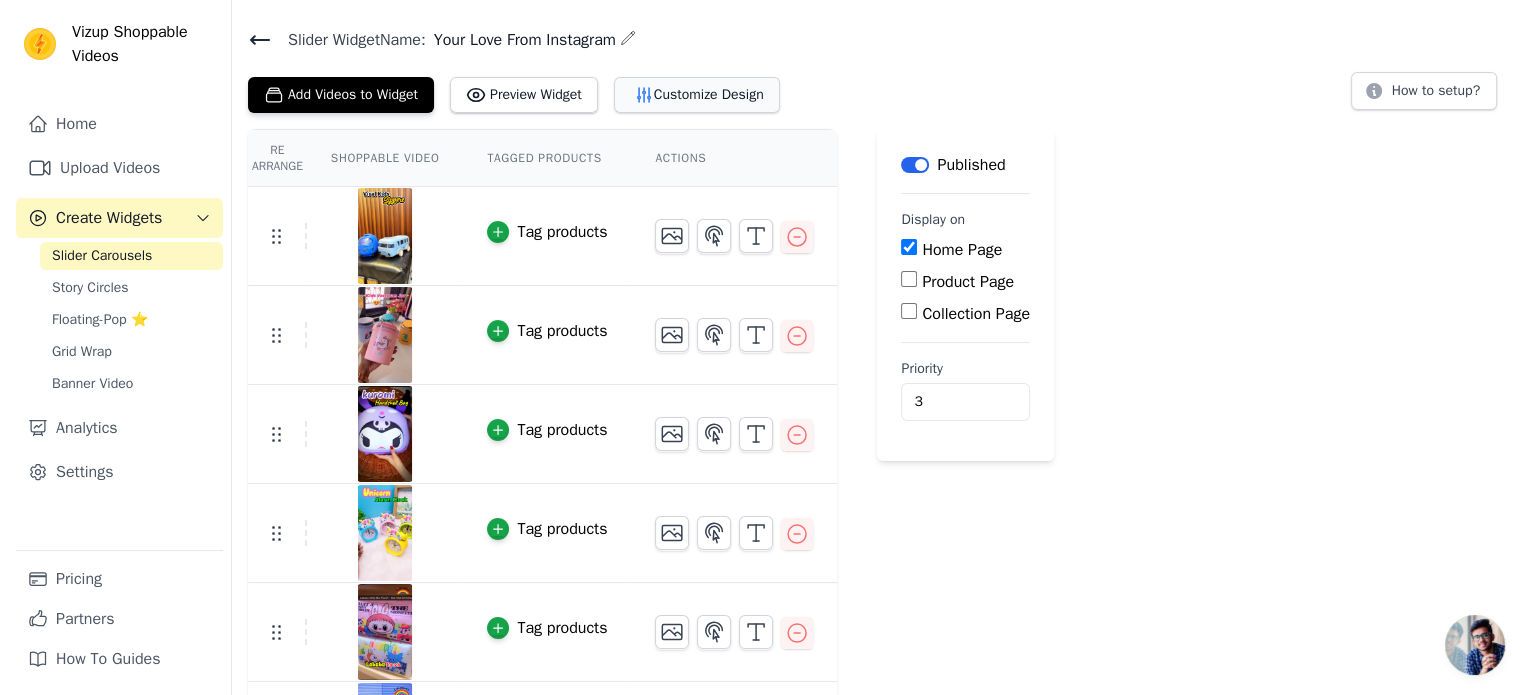 scroll, scrollTop: 0, scrollLeft: 0, axis: both 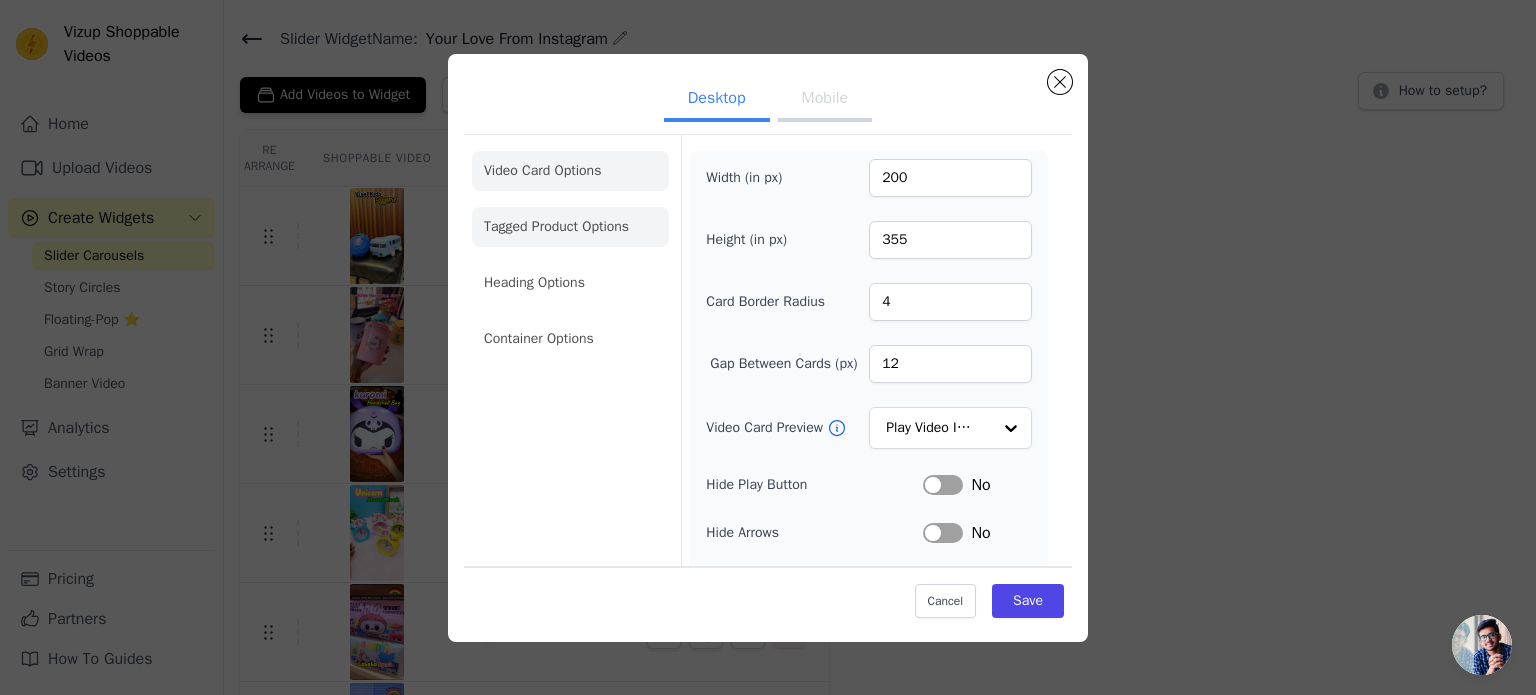 click on "Tagged Product Options" 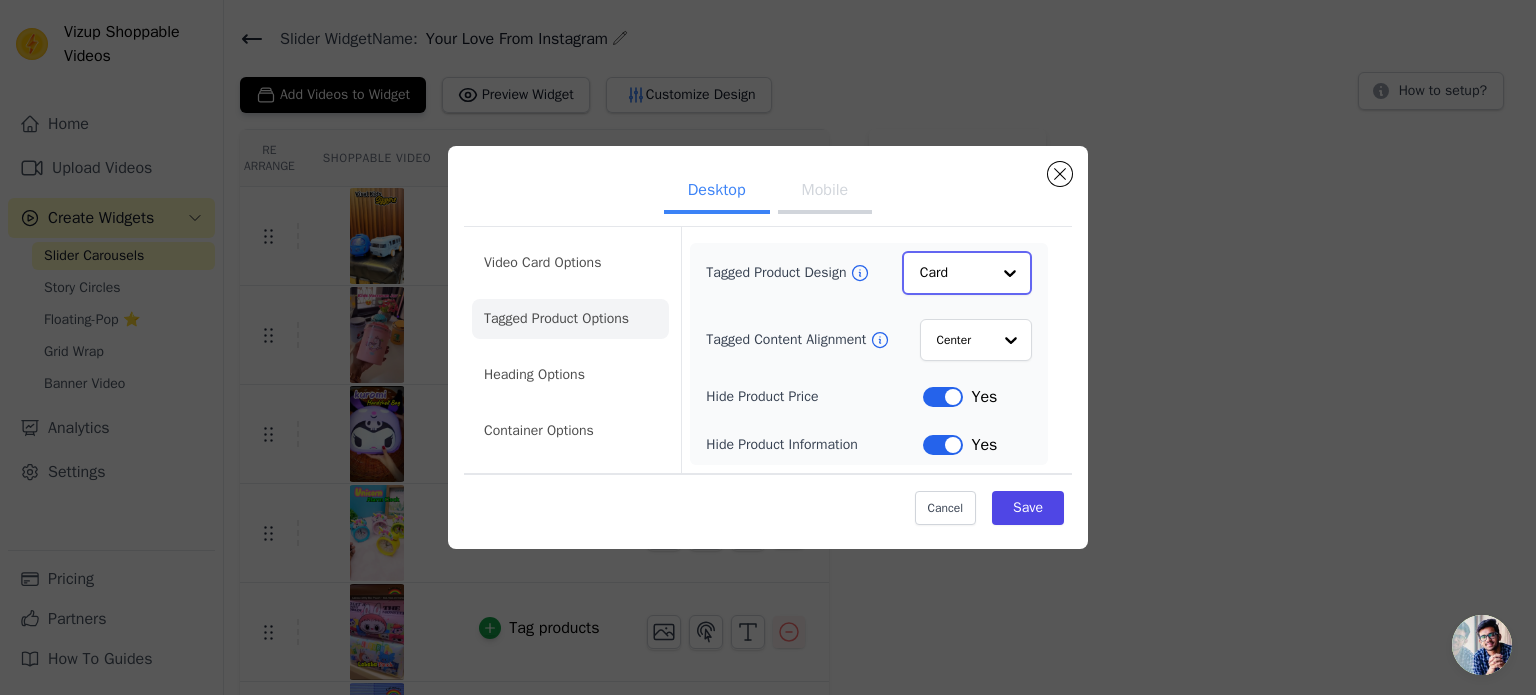 click on "Tagged Product Design" 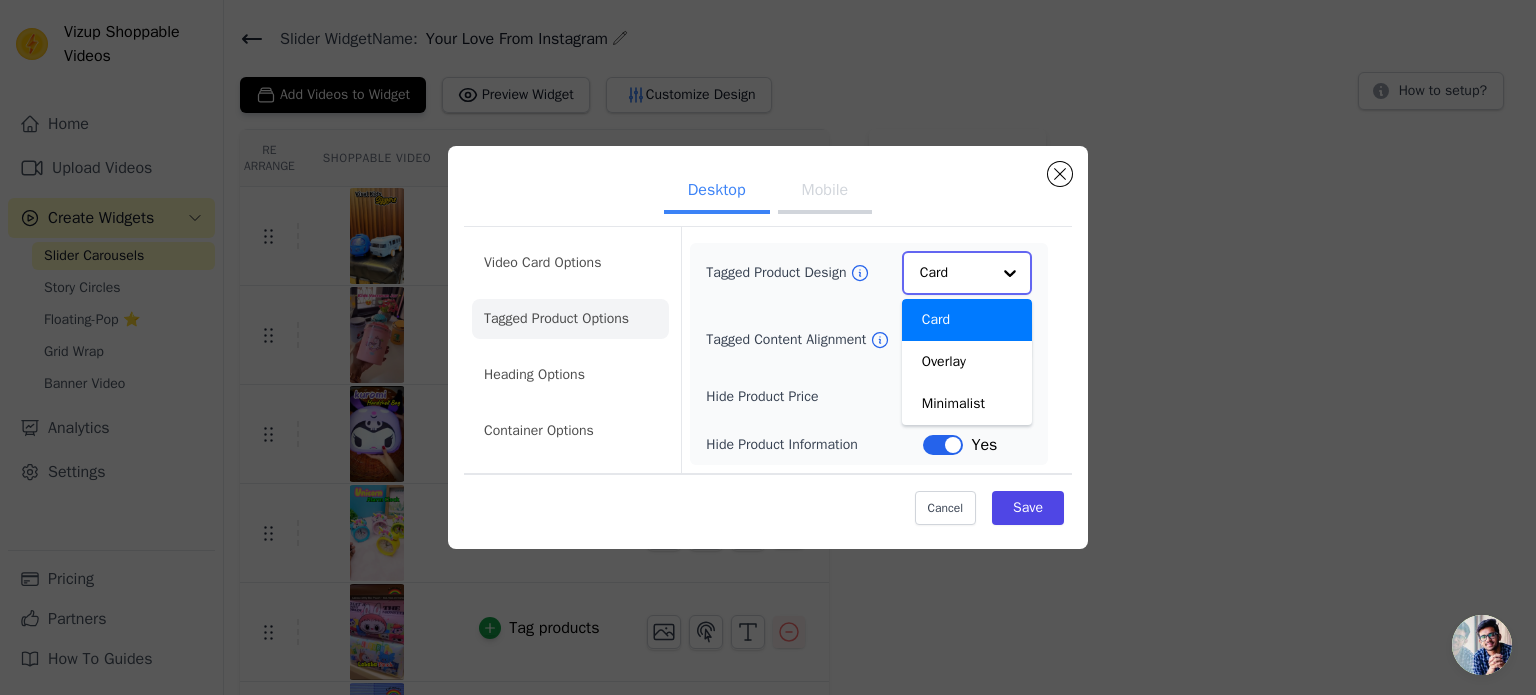 click on "Tagged Product Design" 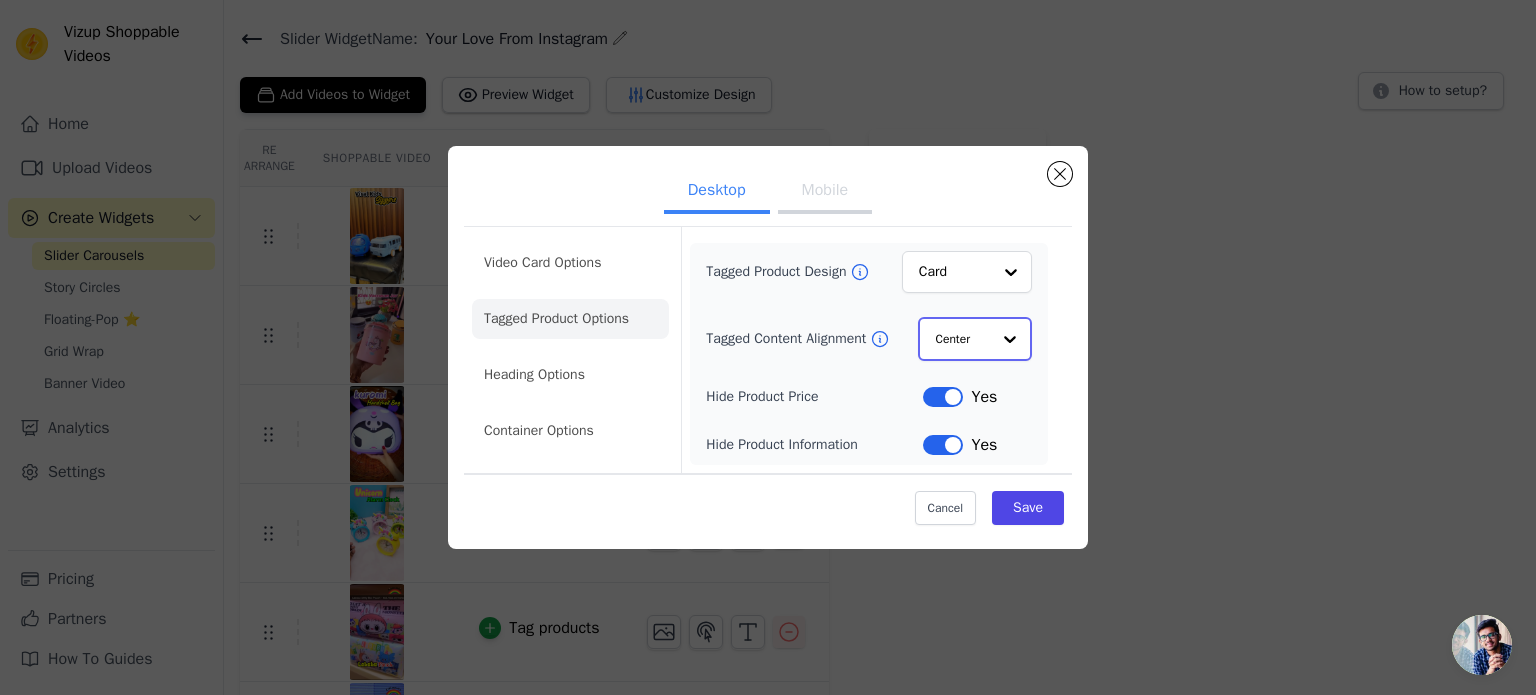 click on "Tagged Content Alignment" 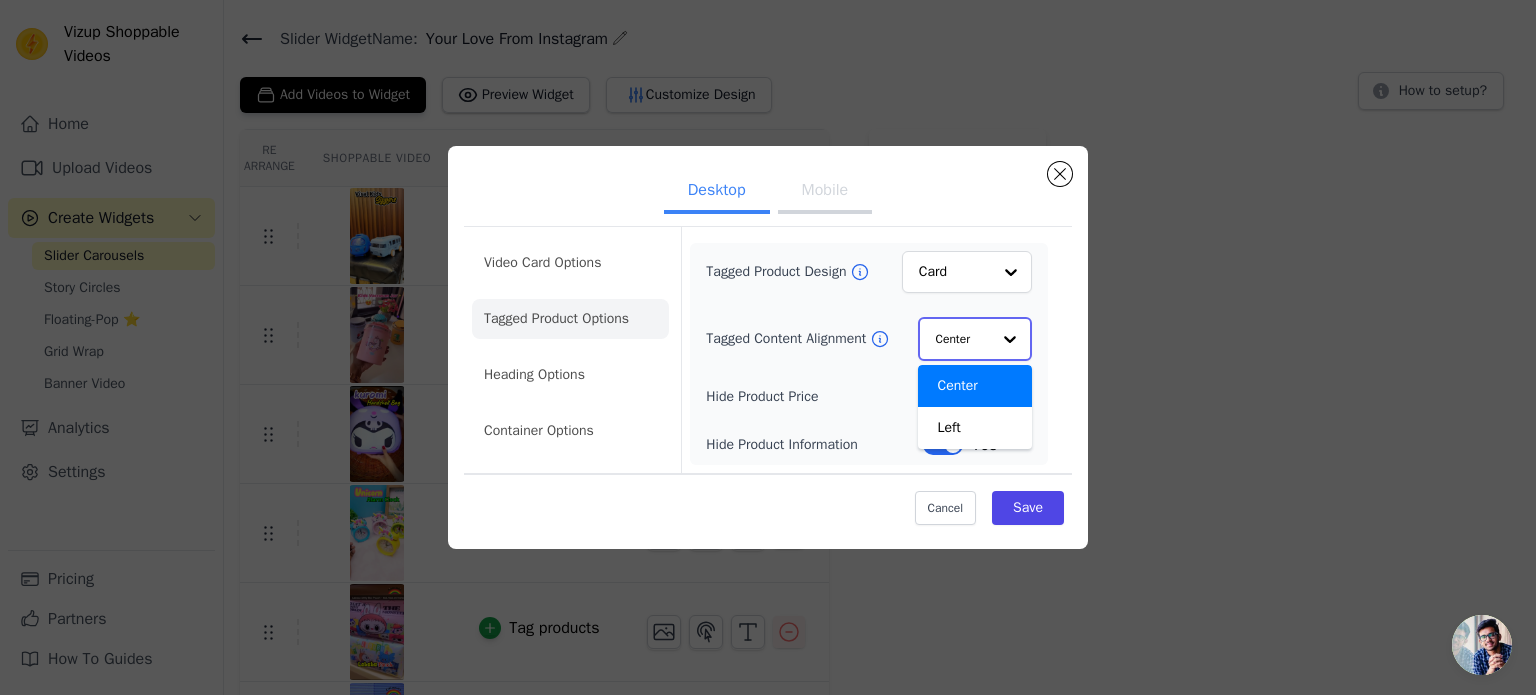 click on "Tagged Content Alignment" 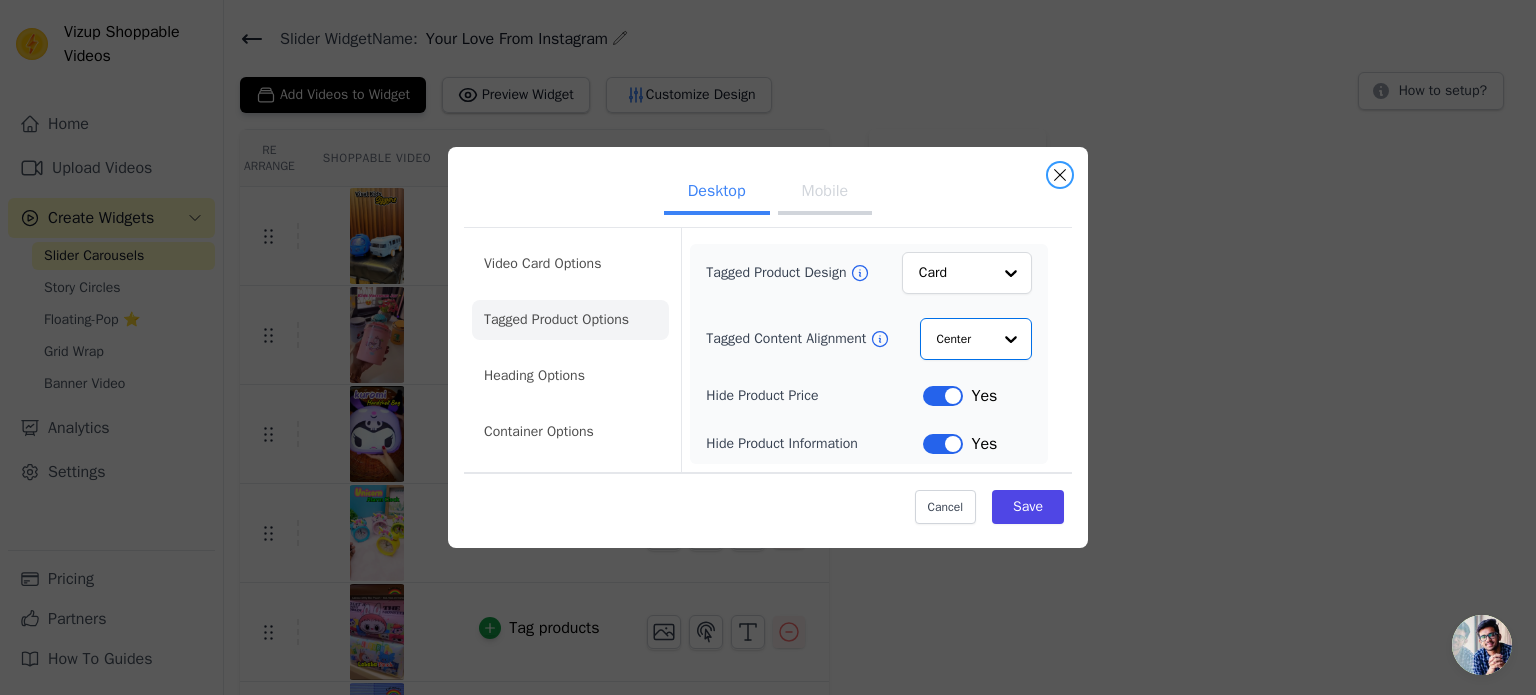 click at bounding box center [1060, 175] 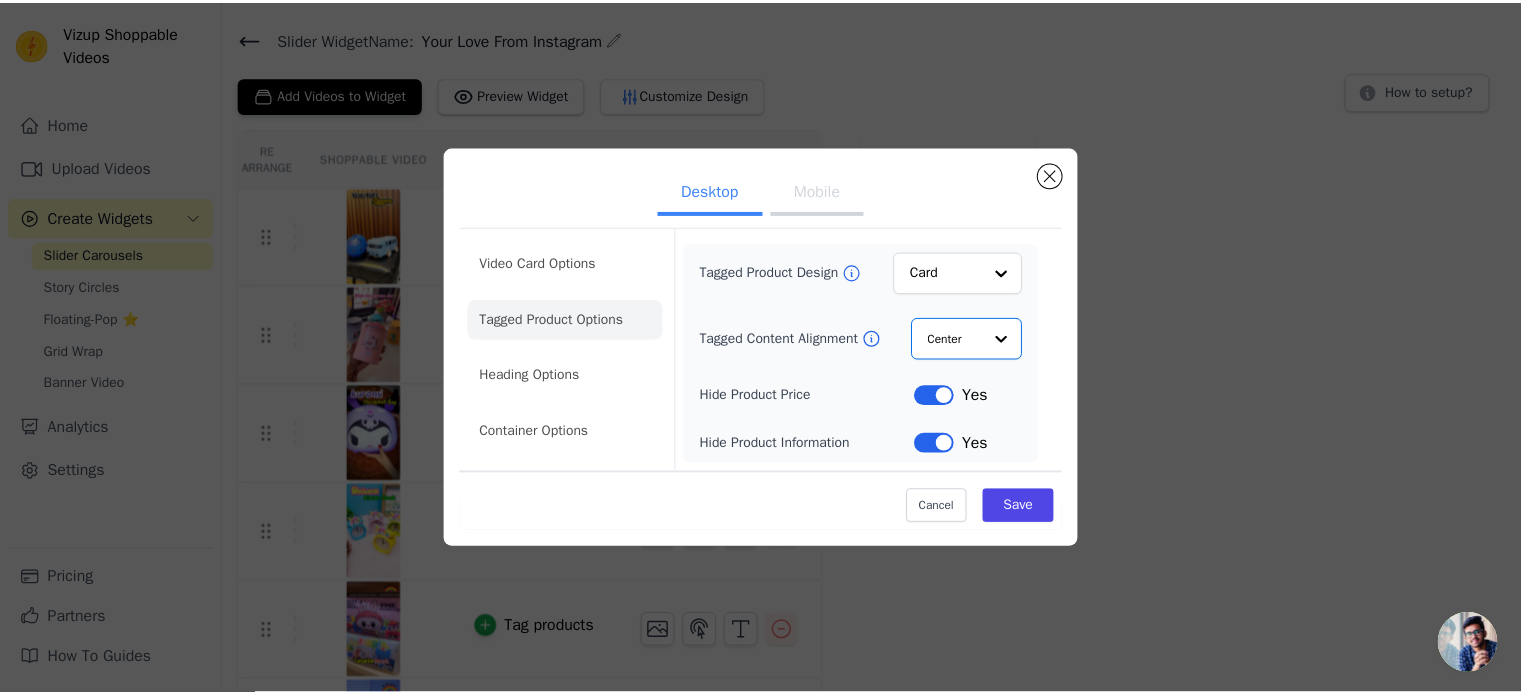 scroll, scrollTop: 54, scrollLeft: 0, axis: vertical 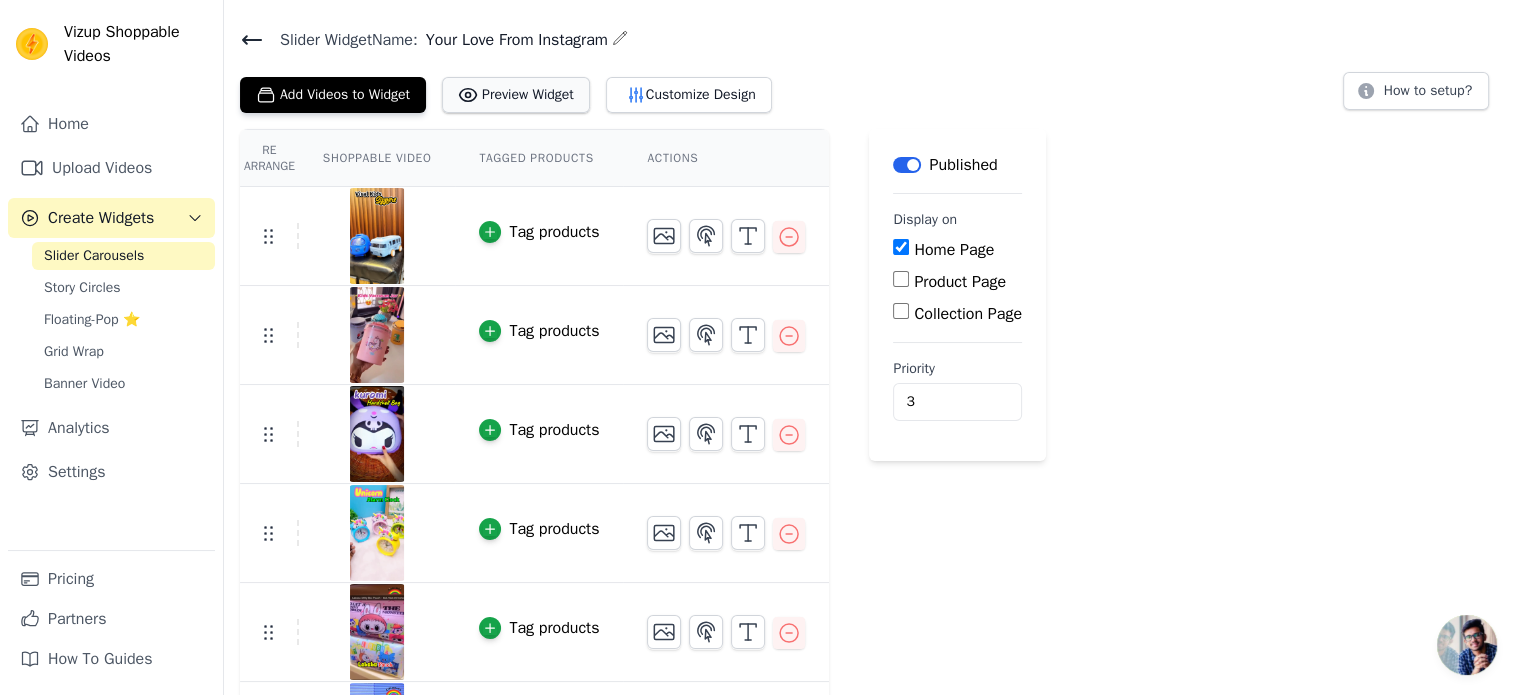 click on "Preview Widget" at bounding box center (516, 95) 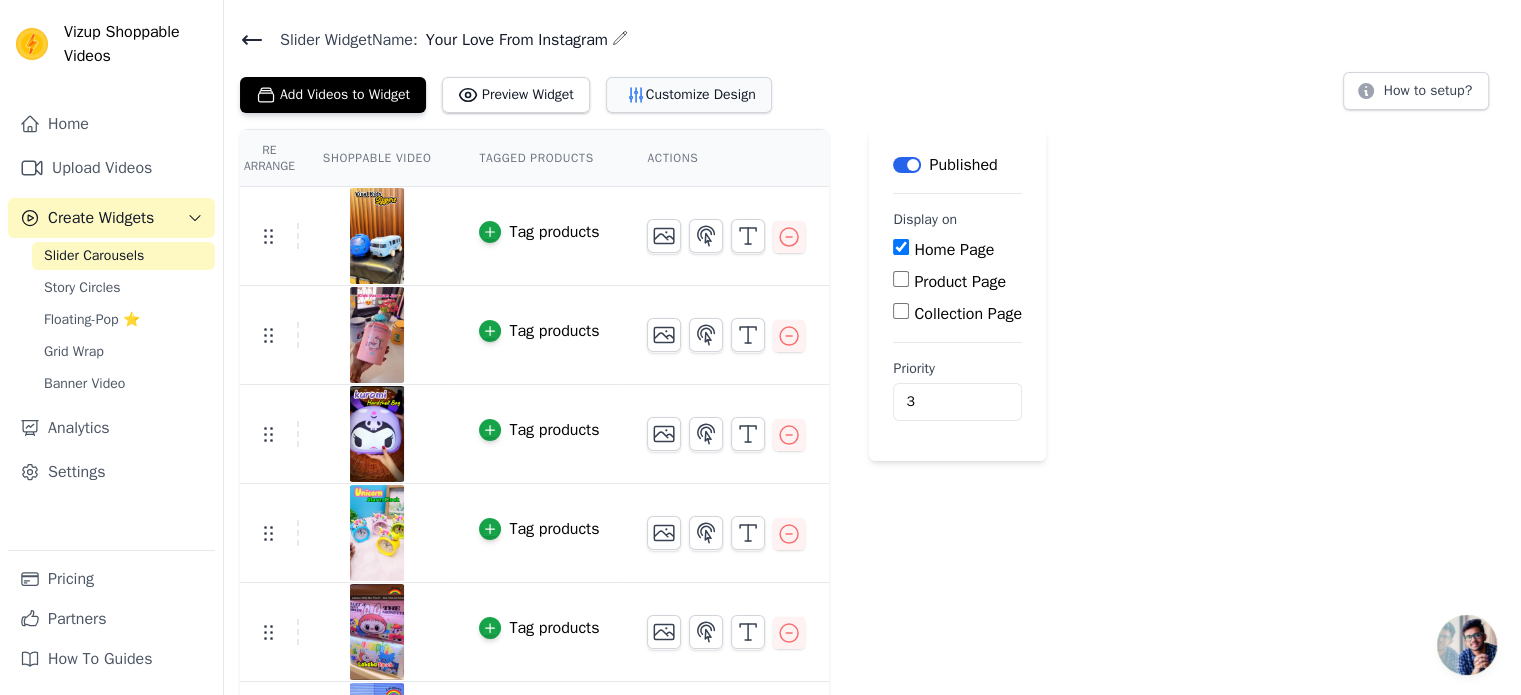 click on "Customize Design" at bounding box center [689, 95] 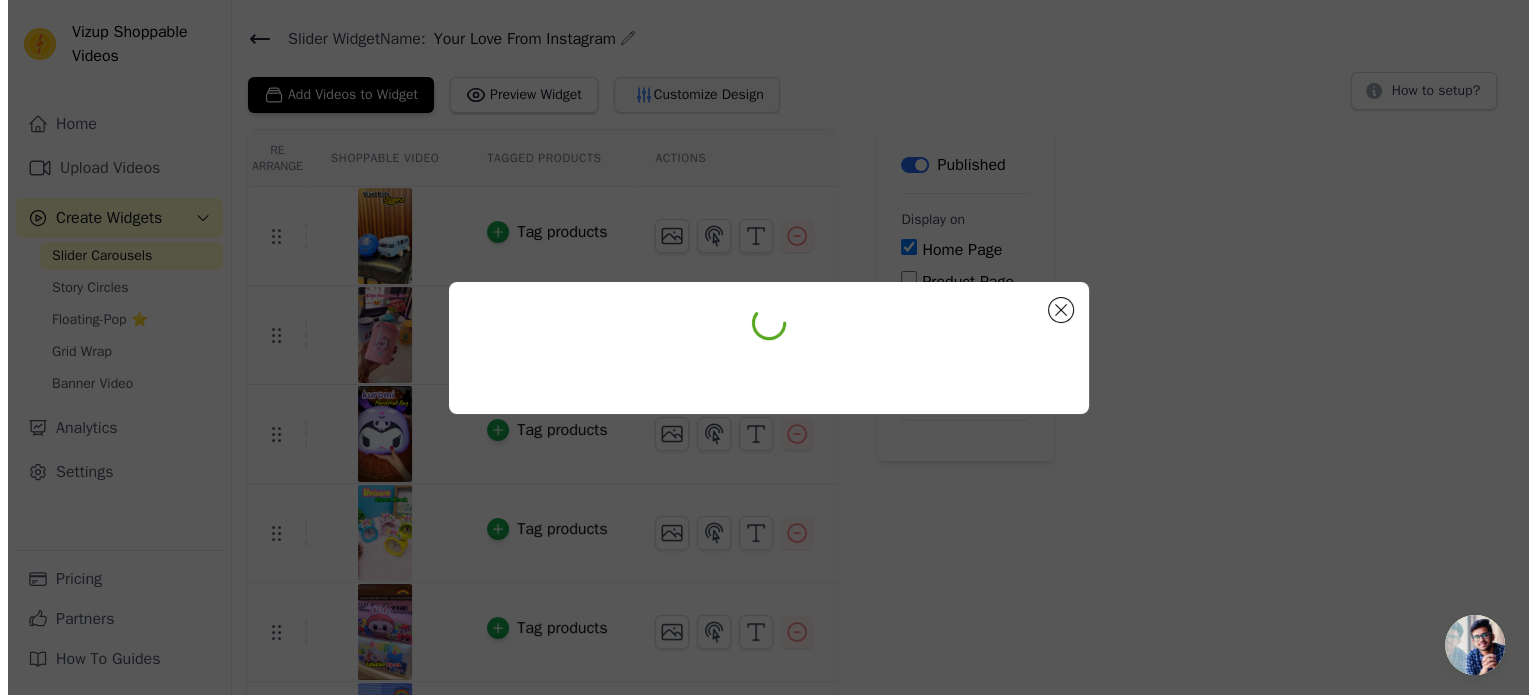 scroll, scrollTop: 0, scrollLeft: 0, axis: both 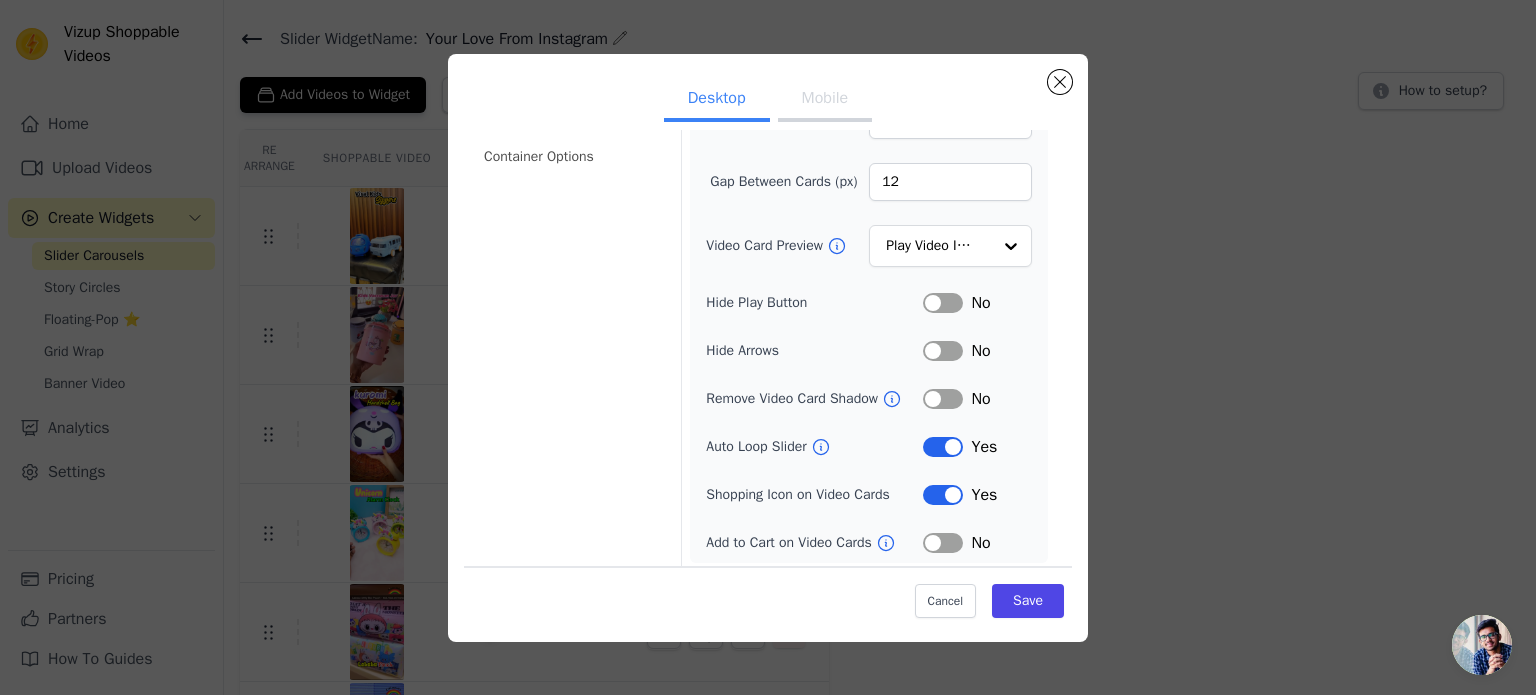 click on "Label" at bounding box center [943, 351] 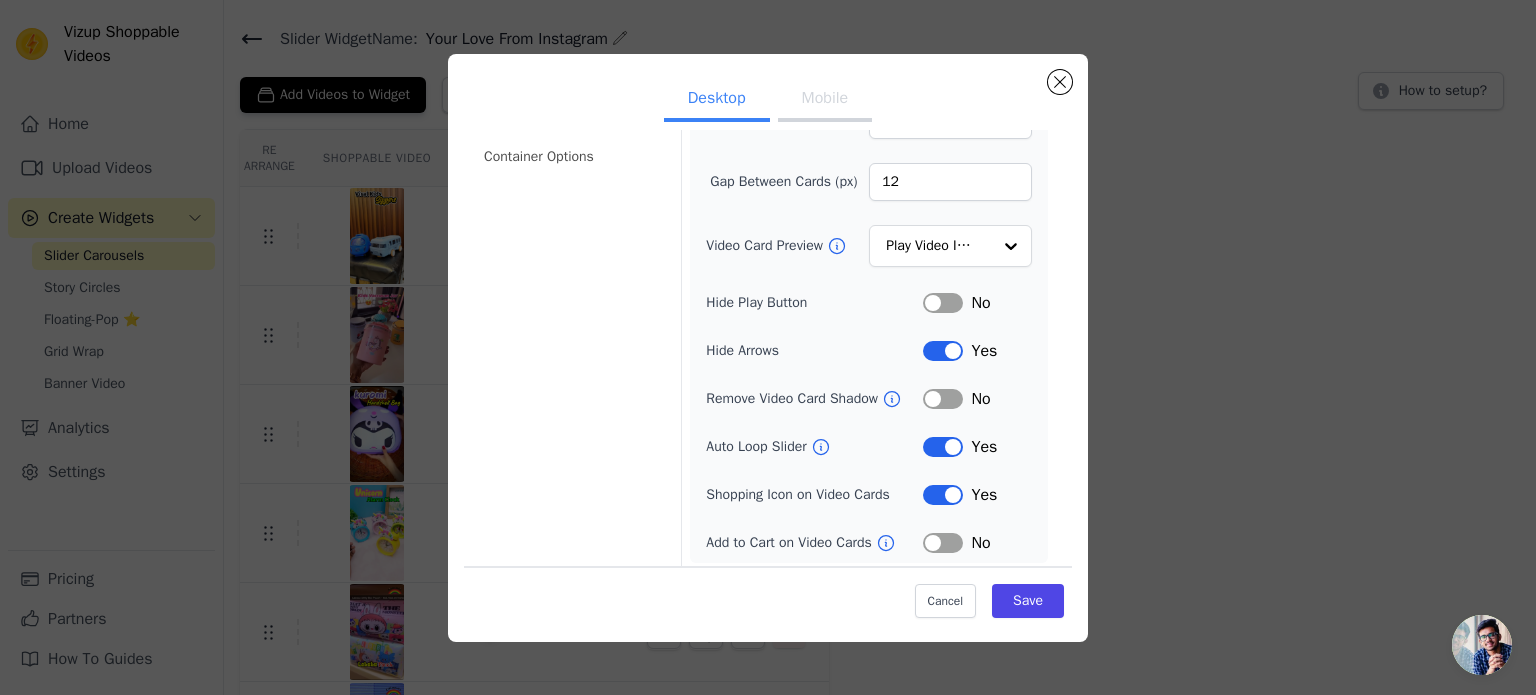 click on "Label" at bounding box center [943, 351] 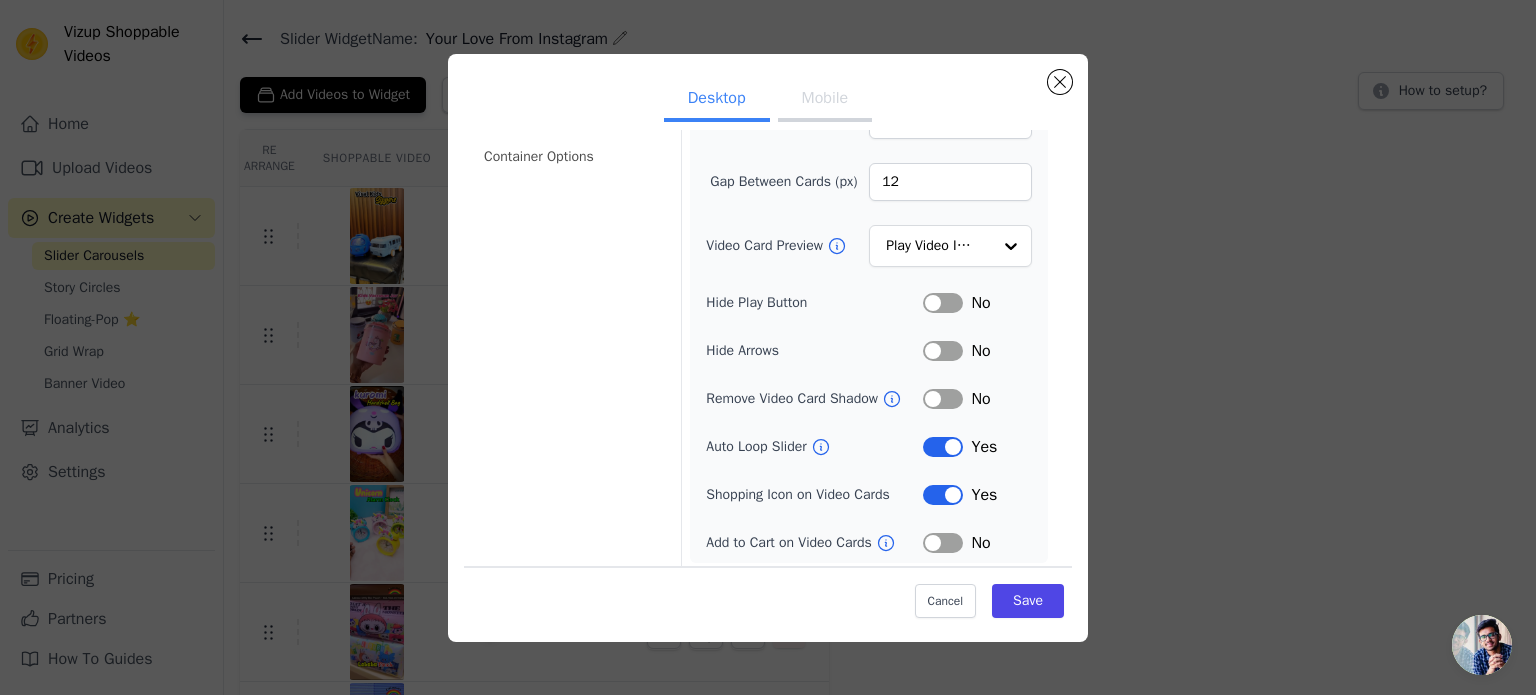 click on "Label" at bounding box center (943, 399) 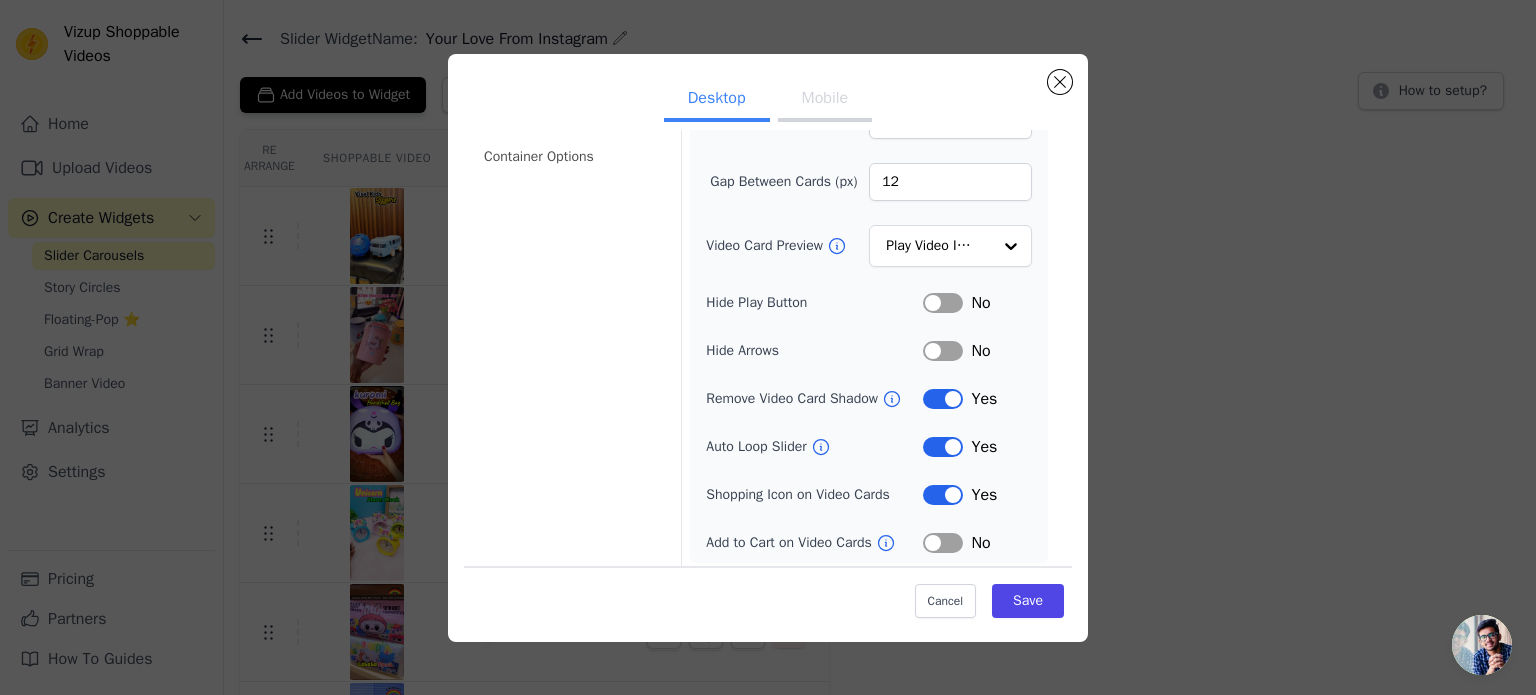 scroll, scrollTop: 184, scrollLeft: 0, axis: vertical 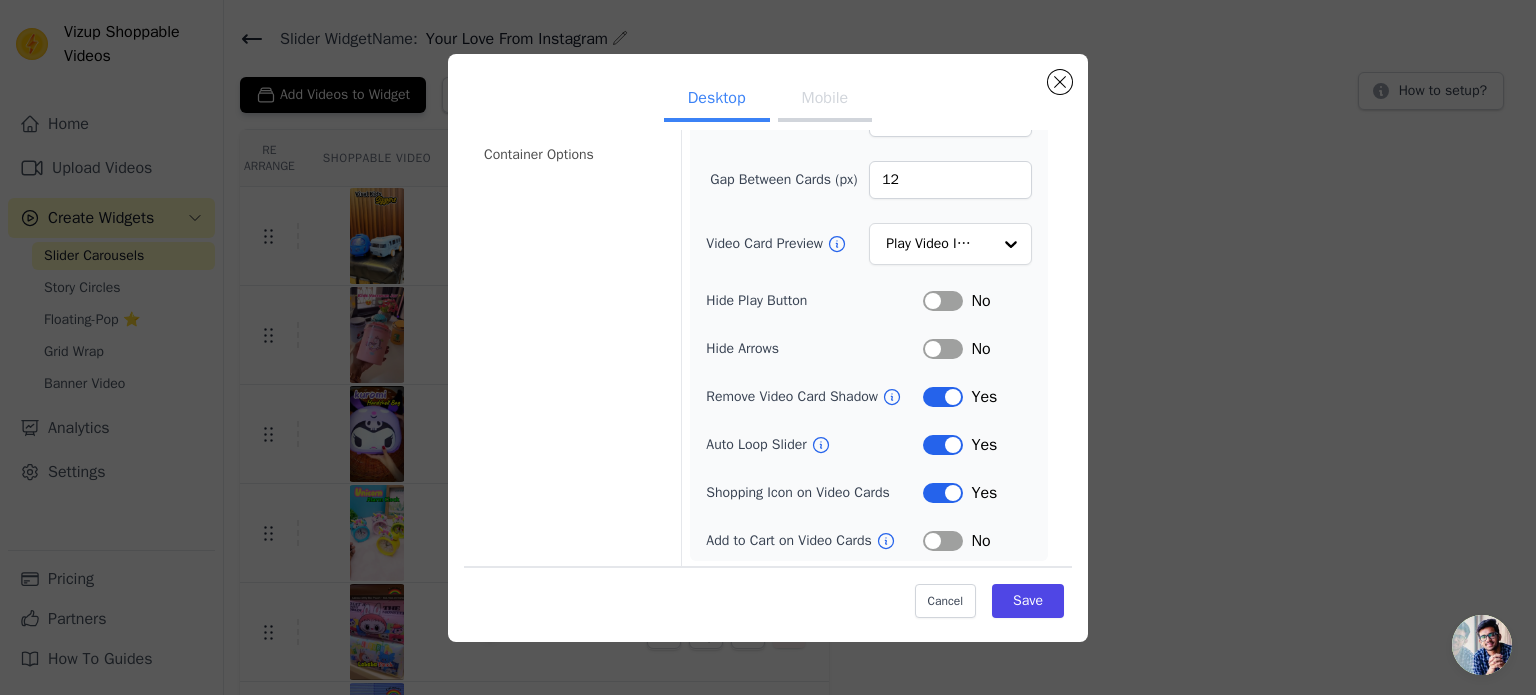 click on "Label" at bounding box center (943, 541) 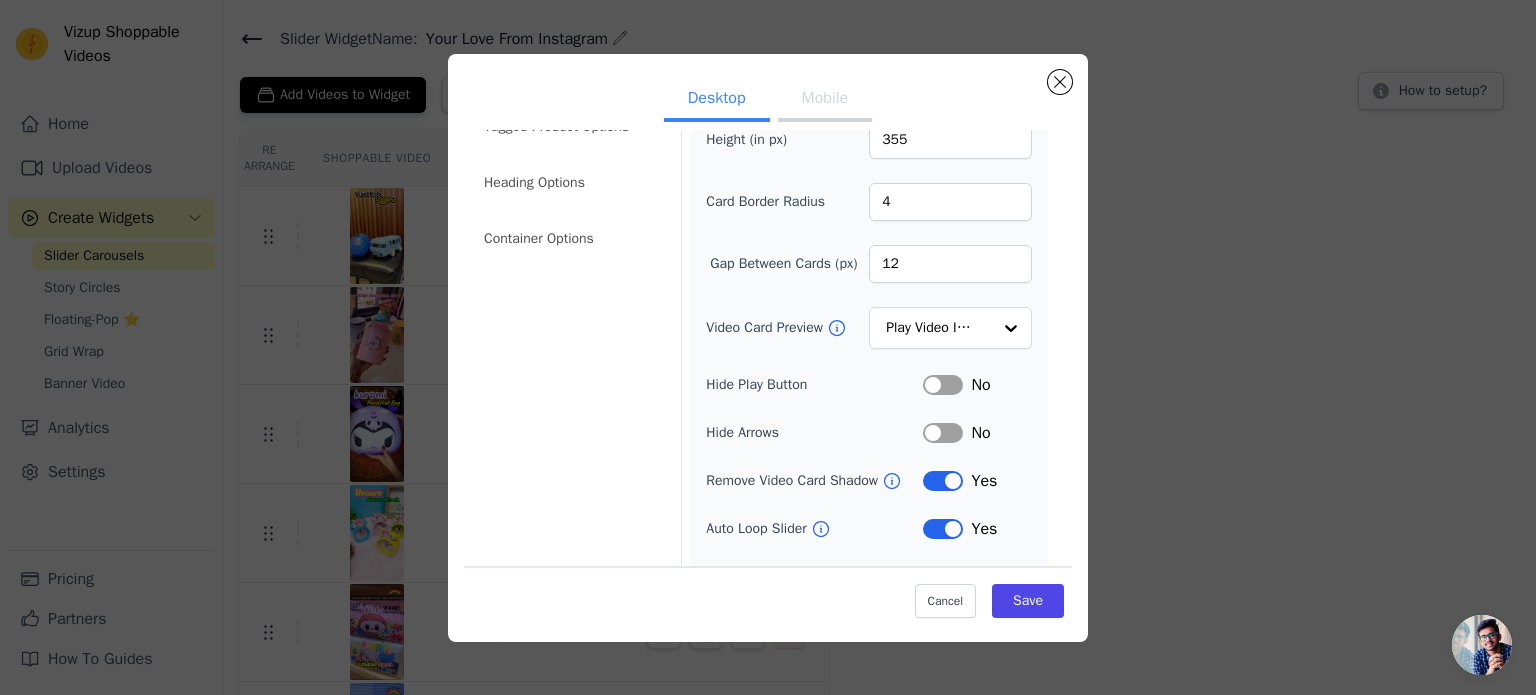 scroll, scrollTop: 0, scrollLeft: 0, axis: both 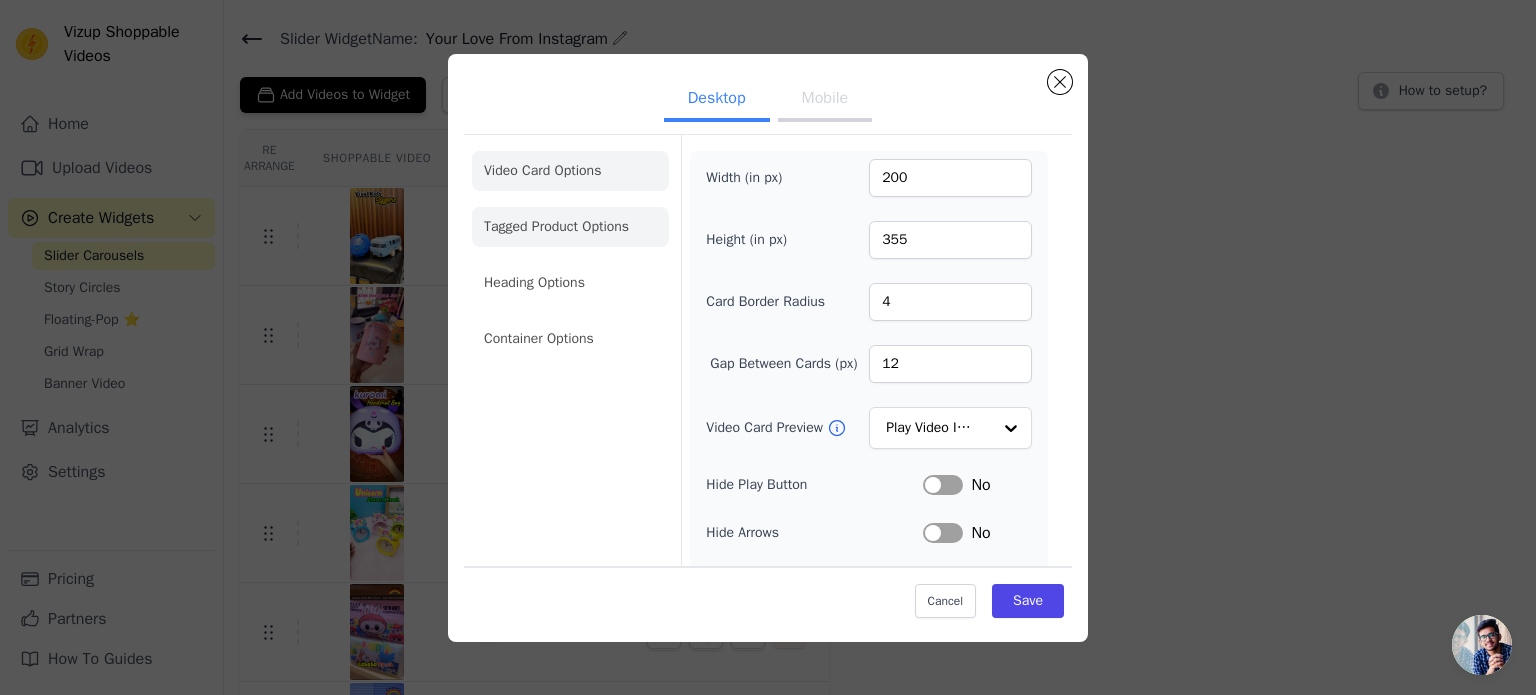click on "Tagged Product Options" 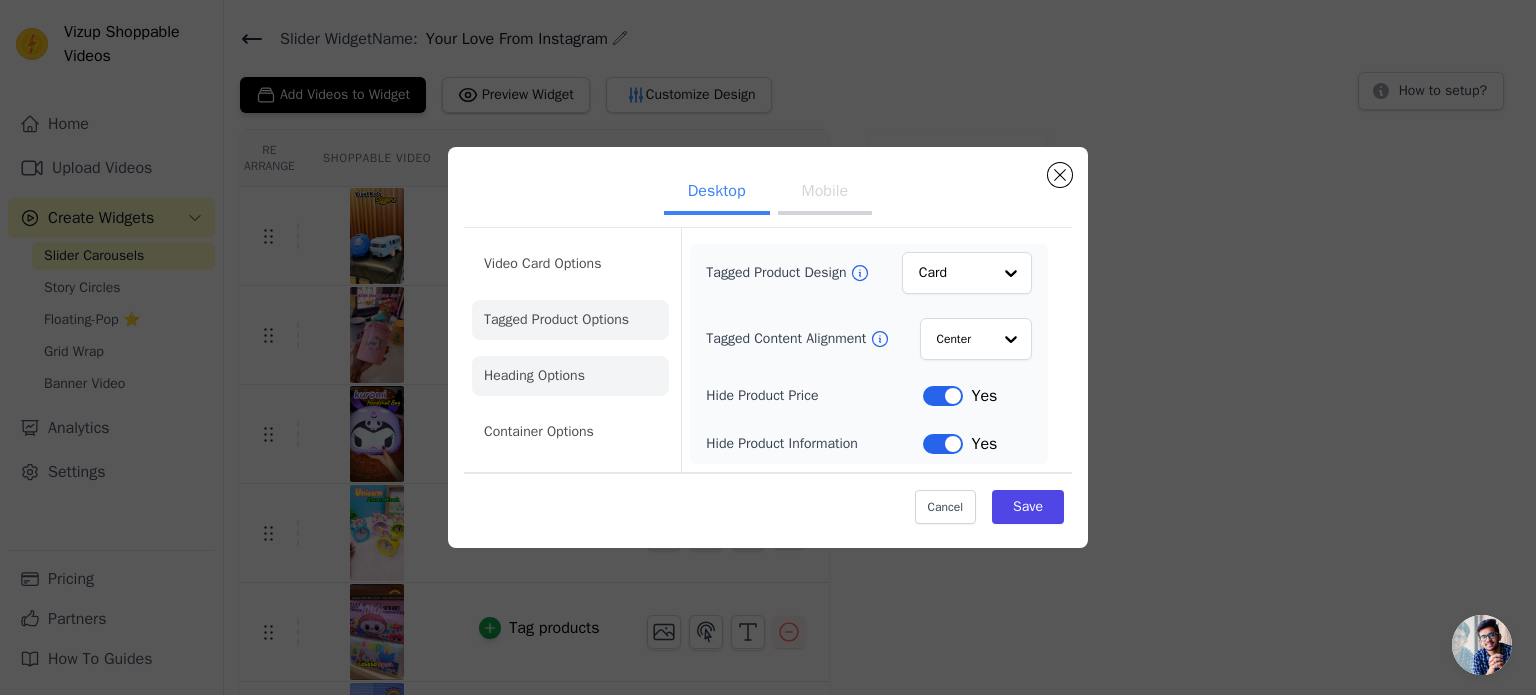 click on "Heading Options" 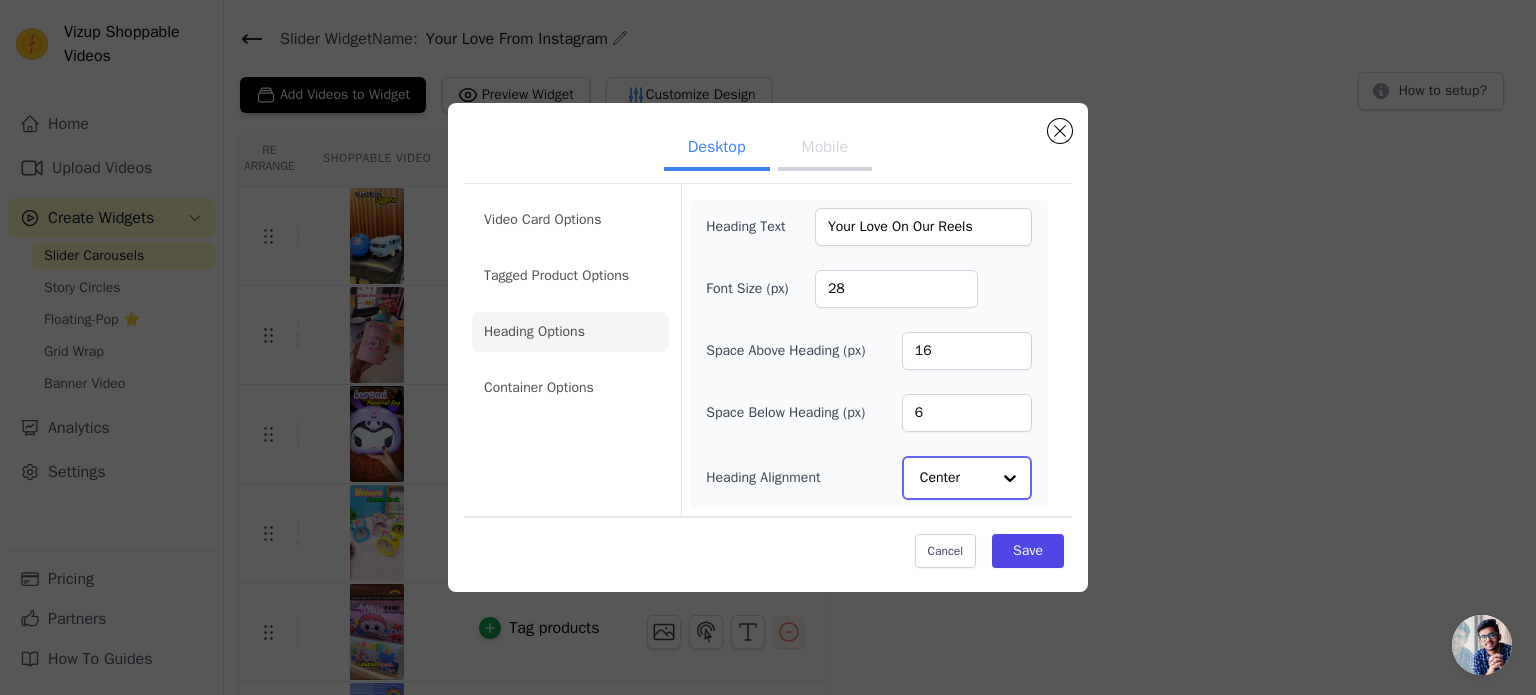 click at bounding box center [1010, 478] 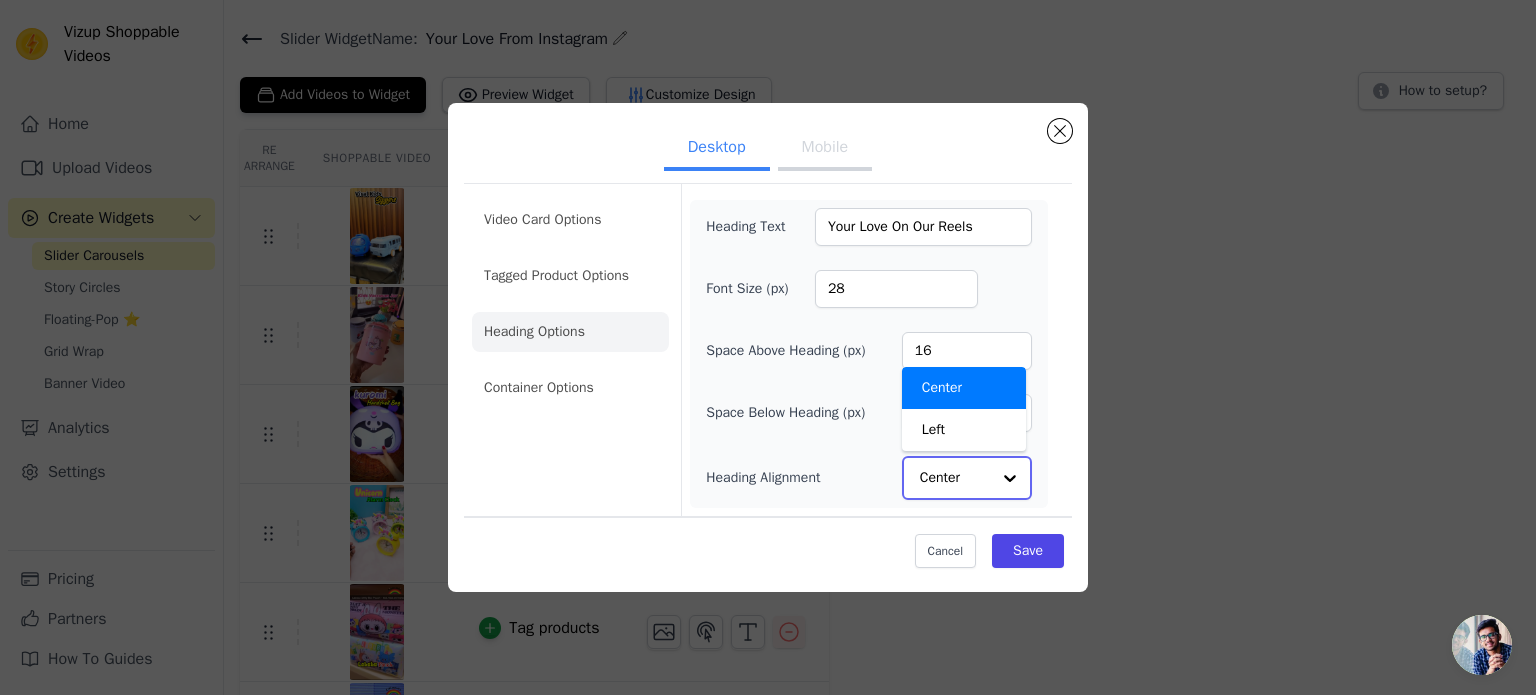 click at bounding box center [1010, 478] 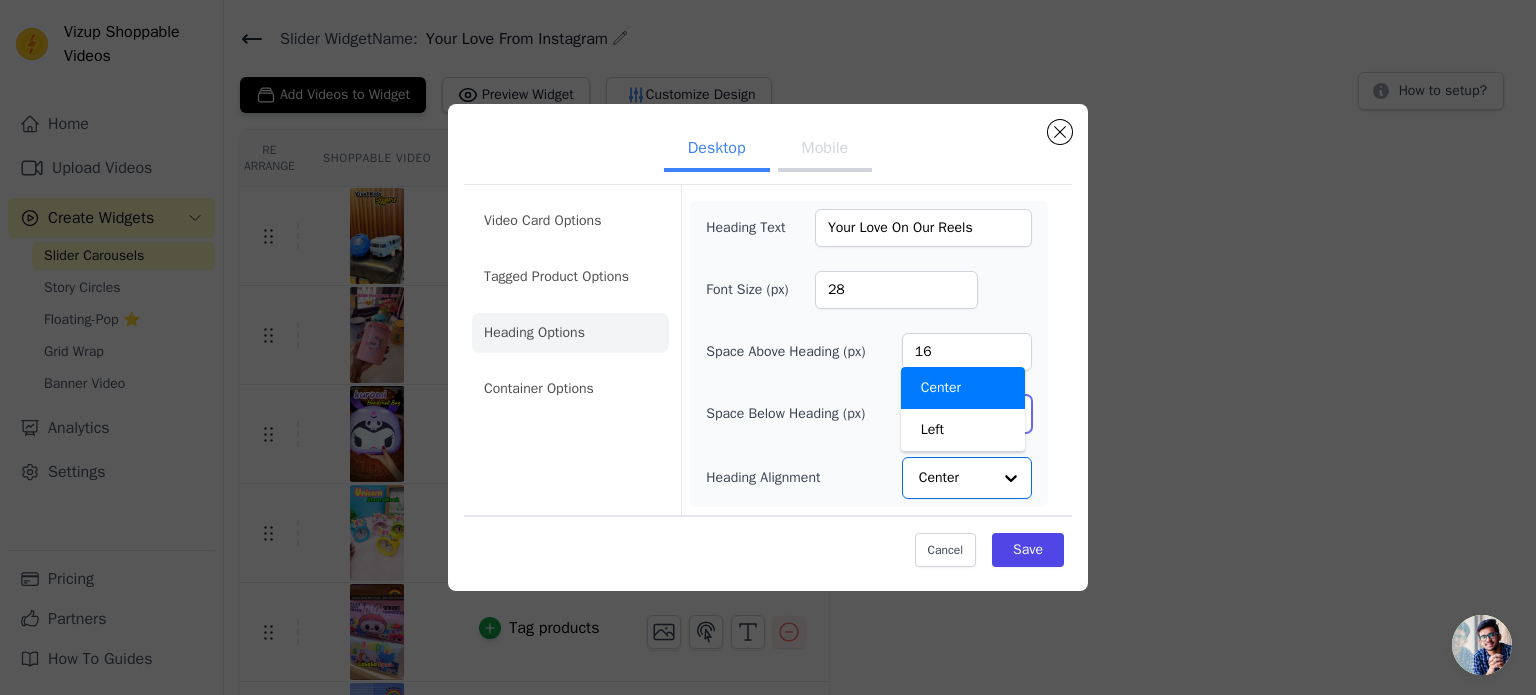 click on "Desktop Mobile   Video Card Options Tagged Product Options Heading Options Container Options   Heading Text   Your Love On Our Reels   Font Size (px)   28   Space Above Heading (px)   16   Space Below Heading (px)   6   Heading Alignment     Center   Left       Option Center, selected.   You are currently focused on option Center. There are 2 results available.     Center               Cancel     Save" 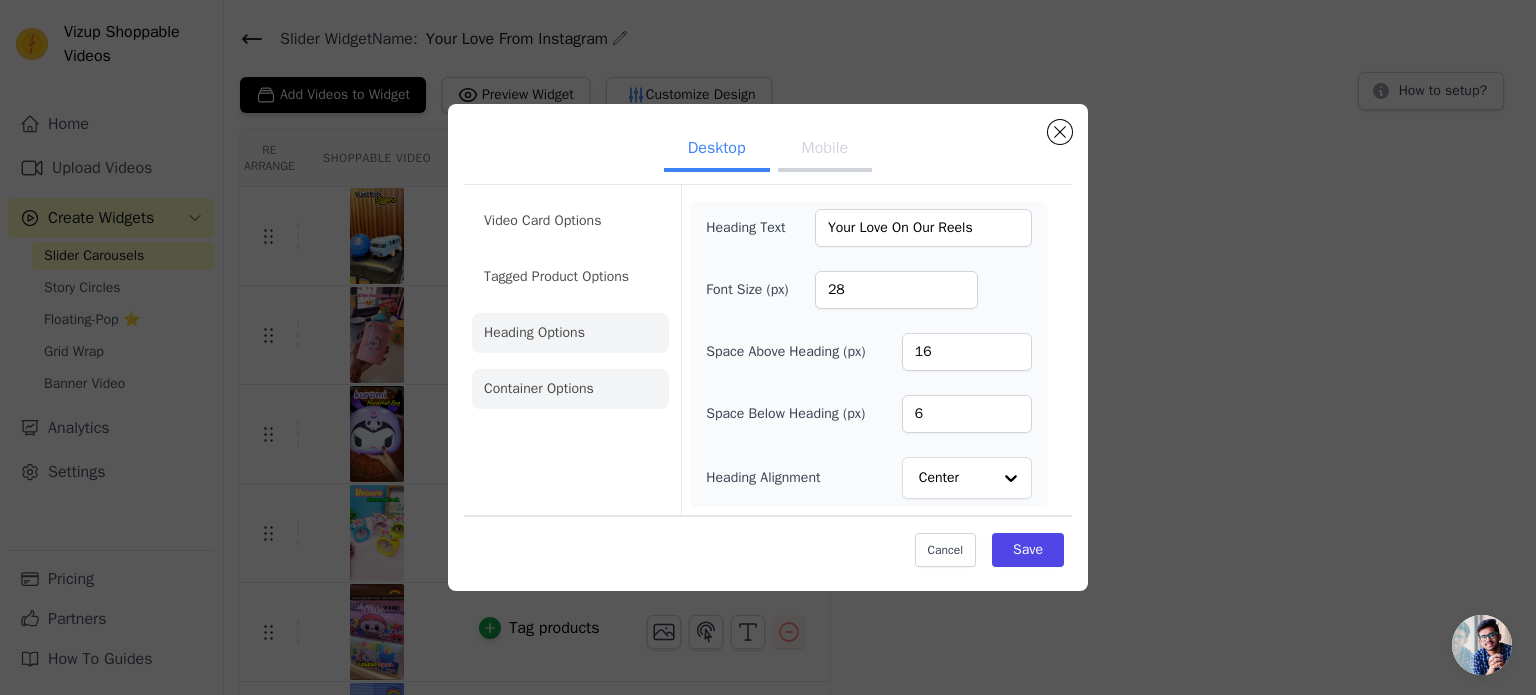 click on "Container Options" 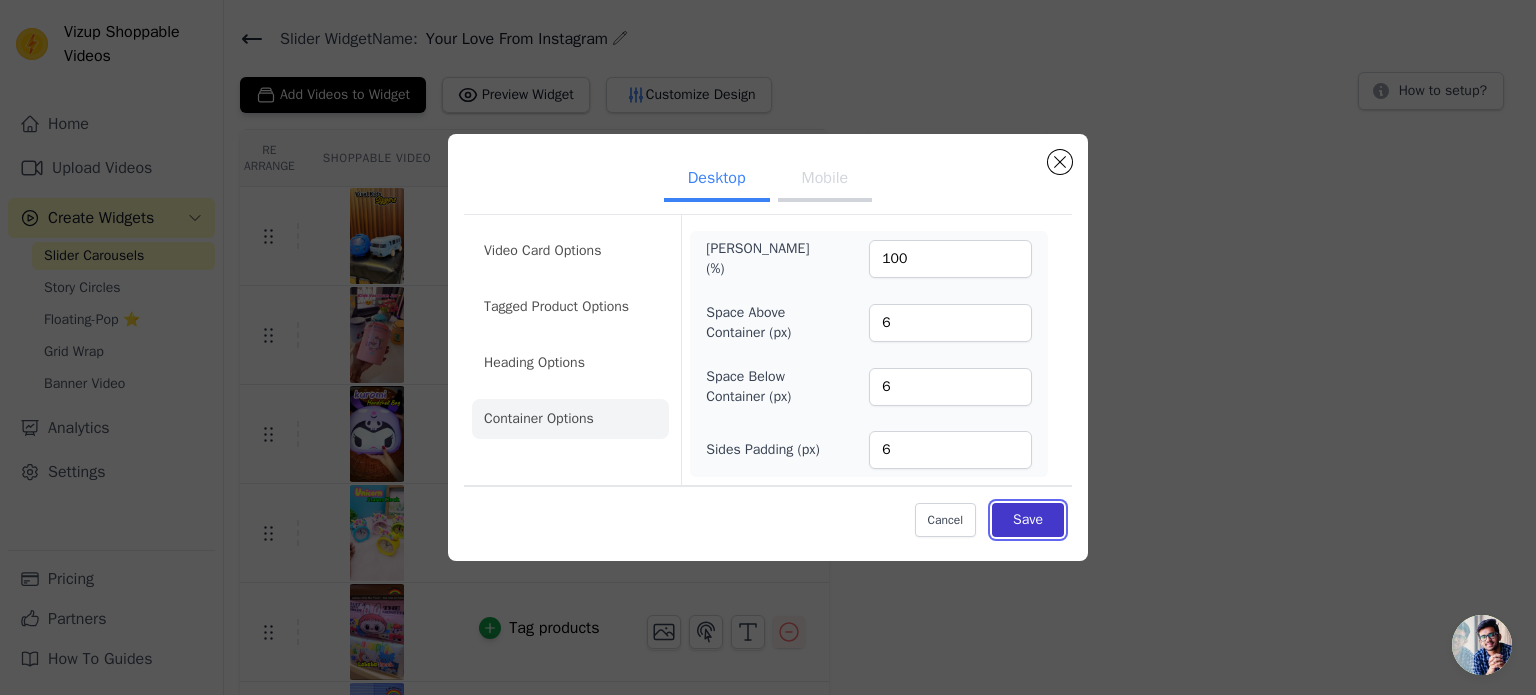 click on "Save" at bounding box center [1028, 520] 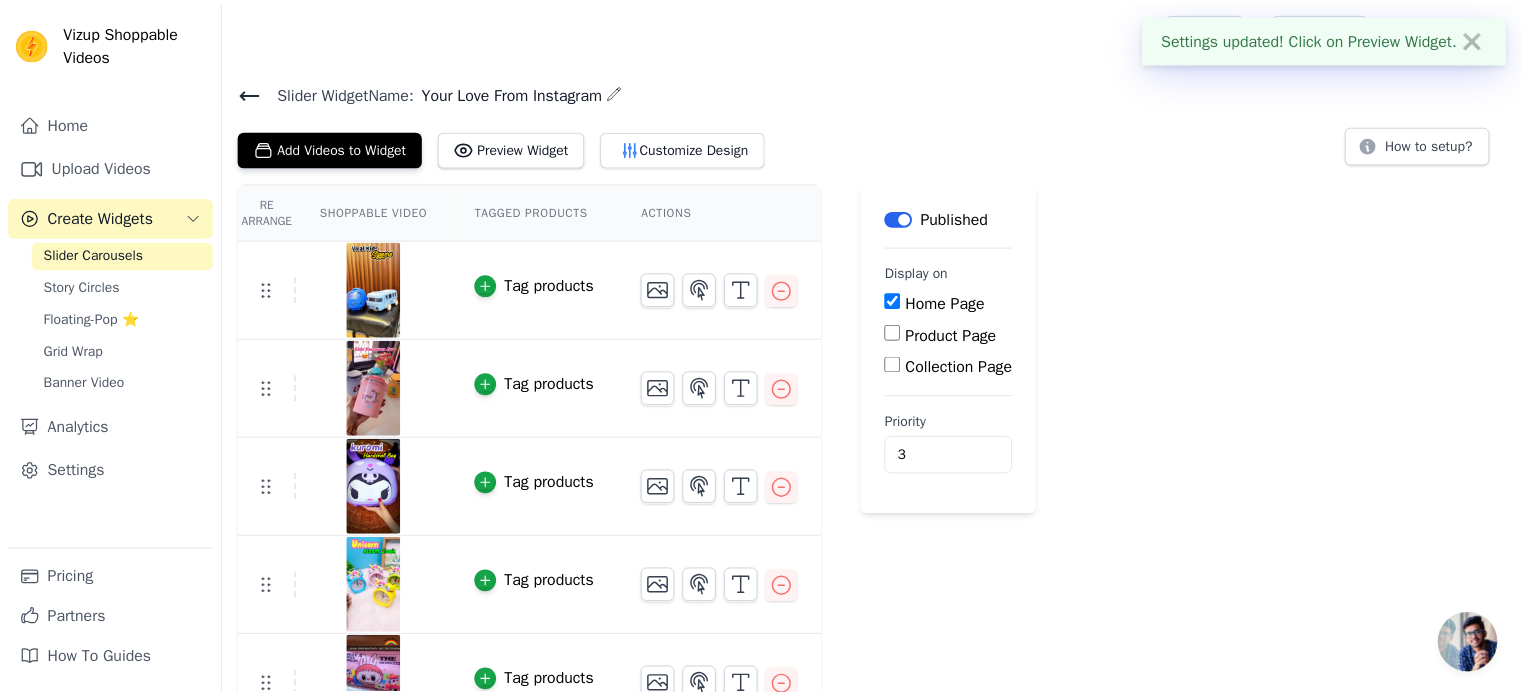 scroll, scrollTop: 54, scrollLeft: 0, axis: vertical 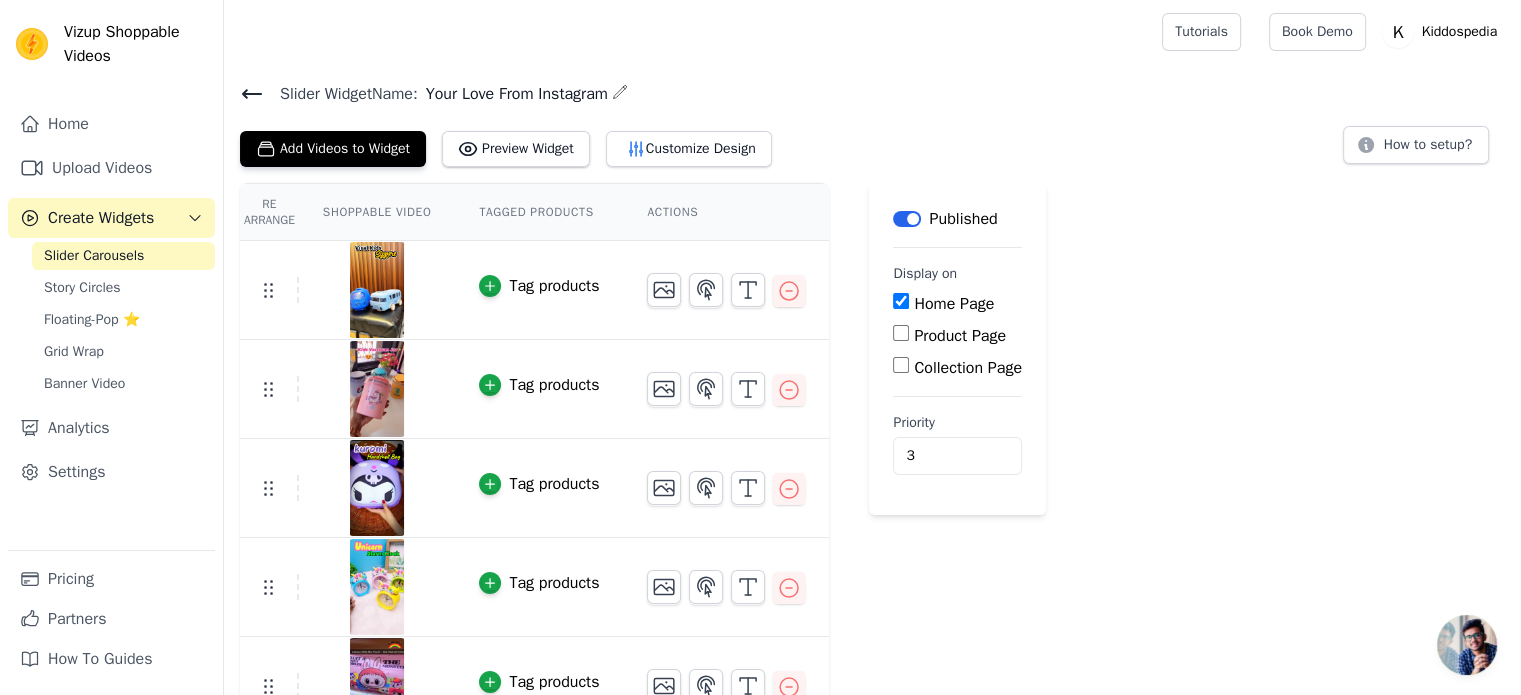 click on "Slider Carousels" at bounding box center (94, 256) 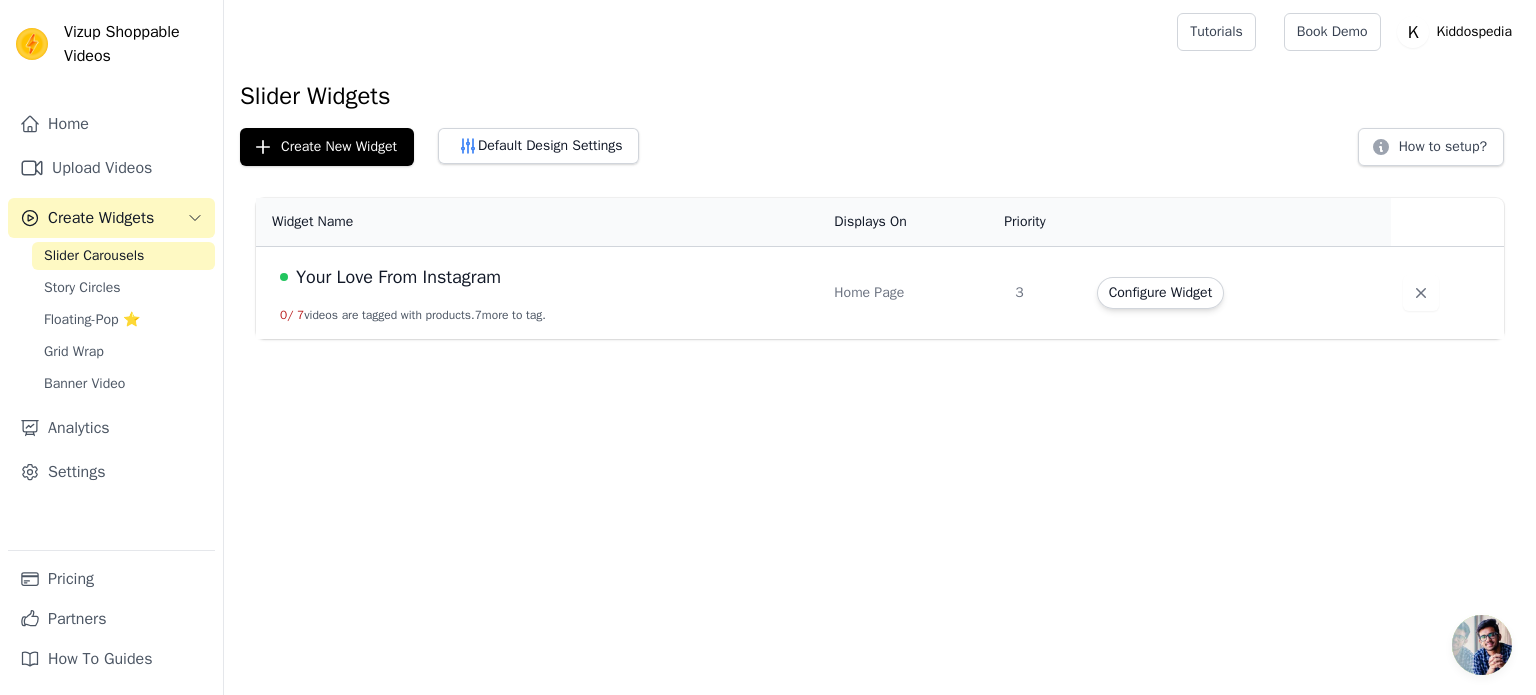 click on "Slider Carousels" at bounding box center (94, 256) 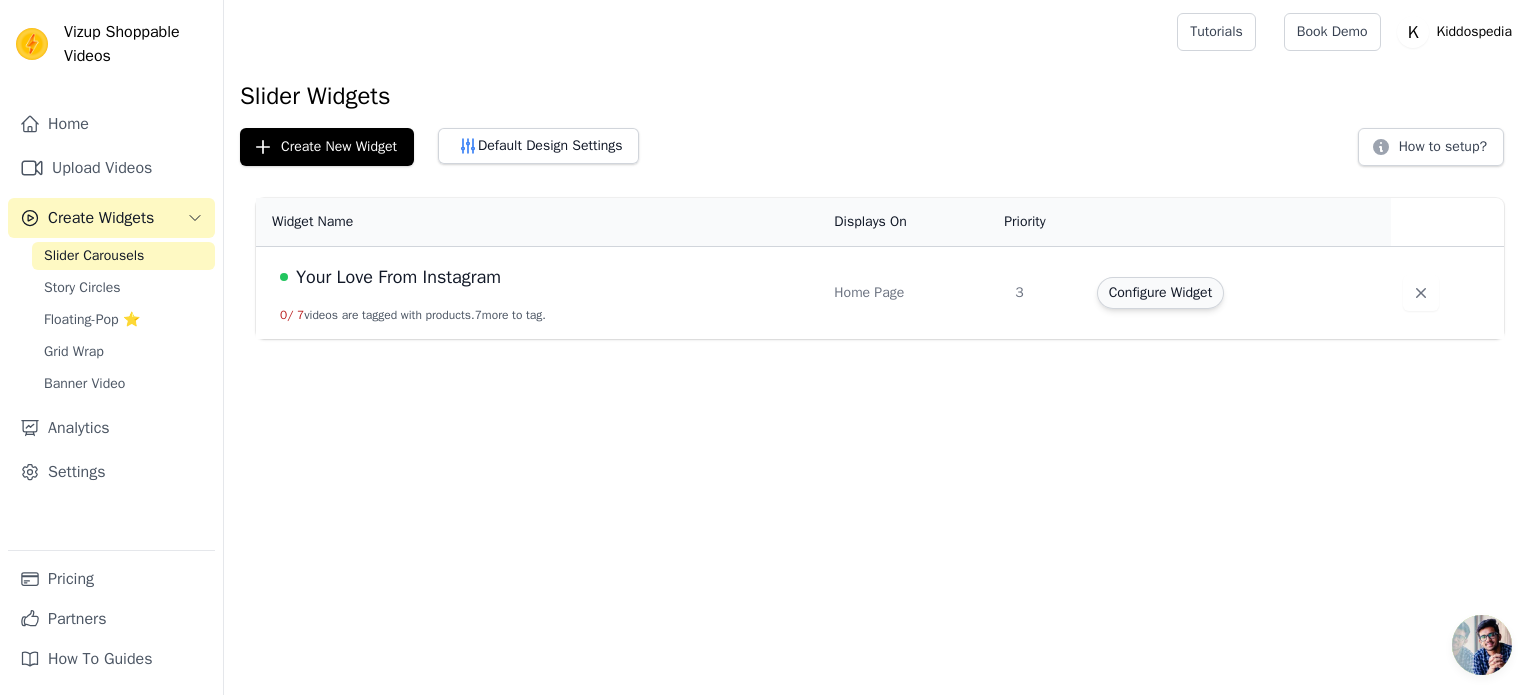 click on "Configure Widget" at bounding box center (1160, 293) 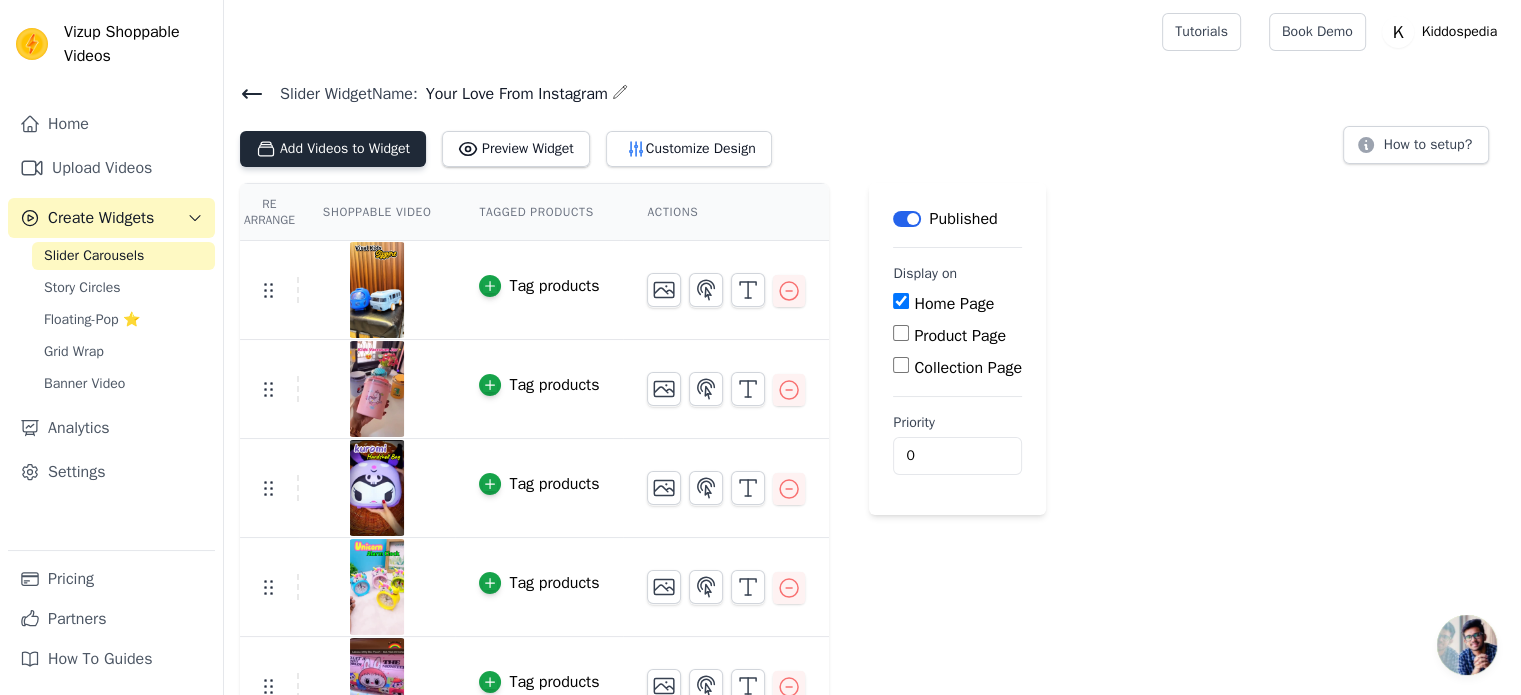 click on "Add Videos to Widget" at bounding box center (333, 149) 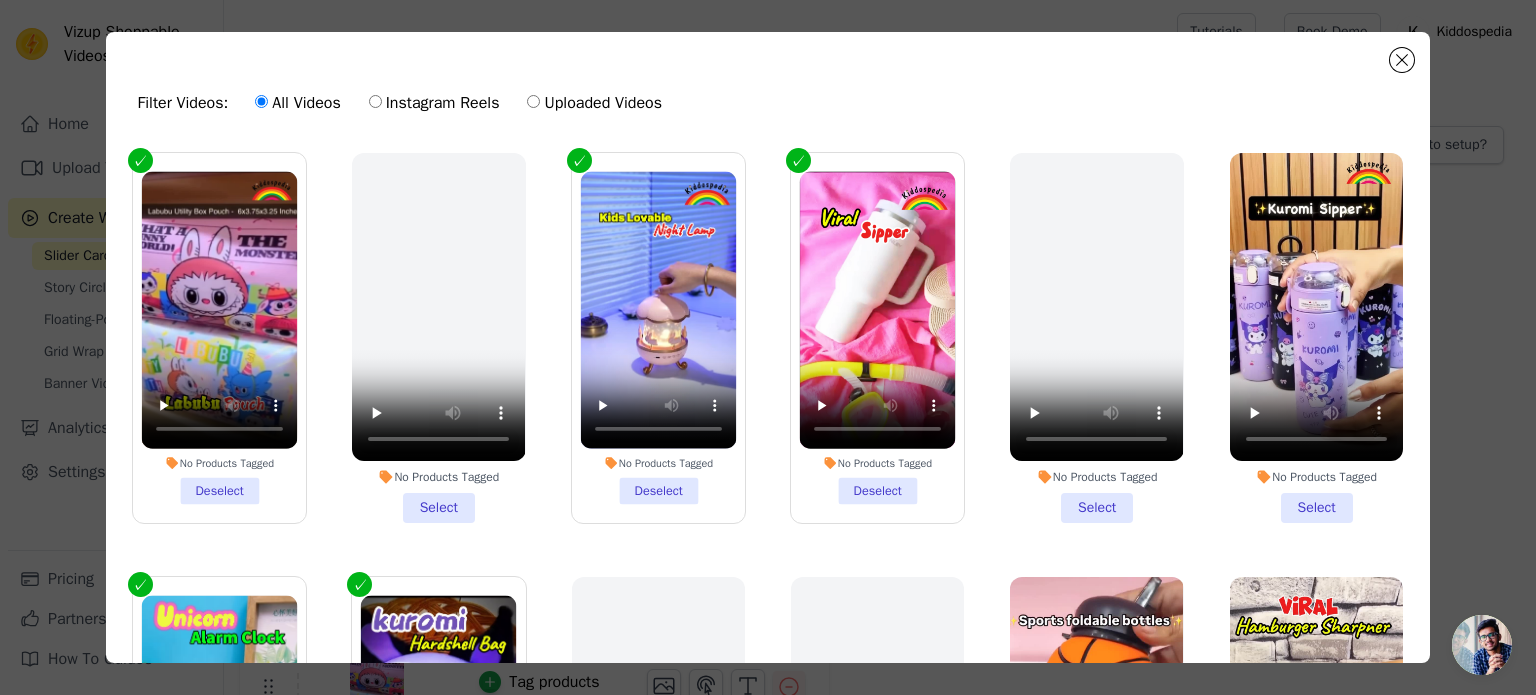 click on "No Products Tagged     Select" at bounding box center [1316, 338] 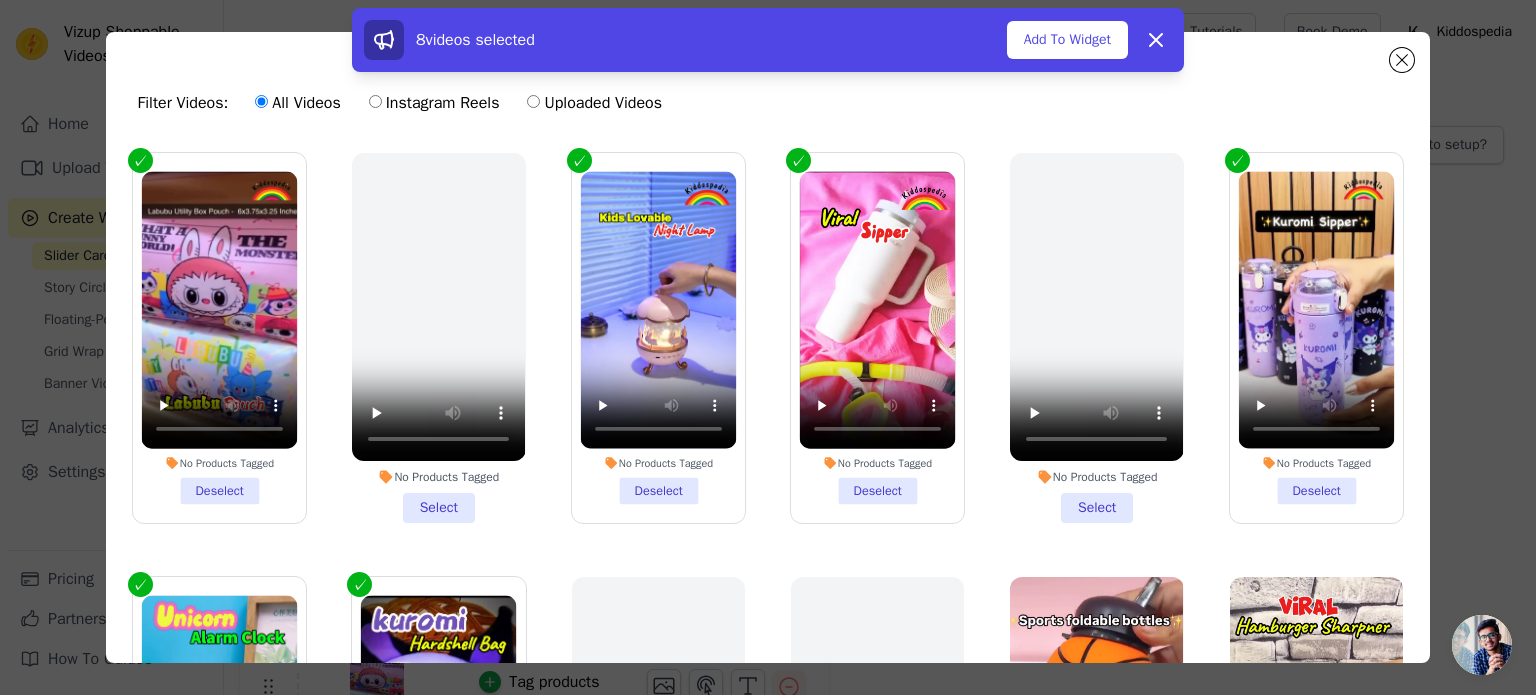 click on "No Products Tagged" at bounding box center [1317, 463] 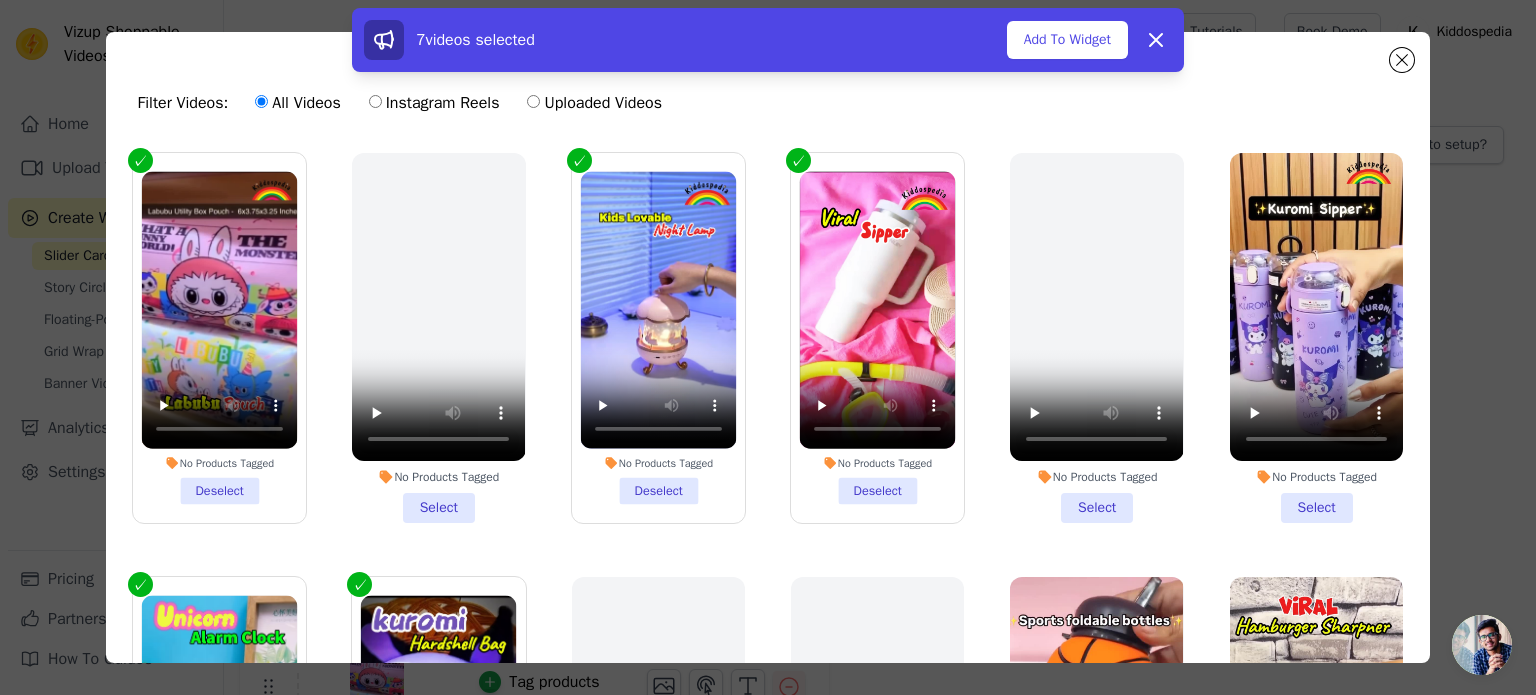 click on "No Products Tagged     Select" at bounding box center (1316, 338) 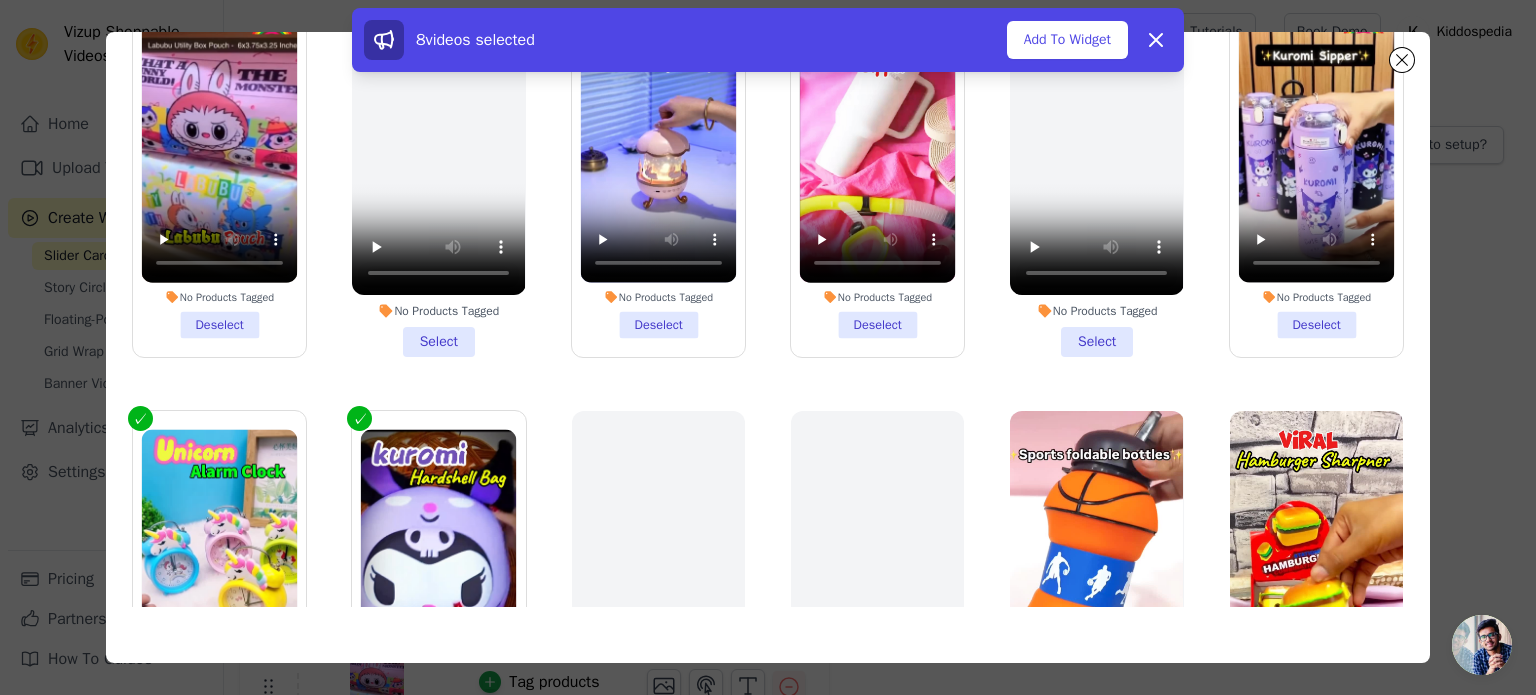 scroll, scrollTop: 173, scrollLeft: 0, axis: vertical 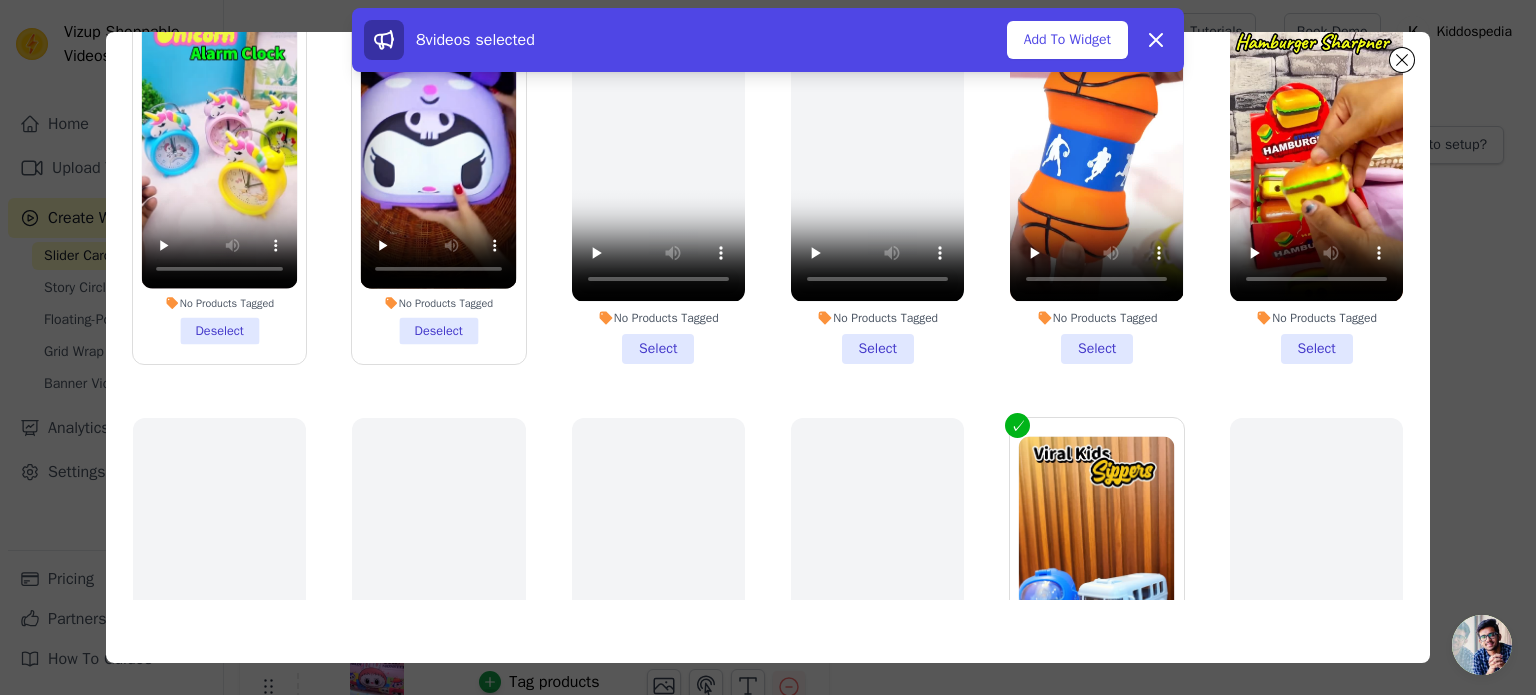 click on "No Products Tagged     Select" at bounding box center (1096, 178) 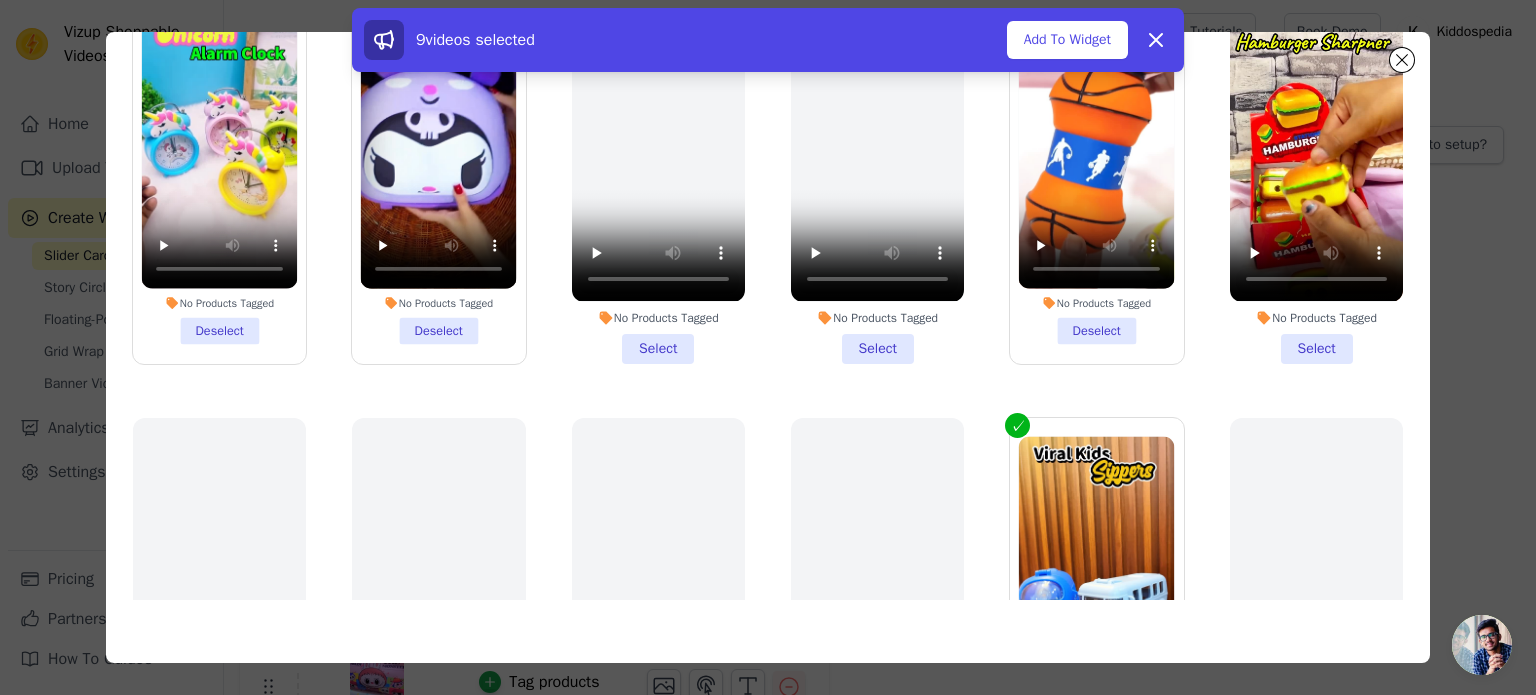 click on "No Products Tagged     Select" at bounding box center [1316, 178] 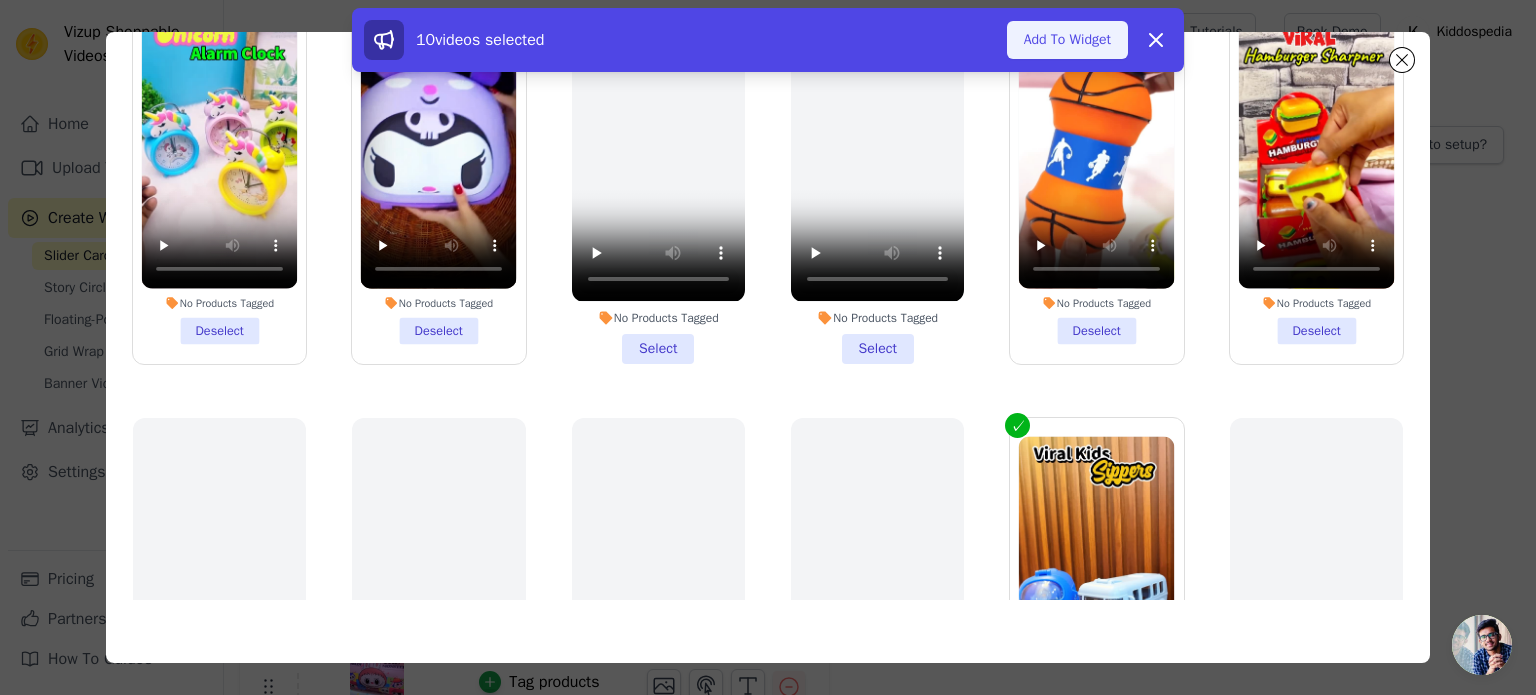 click on "Add To Widget" at bounding box center (1067, 40) 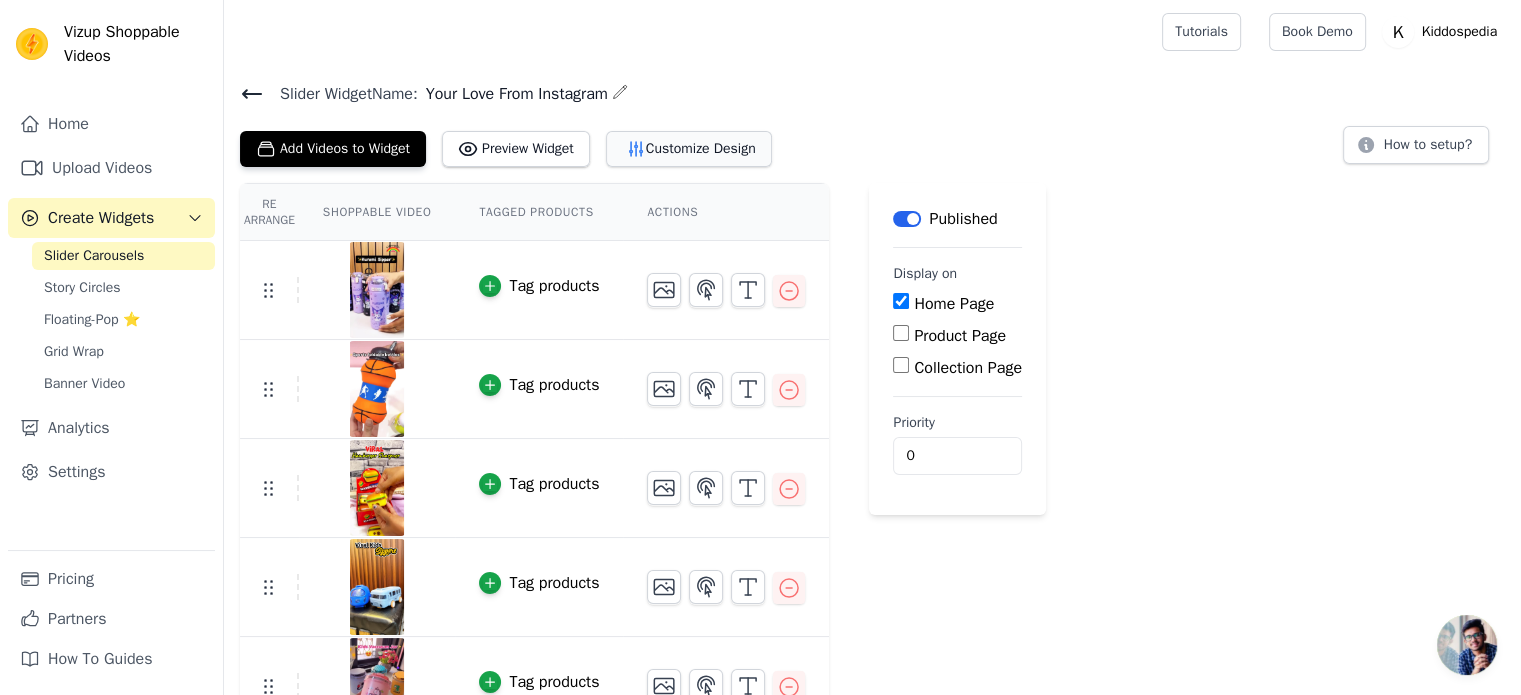 click on "Customize Design" at bounding box center (689, 149) 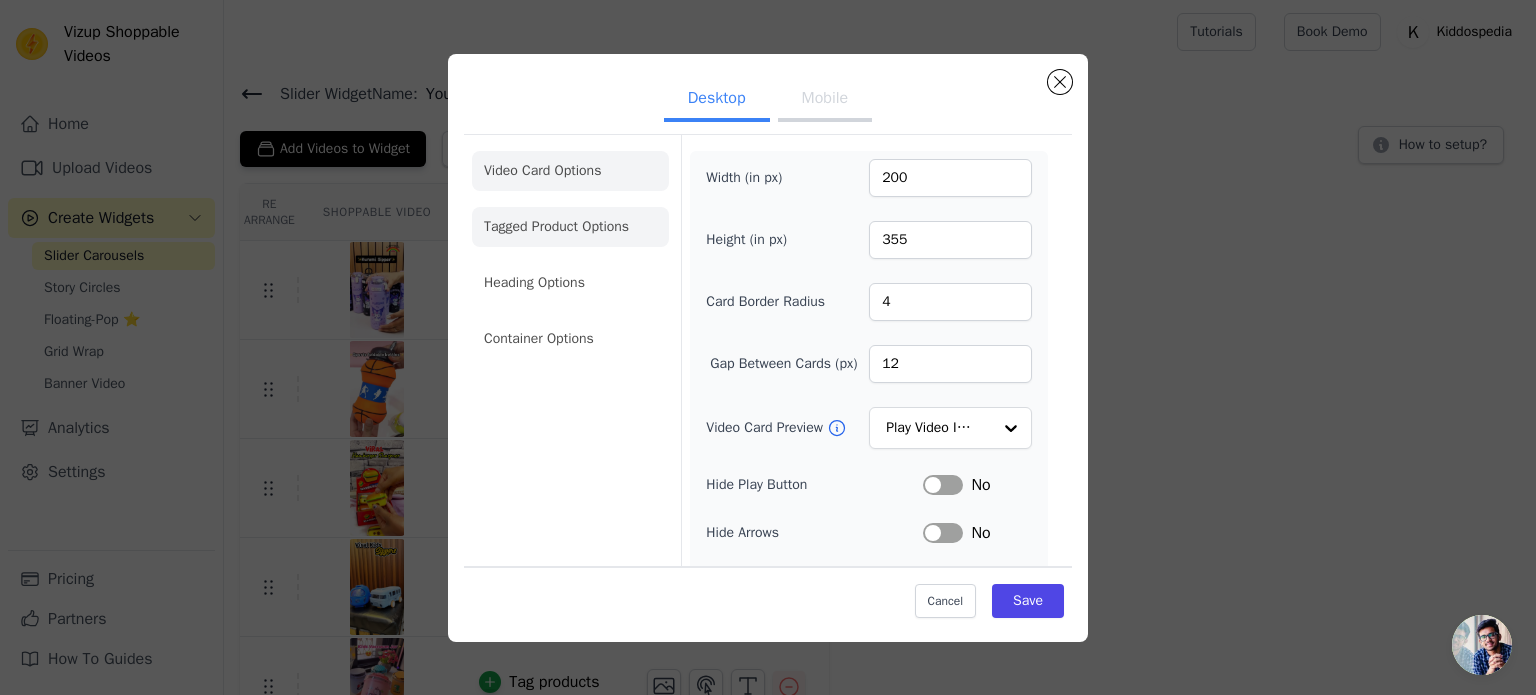 click on "Tagged Product Options" 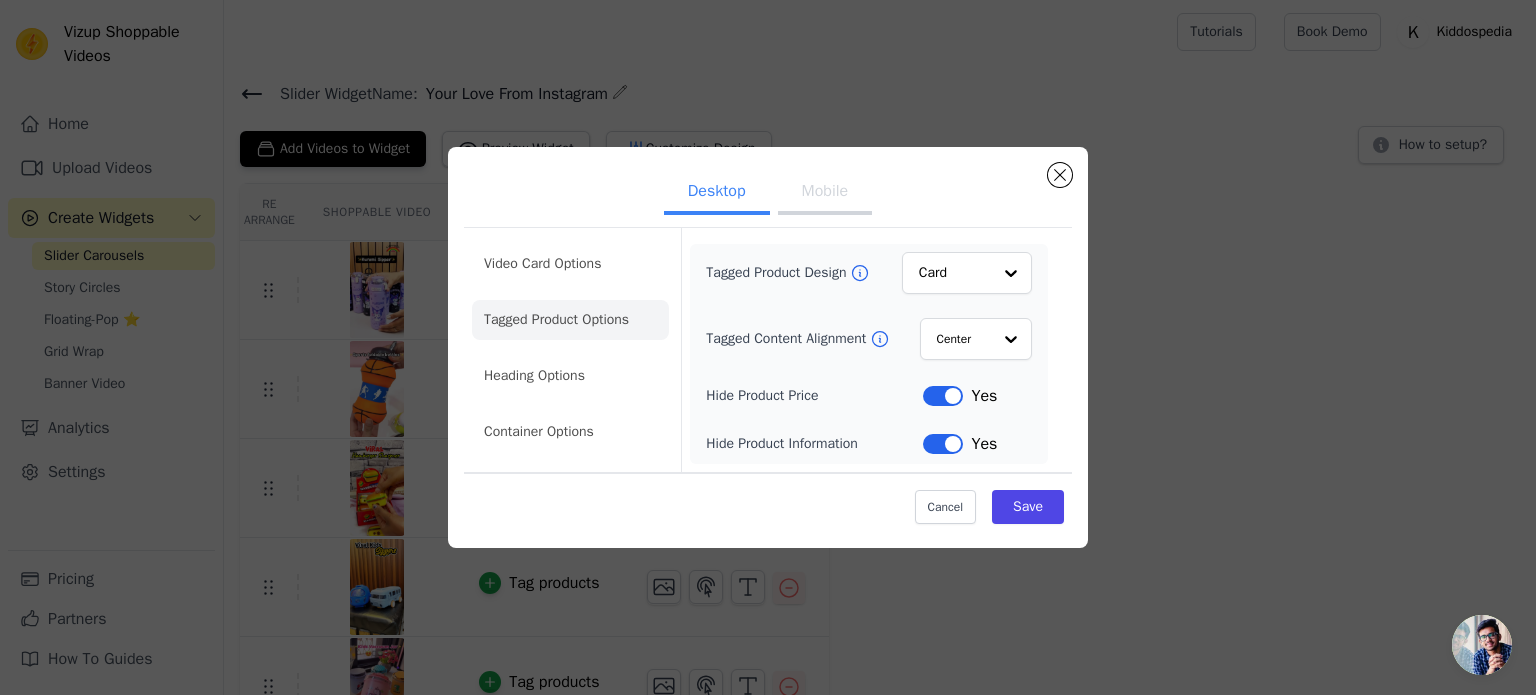 click on "Mobile" at bounding box center (825, 193) 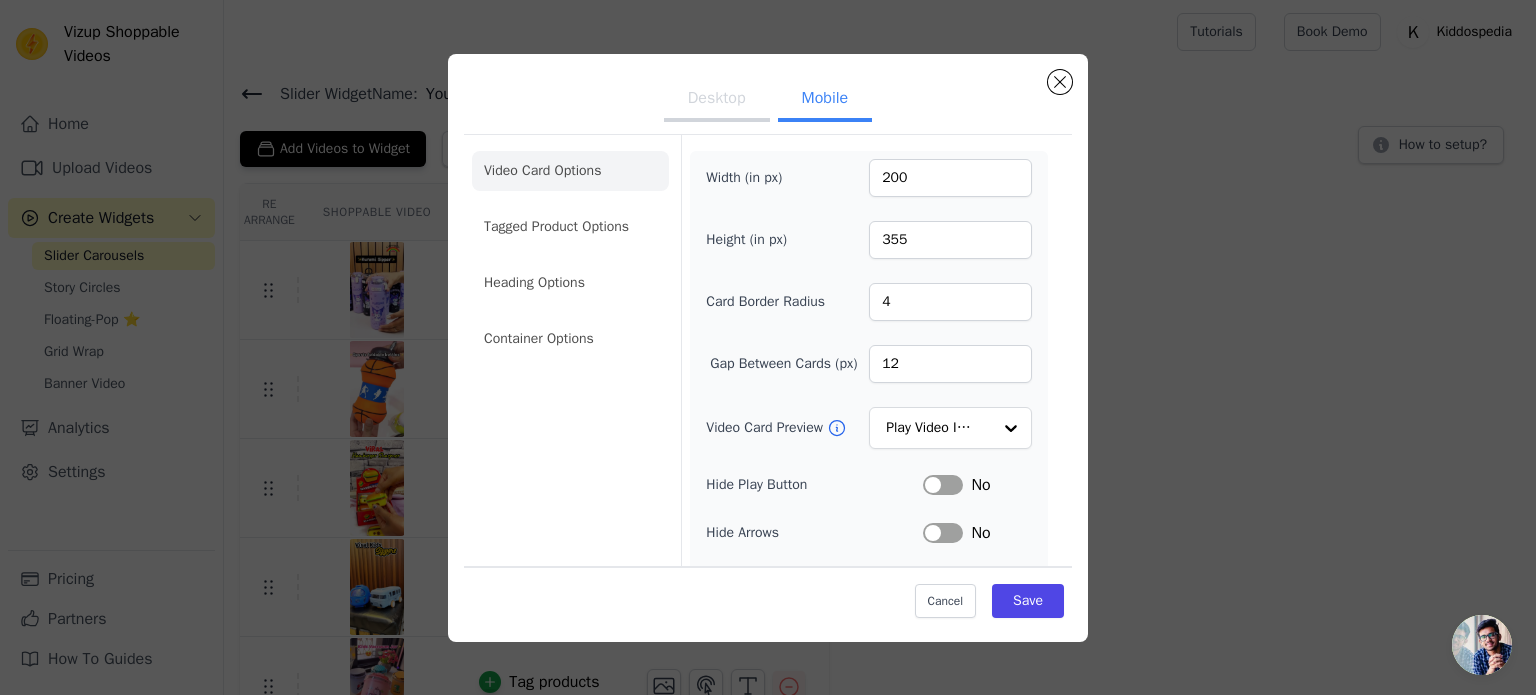 click on "Desktop" at bounding box center (717, 100) 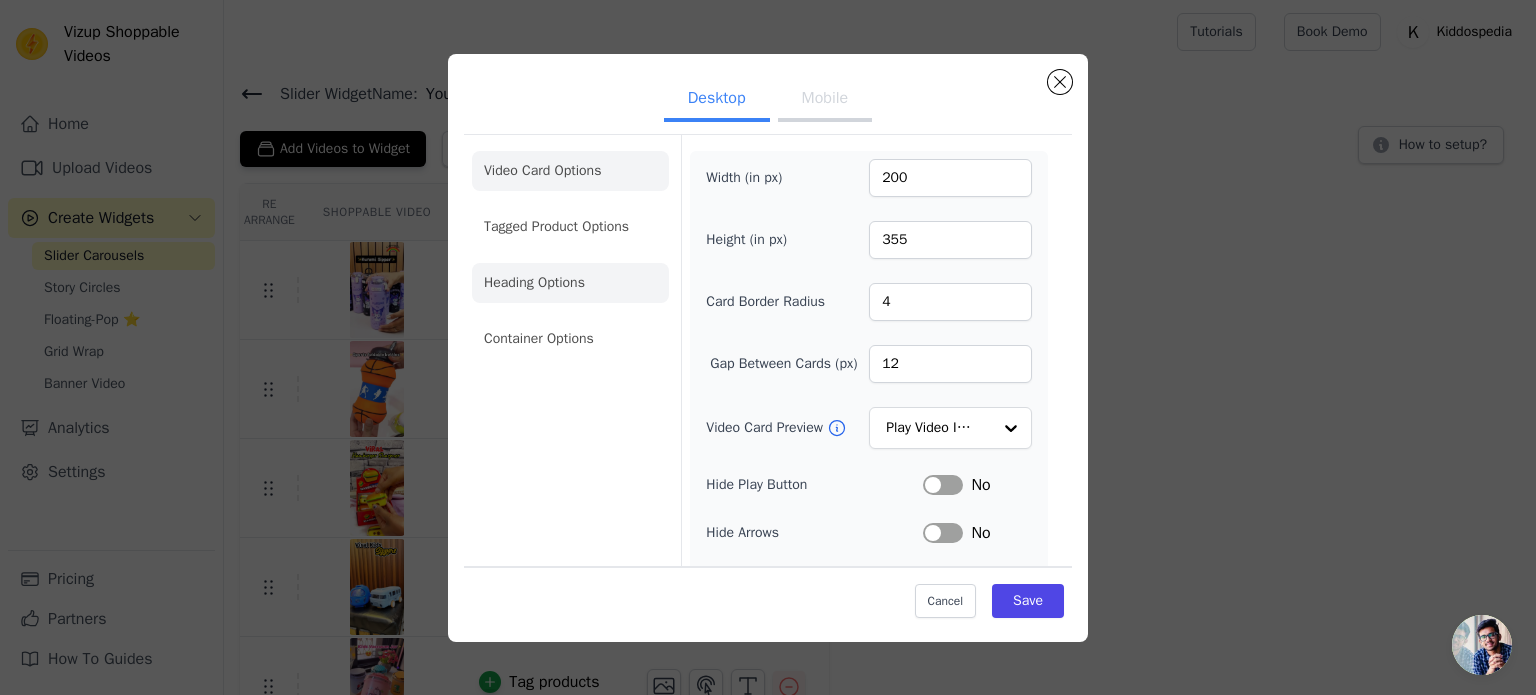 click on "Heading Options" 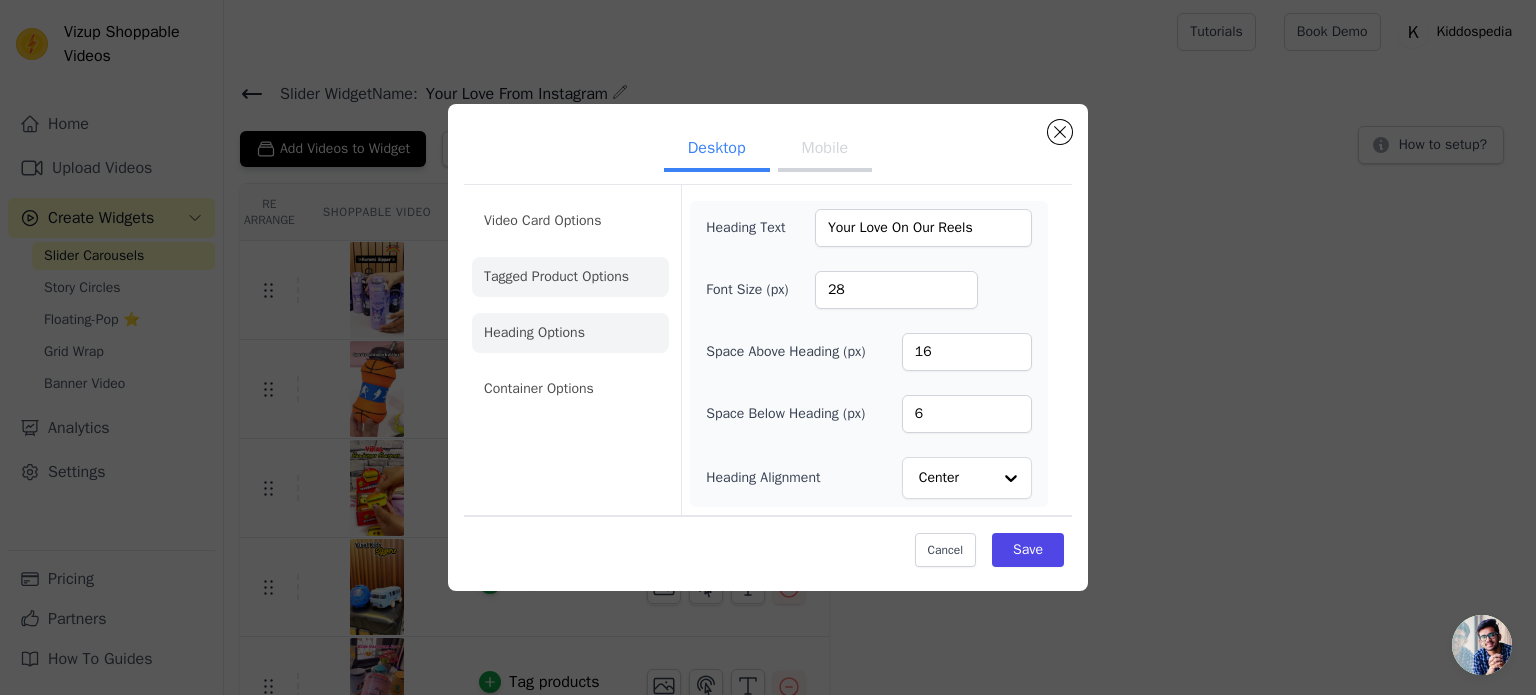 click on "Tagged Product Options" 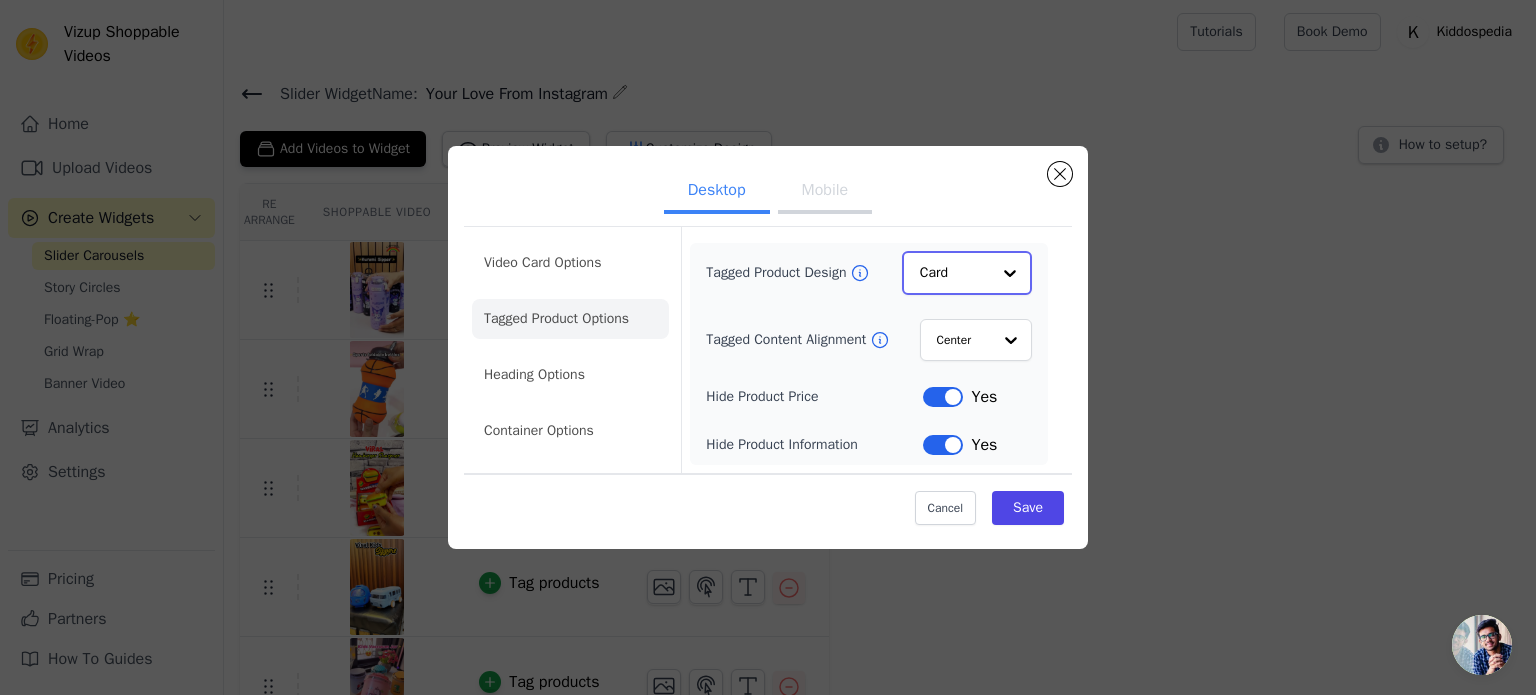 click on "Tagged Product Design" 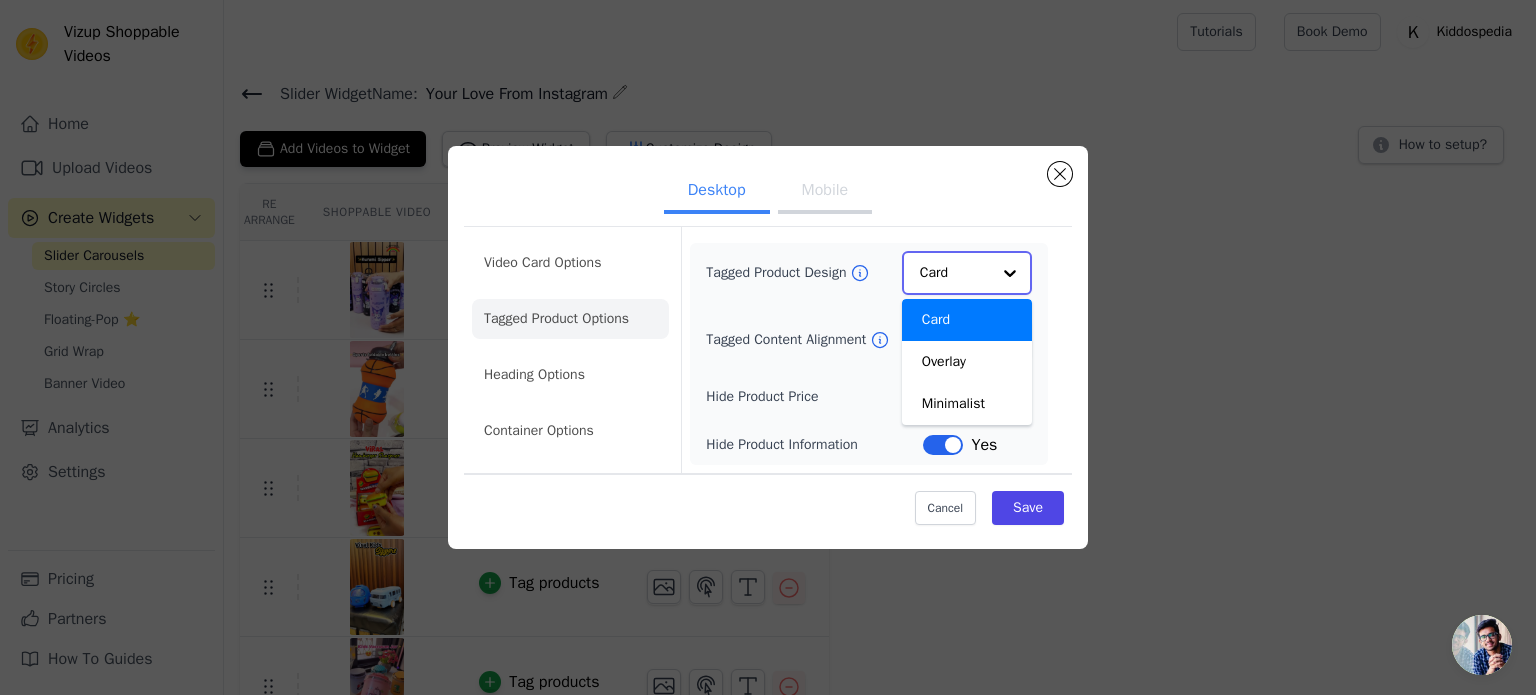 click on "Tagged Product Design" 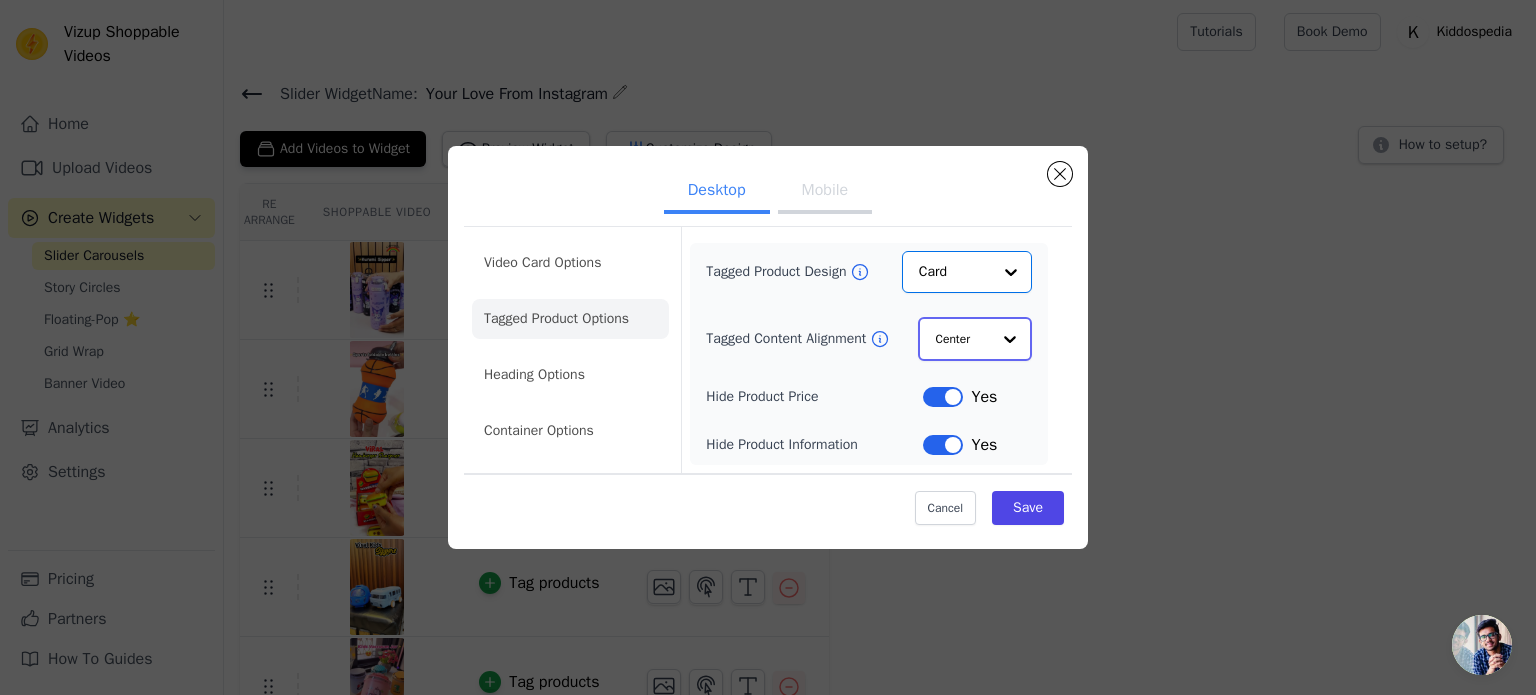 click on "Tagged Content Alignment" 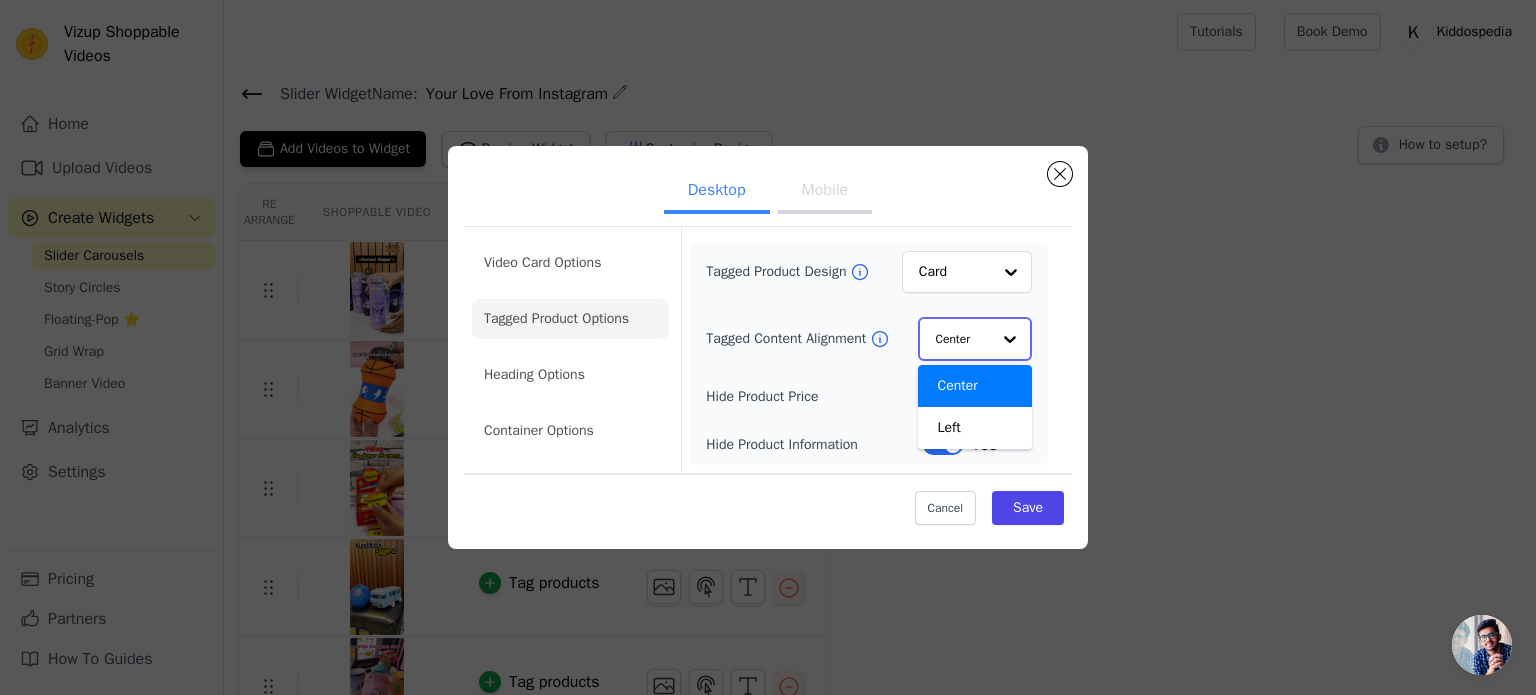 click on "Tagged Content Alignment" 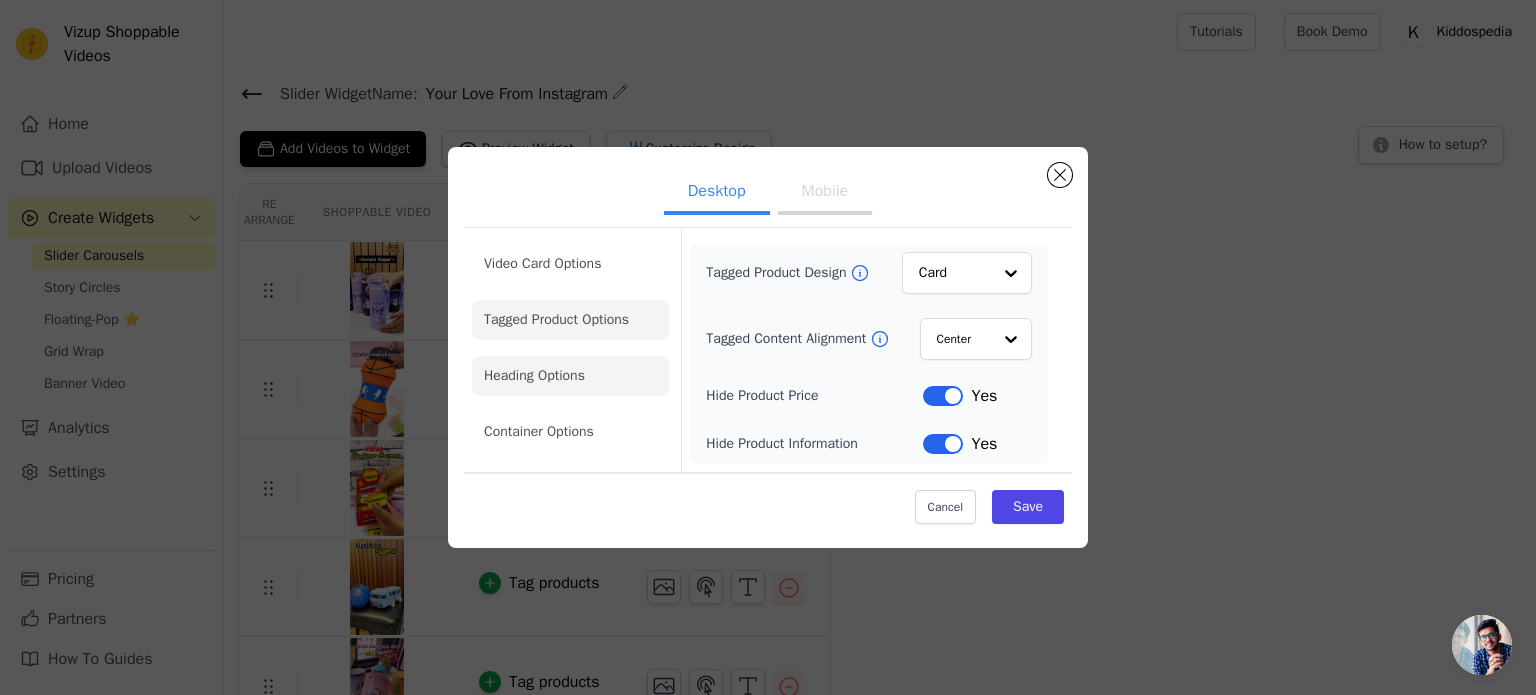 click on "Heading Options" 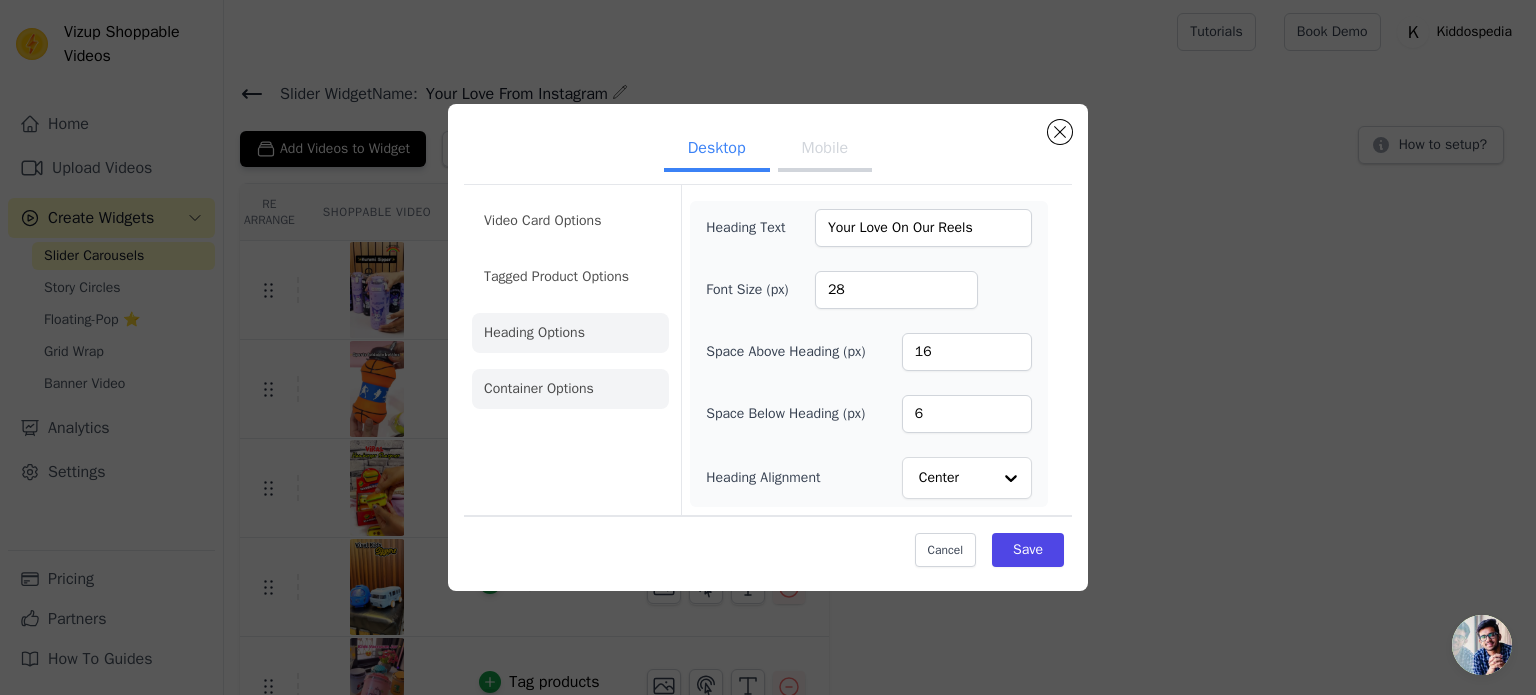 click on "Container Options" 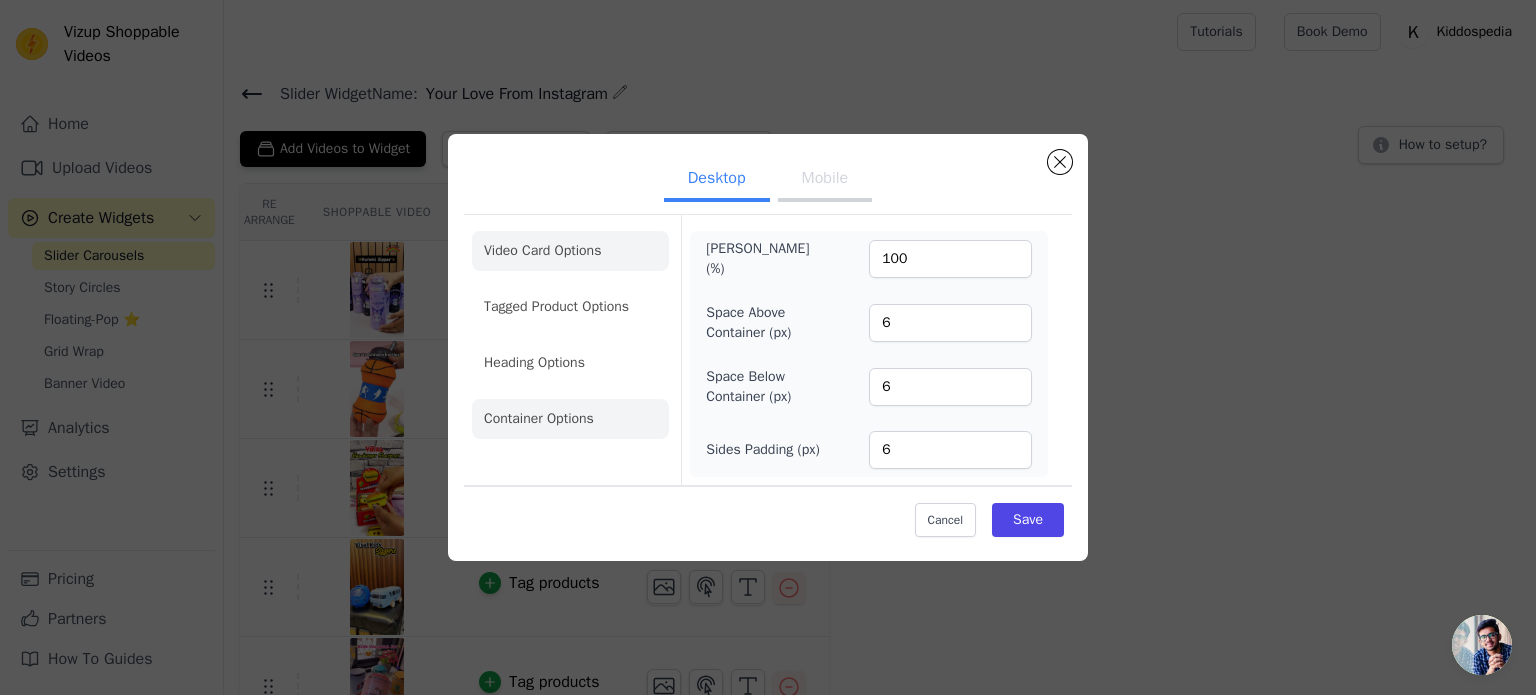 click on "Video Card Options" 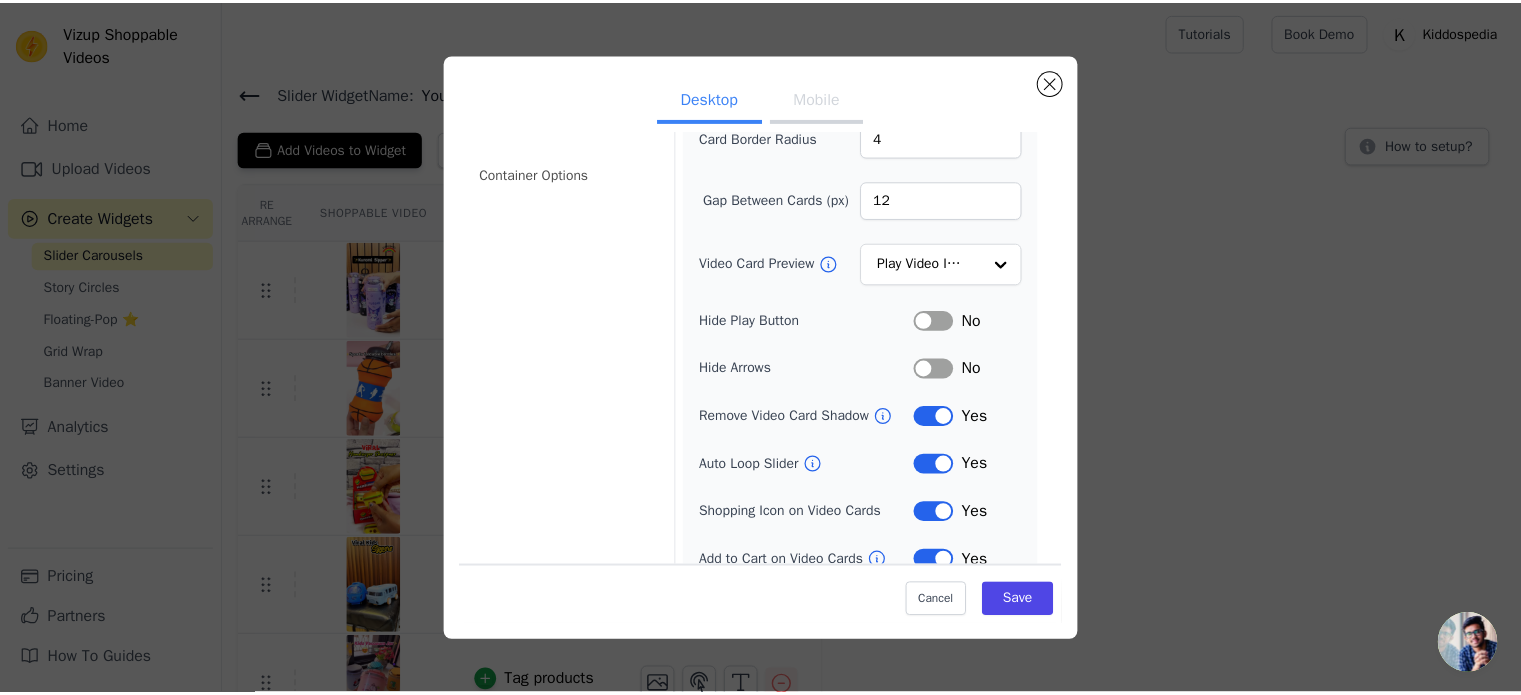 scroll, scrollTop: 184, scrollLeft: 0, axis: vertical 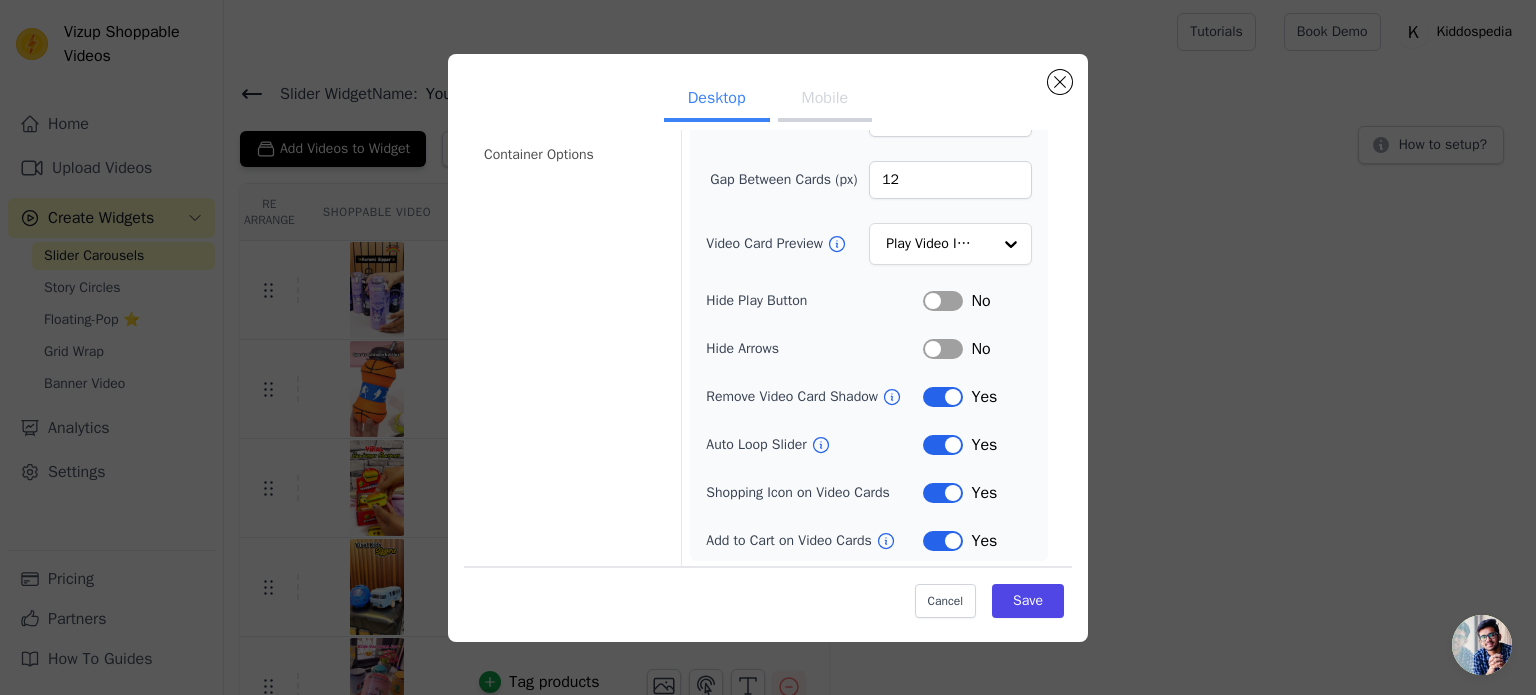 click on "Label" at bounding box center [943, 541] 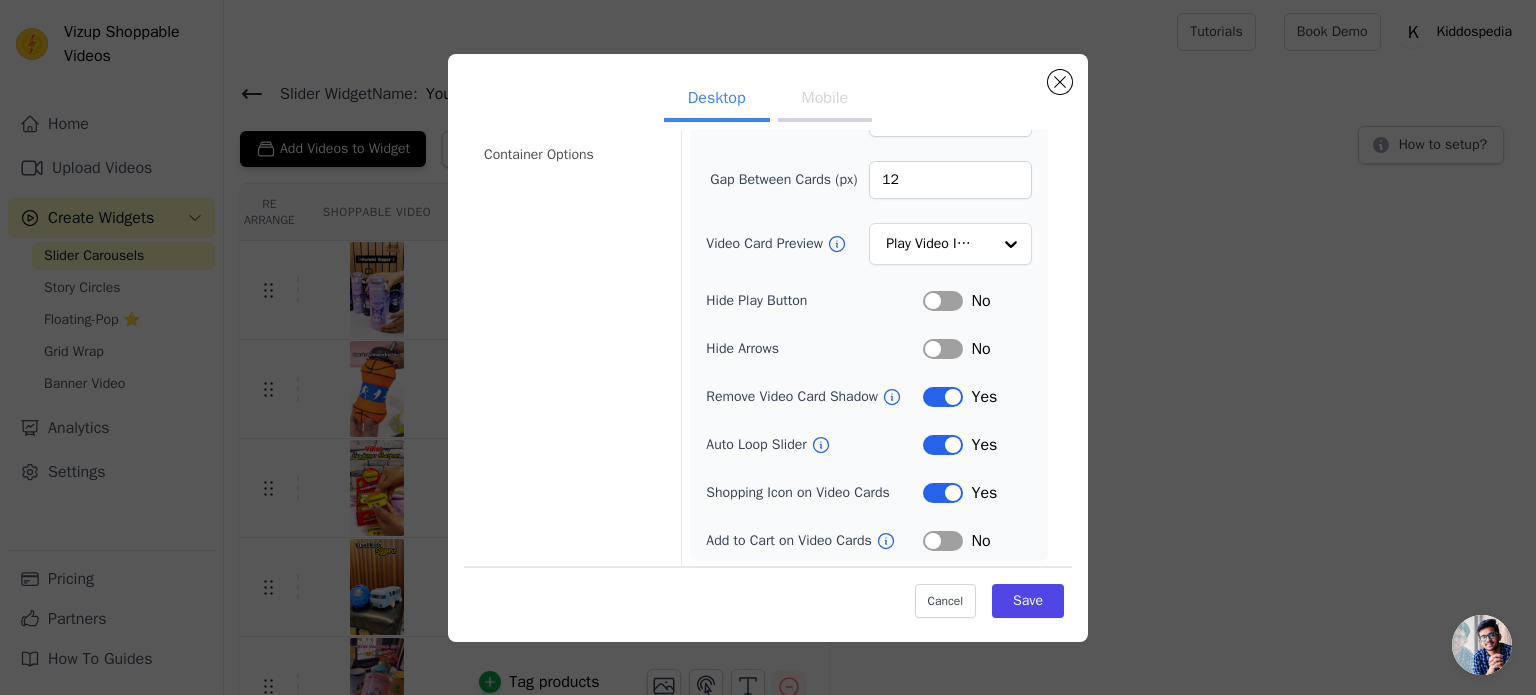click on "Label" at bounding box center [943, 493] 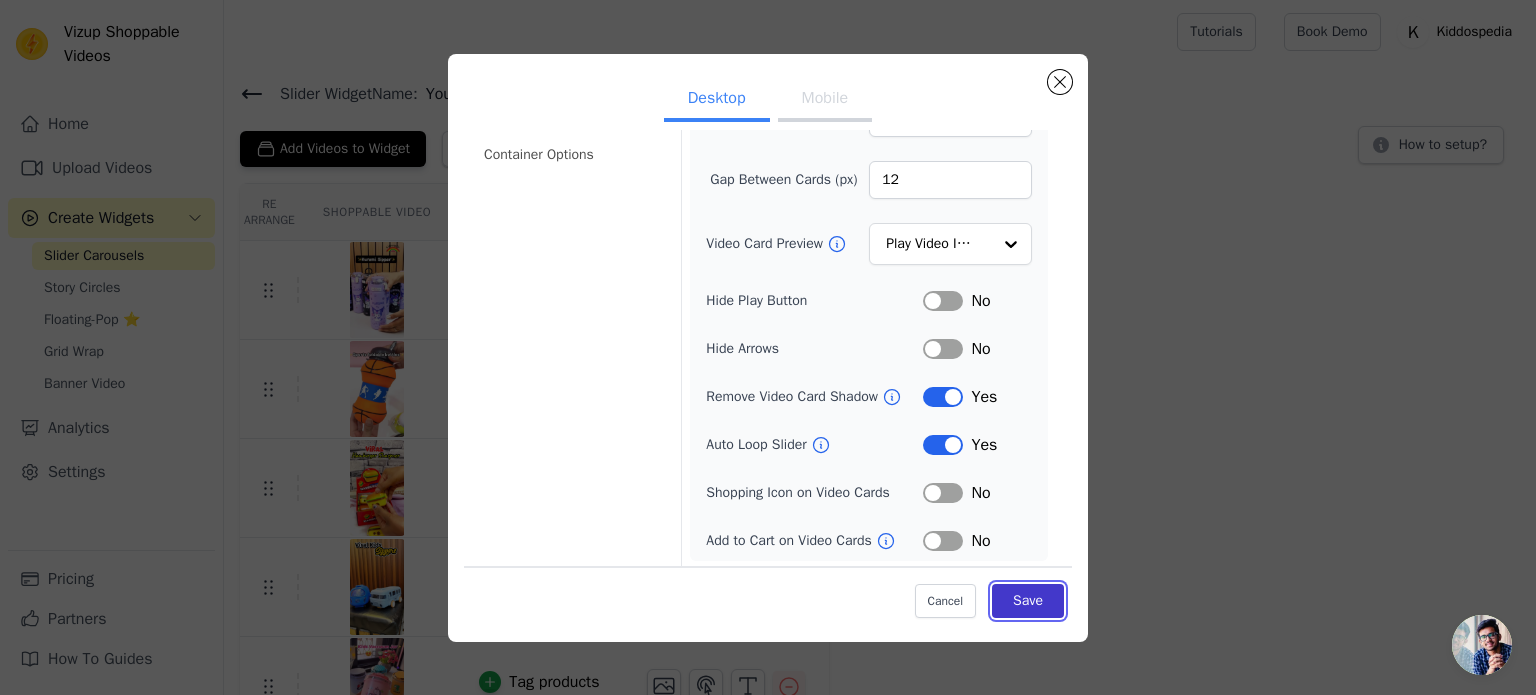 click on "Save" at bounding box center [1028, 601] 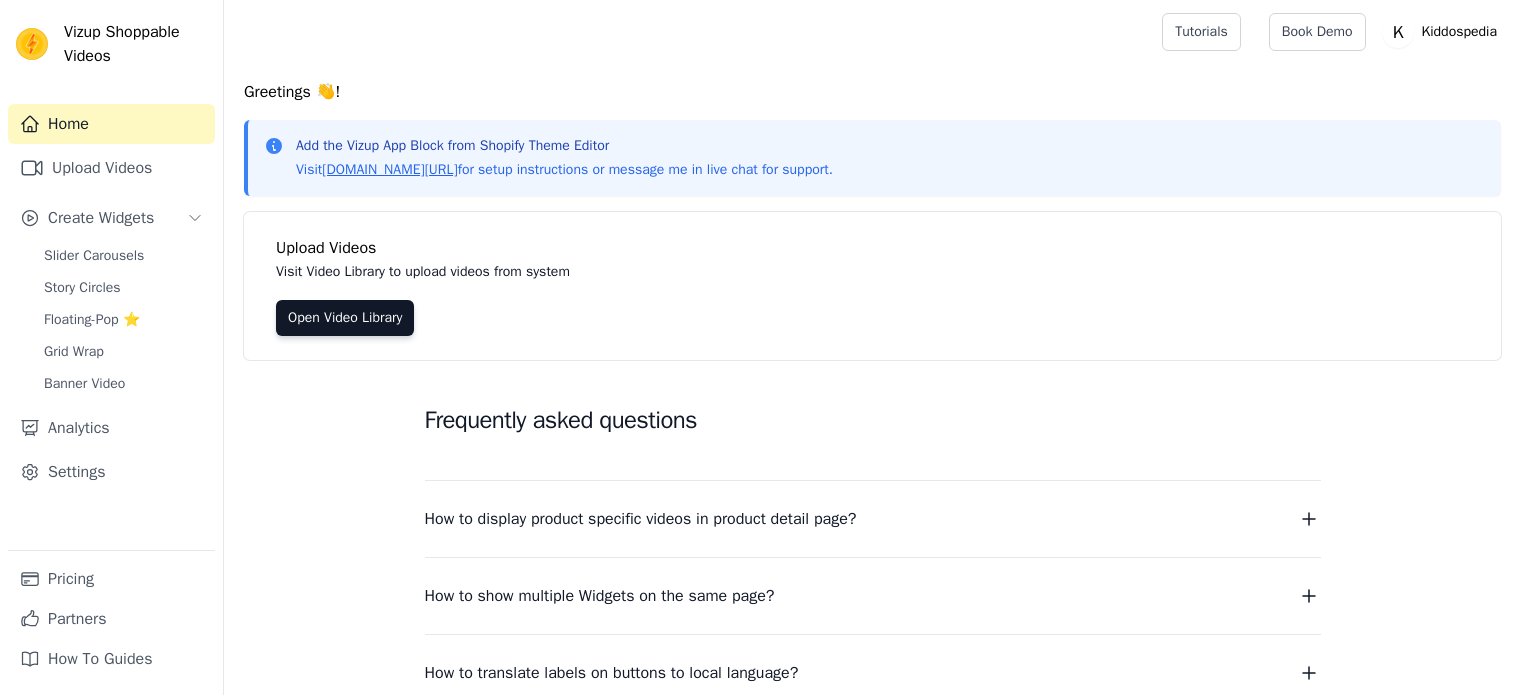 scroll, scrollTop: 0, scrollLeft: 0, axis: both 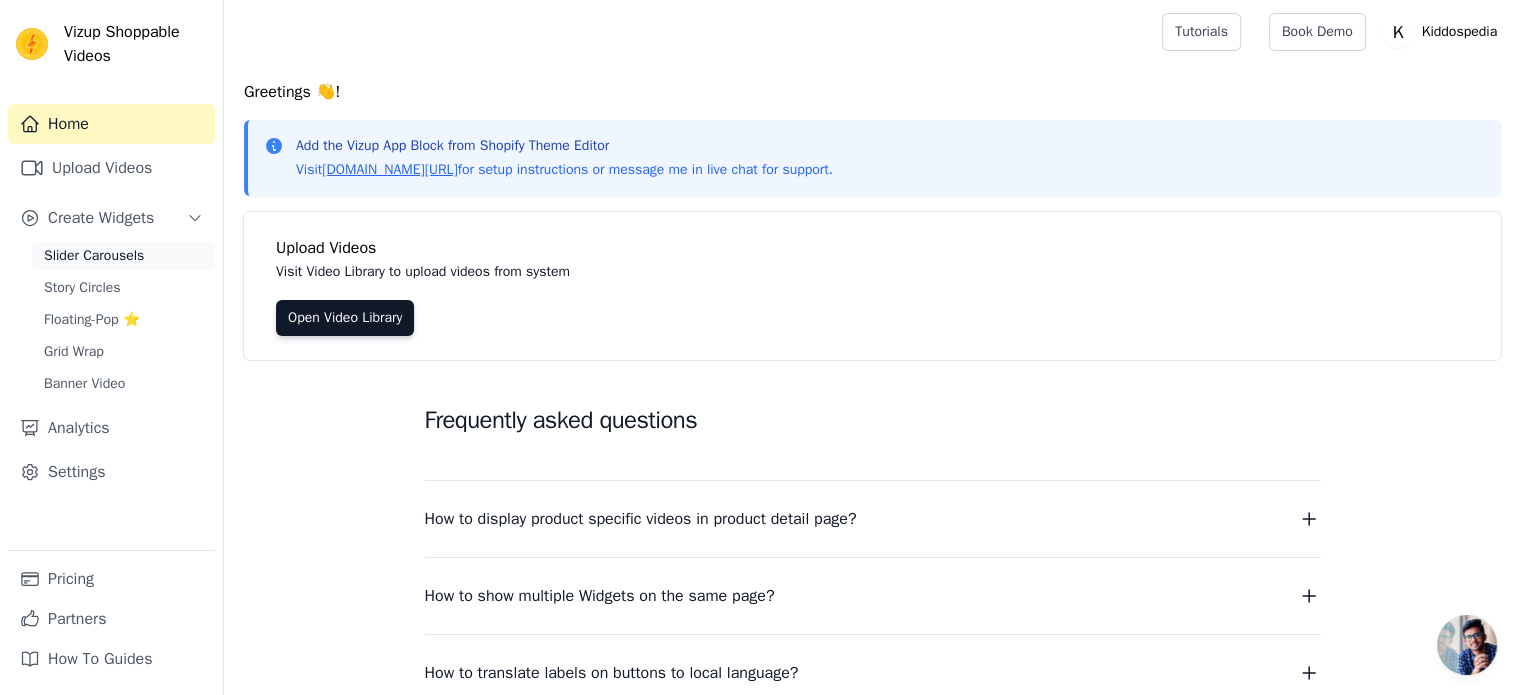 click on "Slider Carousels" at bounding box center [94, 256] 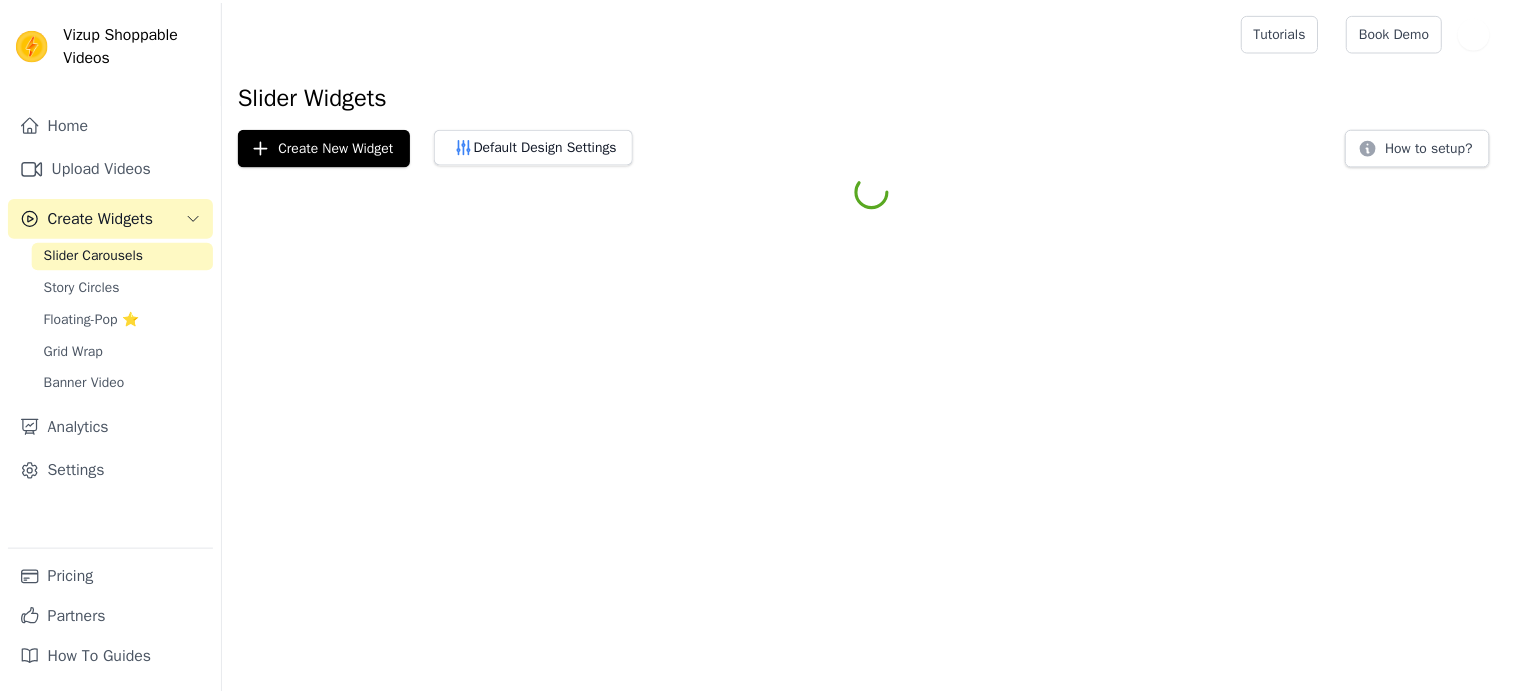 scroll, scrollTop: 0, scrollLeft: 0, axis: both 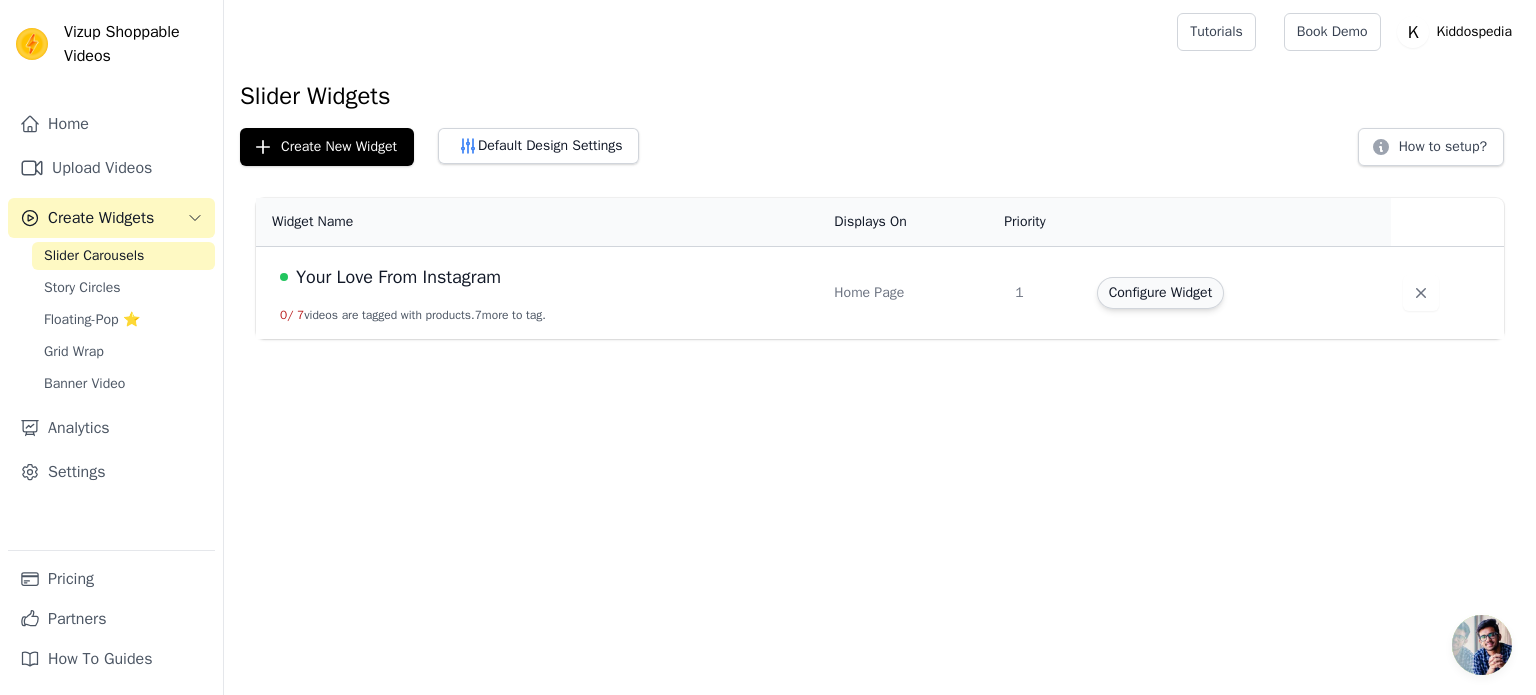 click on "Configure Widget" at bounding box center [1160, 293] 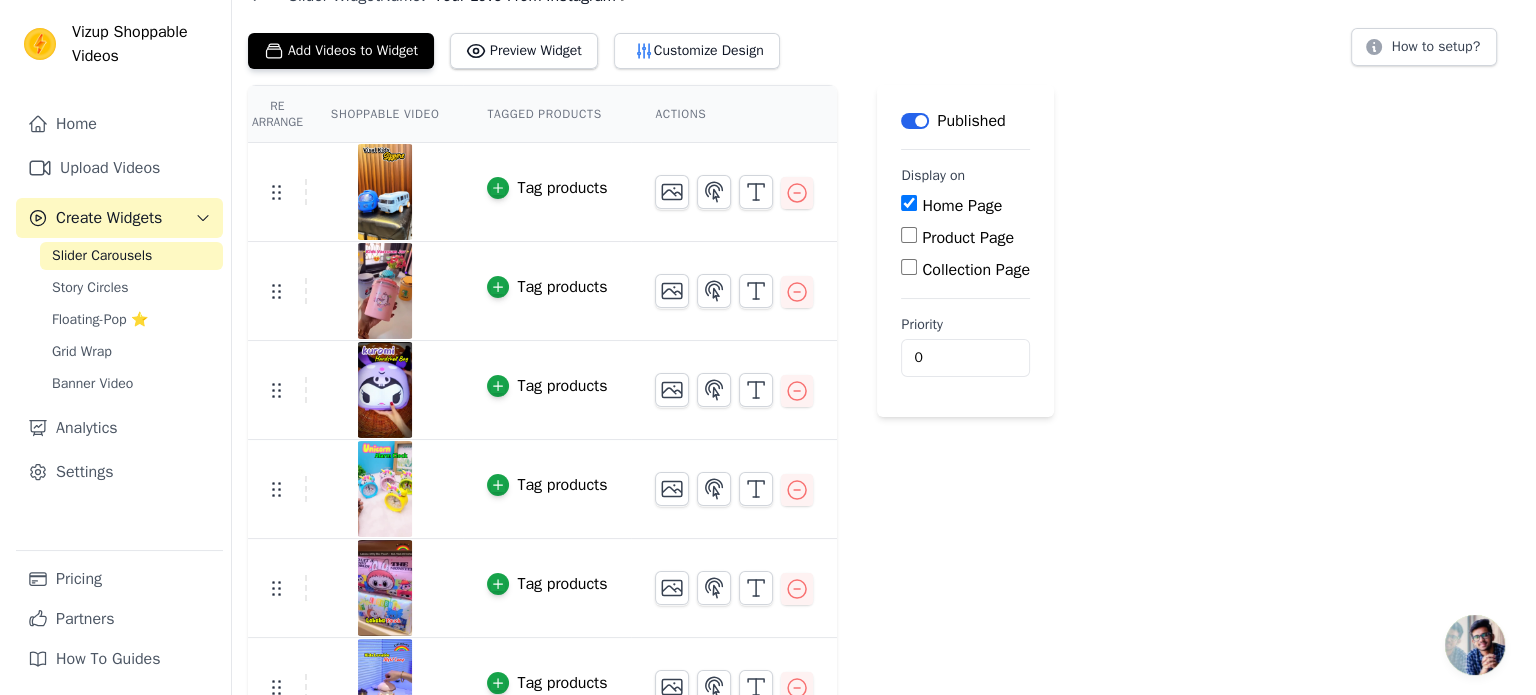 scroll, scrollTop: 0, scrollLeft: 0, axis: both 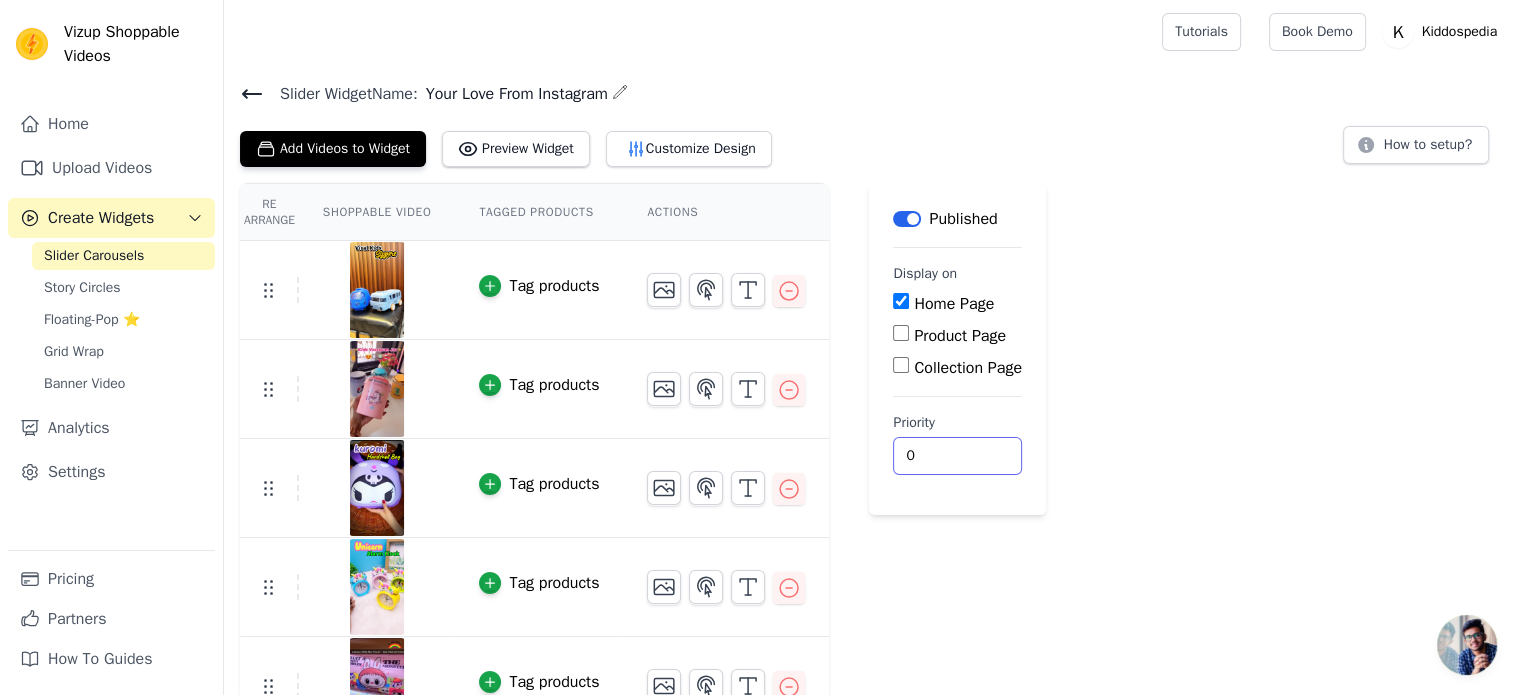 click on "0" at bounding box center [957, 456] 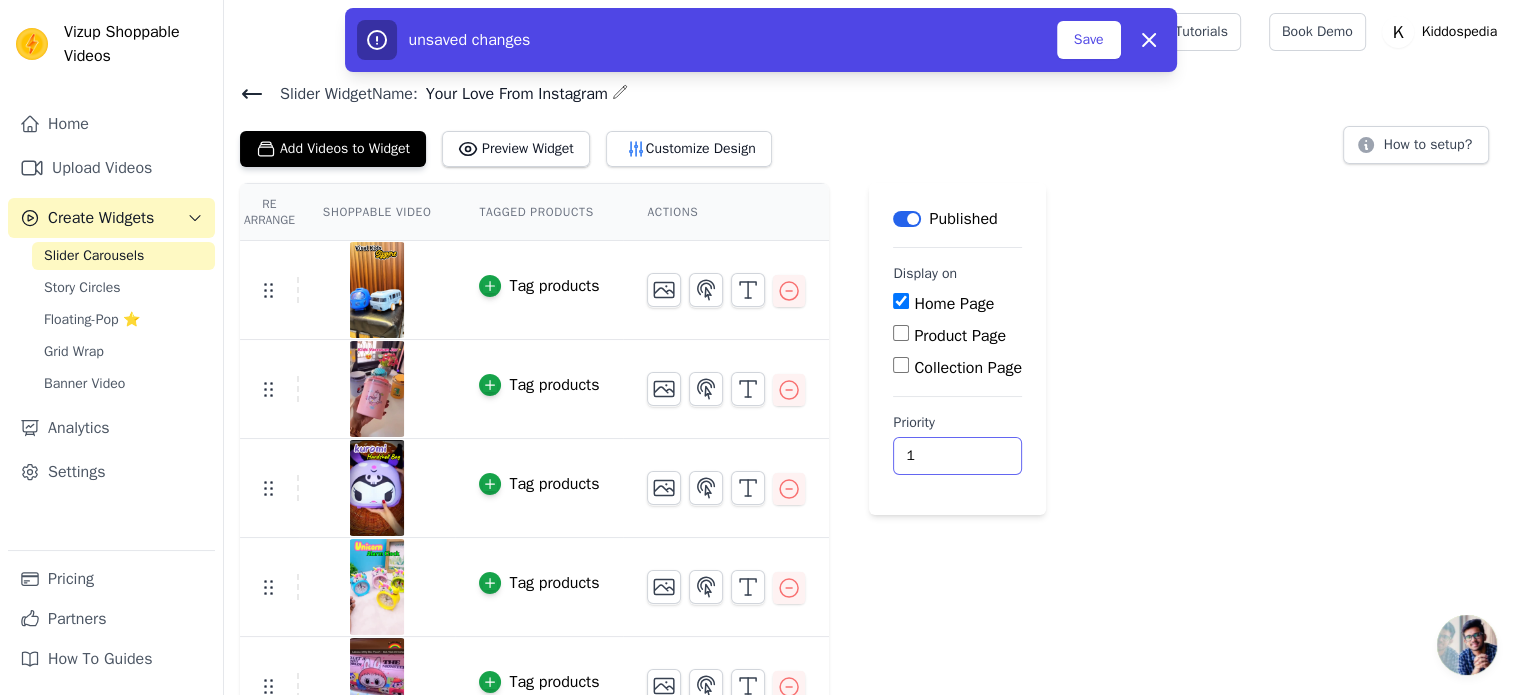 type on "1" 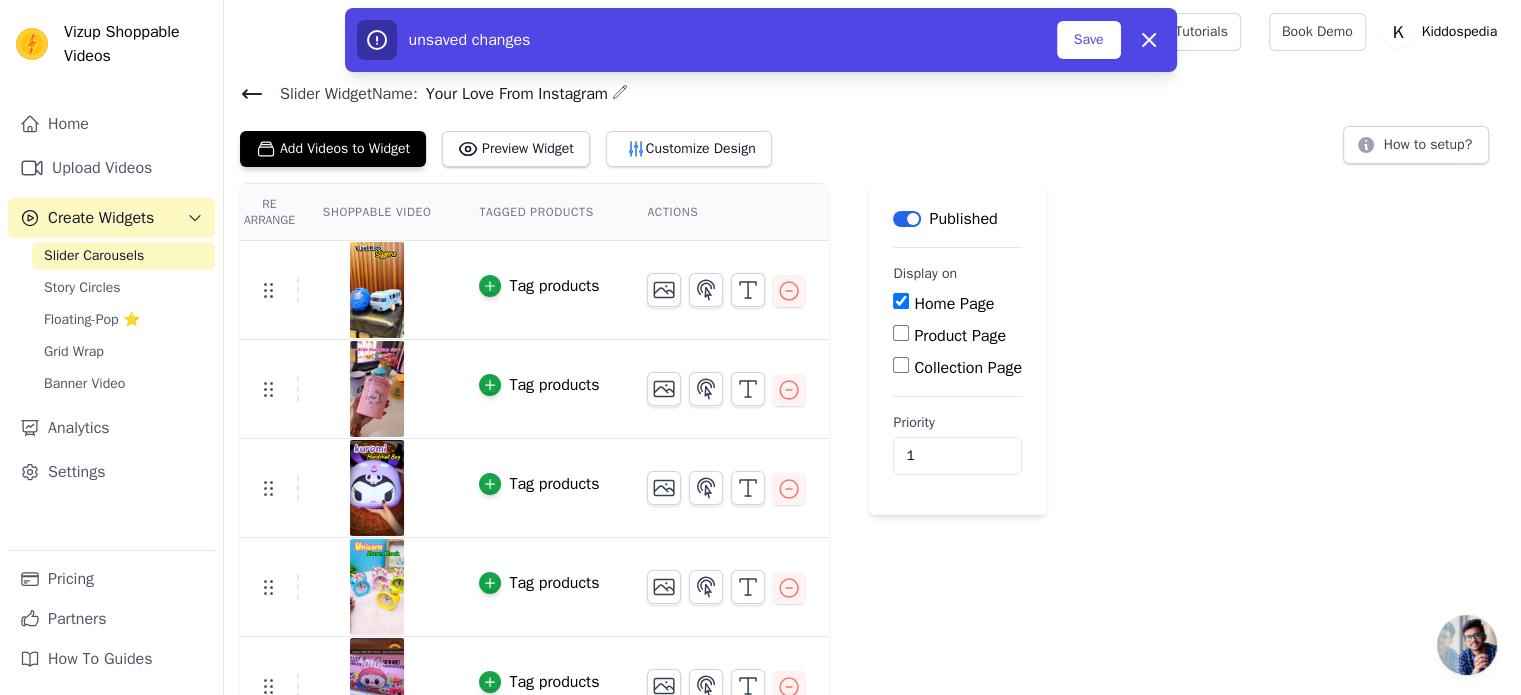 click on "Re Arrange   Shoppable Video   Tagged Products   Actions             Tag products                             Tag products                             Tag products                             Tag products                             Tag products                             Tag products                             Tag products                       Save Videos In This New Order   Save   Dismiss     Label     Published     Display on     Home Page     Product Page       Collection Page       Priority   1     unsaved changes   Save   Dismiss" at bounding box center [872, 558] 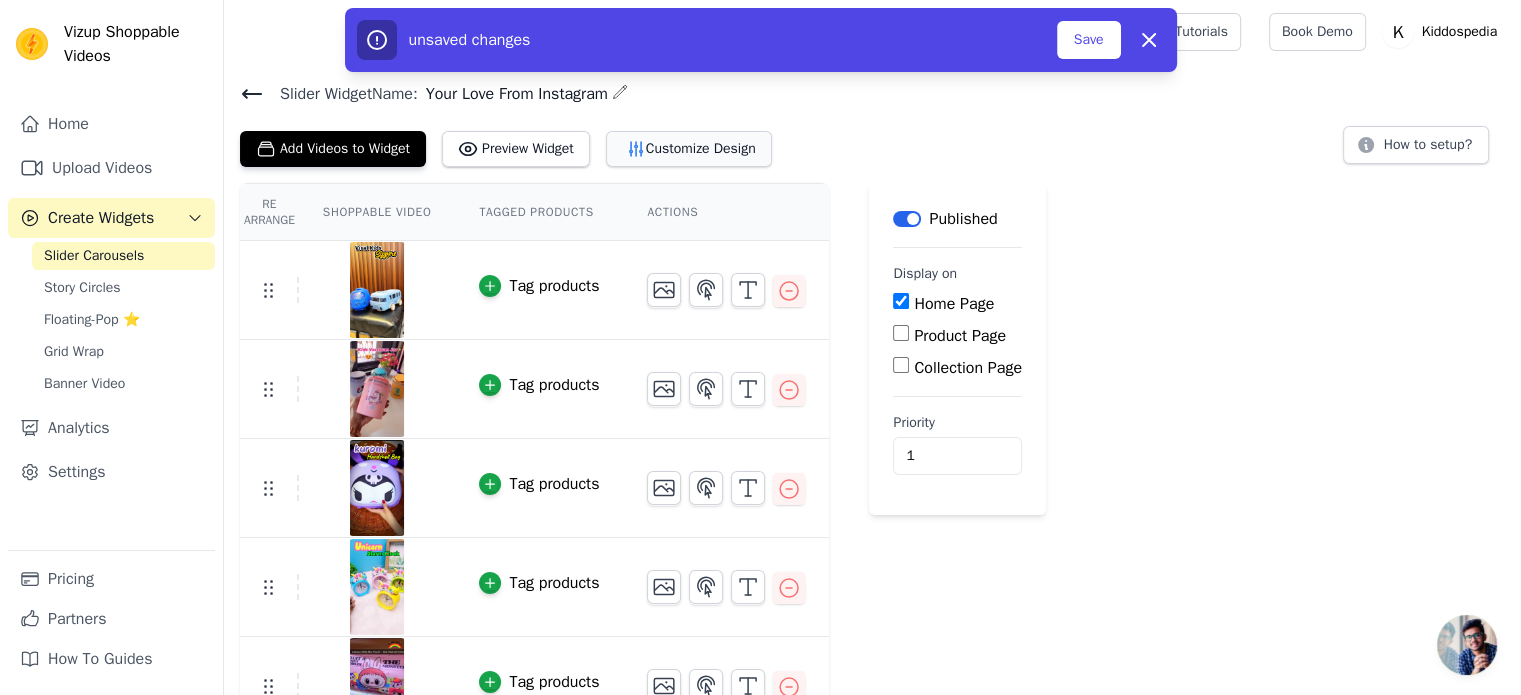 click on "Customize Design" at bounding box center (689, 149) 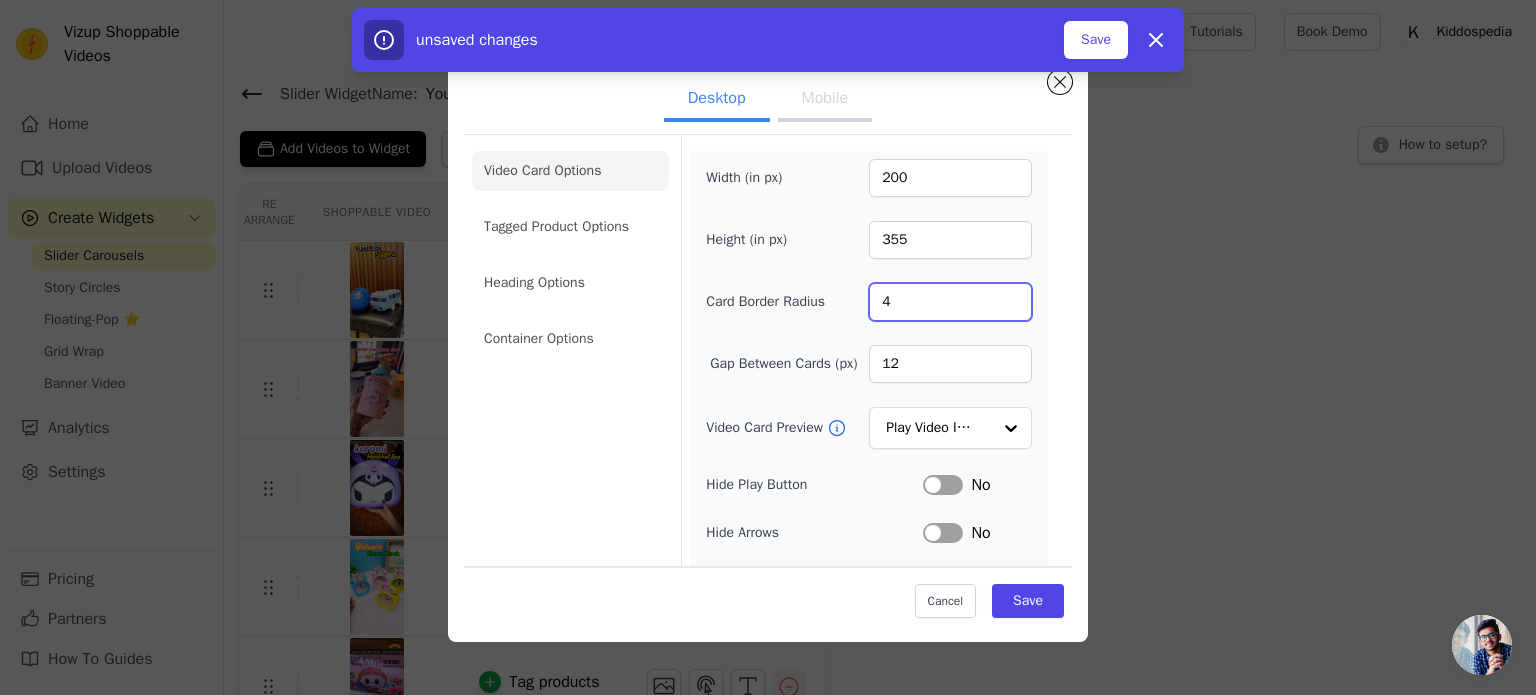 click on "4" at bounding box center [950, 302] 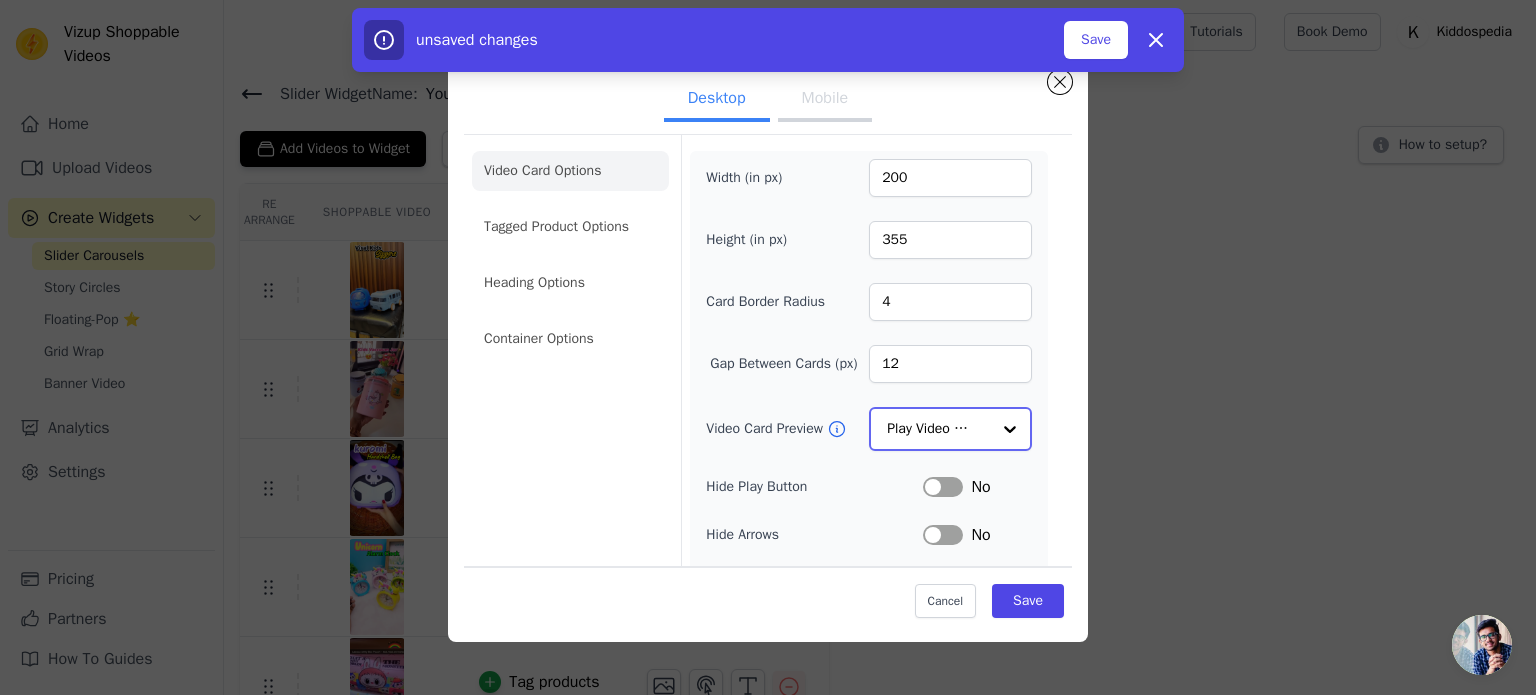 click at bounding box center (1010, 429) 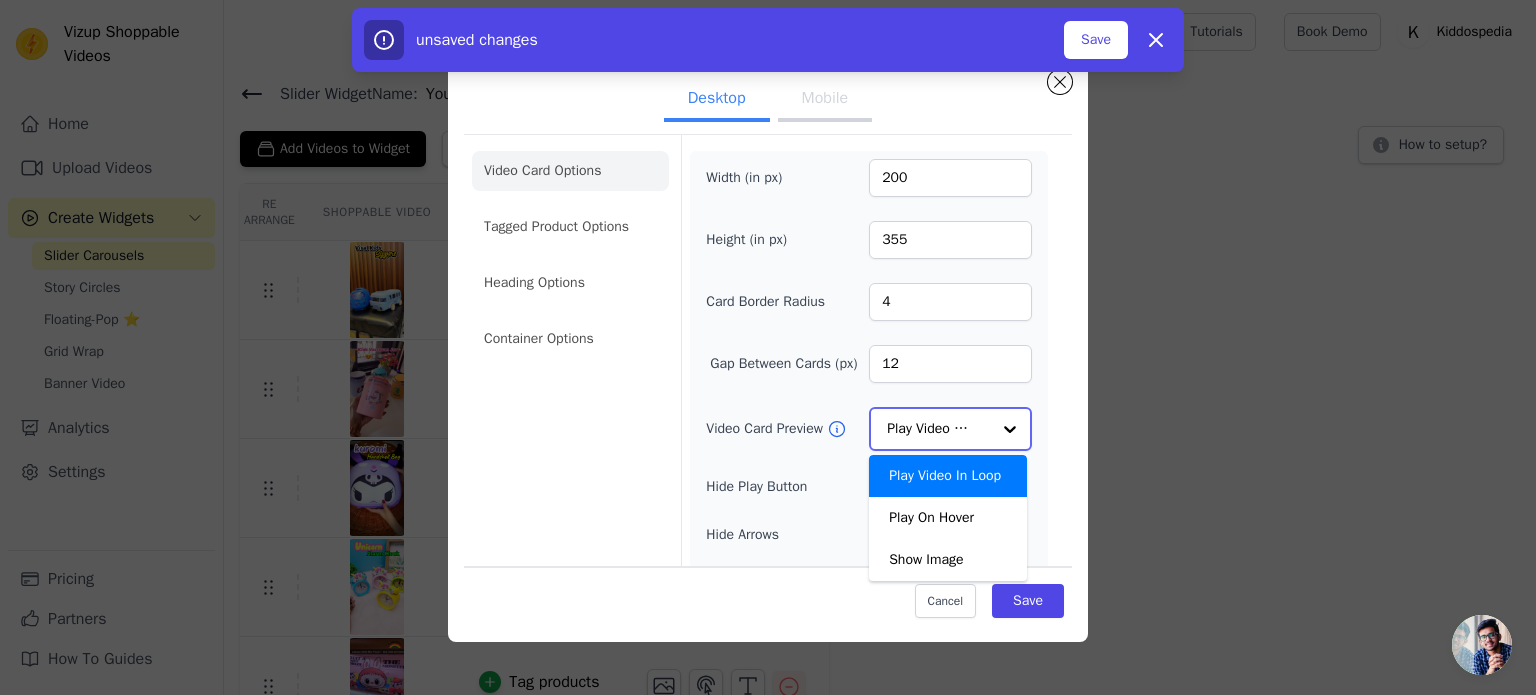 click at bounding box center (1010, 429) 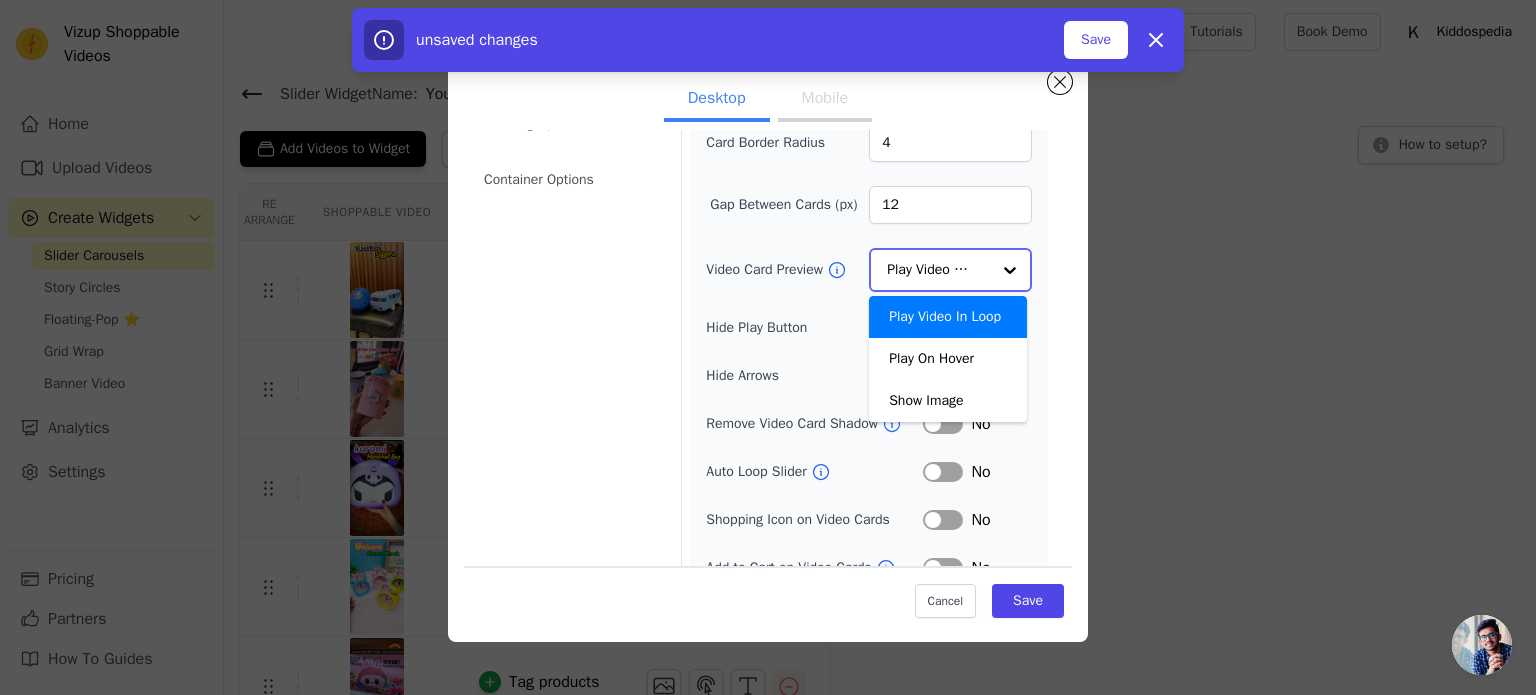 scroll, scrollTop: 173, scrollLeft: 0, axis: vertical 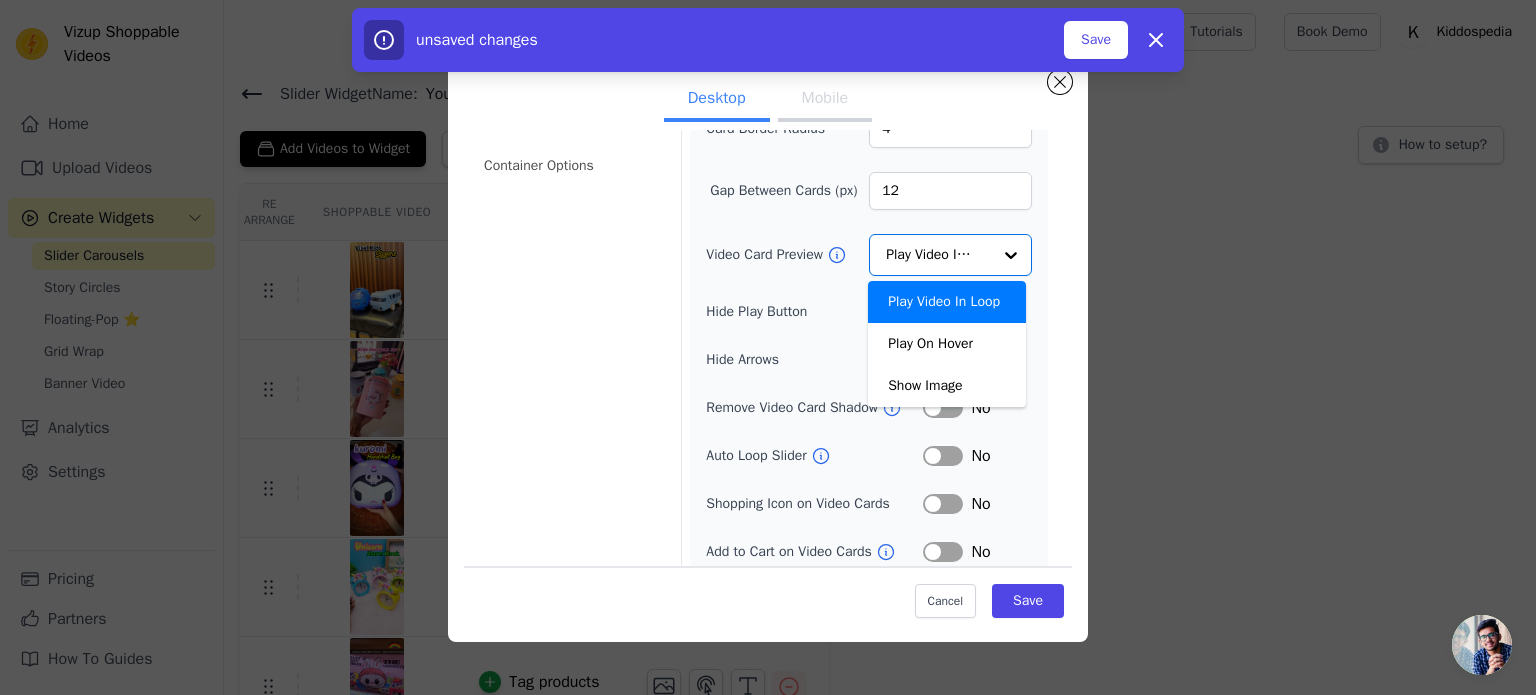 click on "Video Card Options Tagged Product Options Heading Options Container Options" at bounding box center [570, 271] 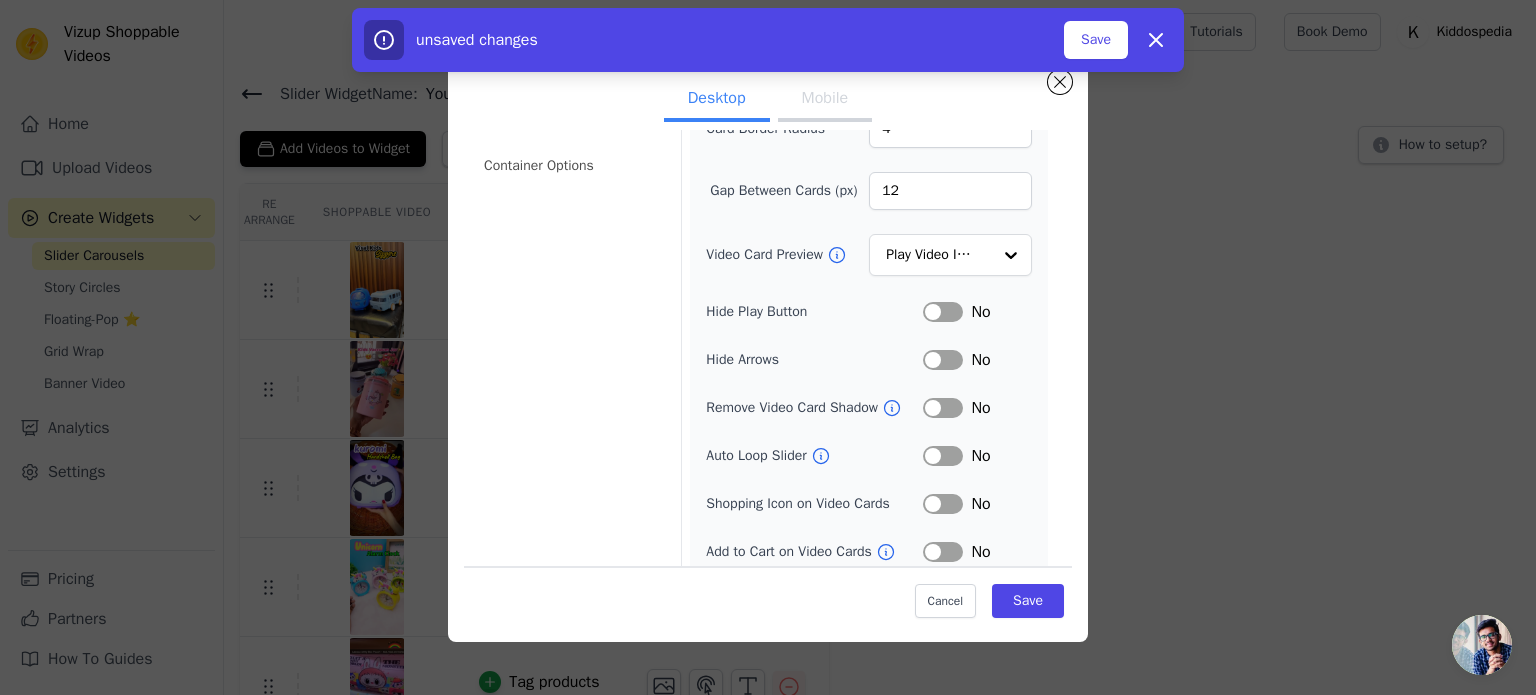 scroll, scrollTop: 184, scrollLeft: 0, axis: vertical 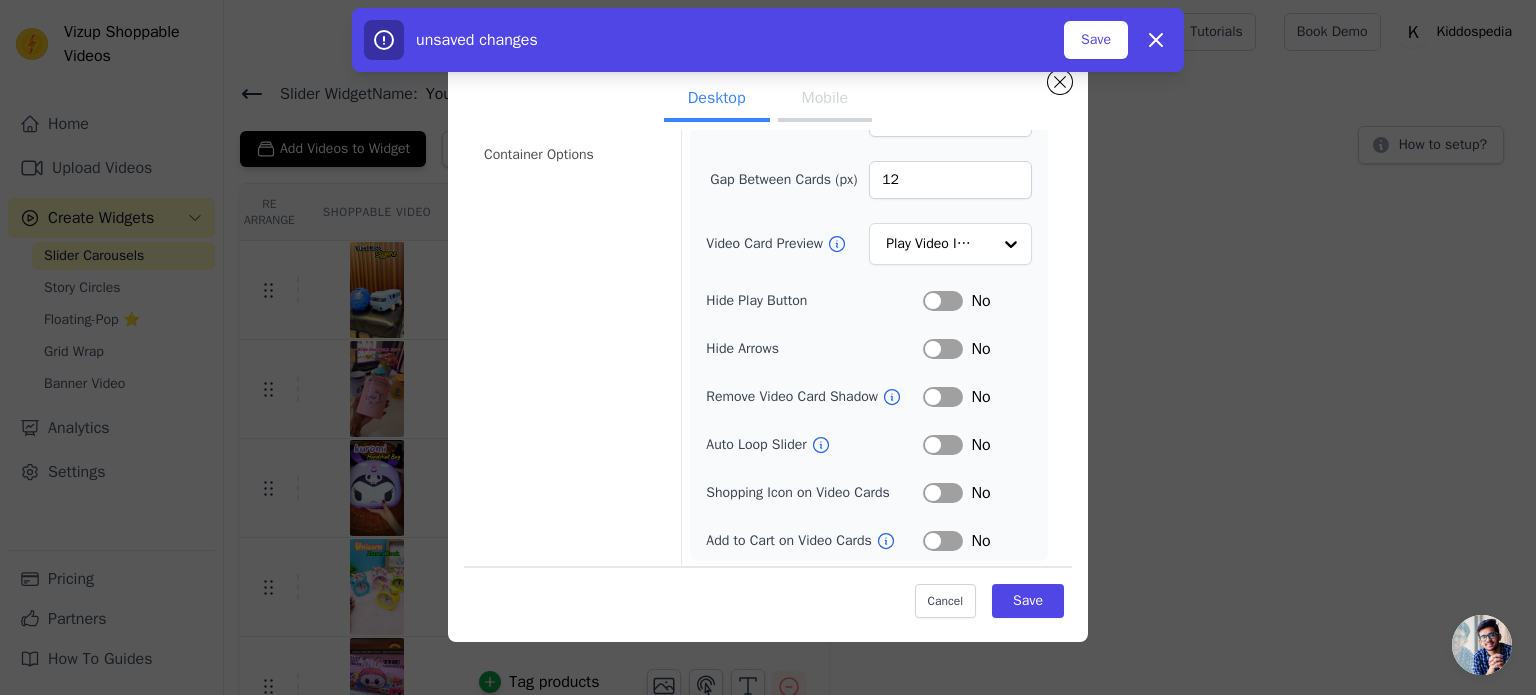 click on "Label" at bounding box center (943, 445) 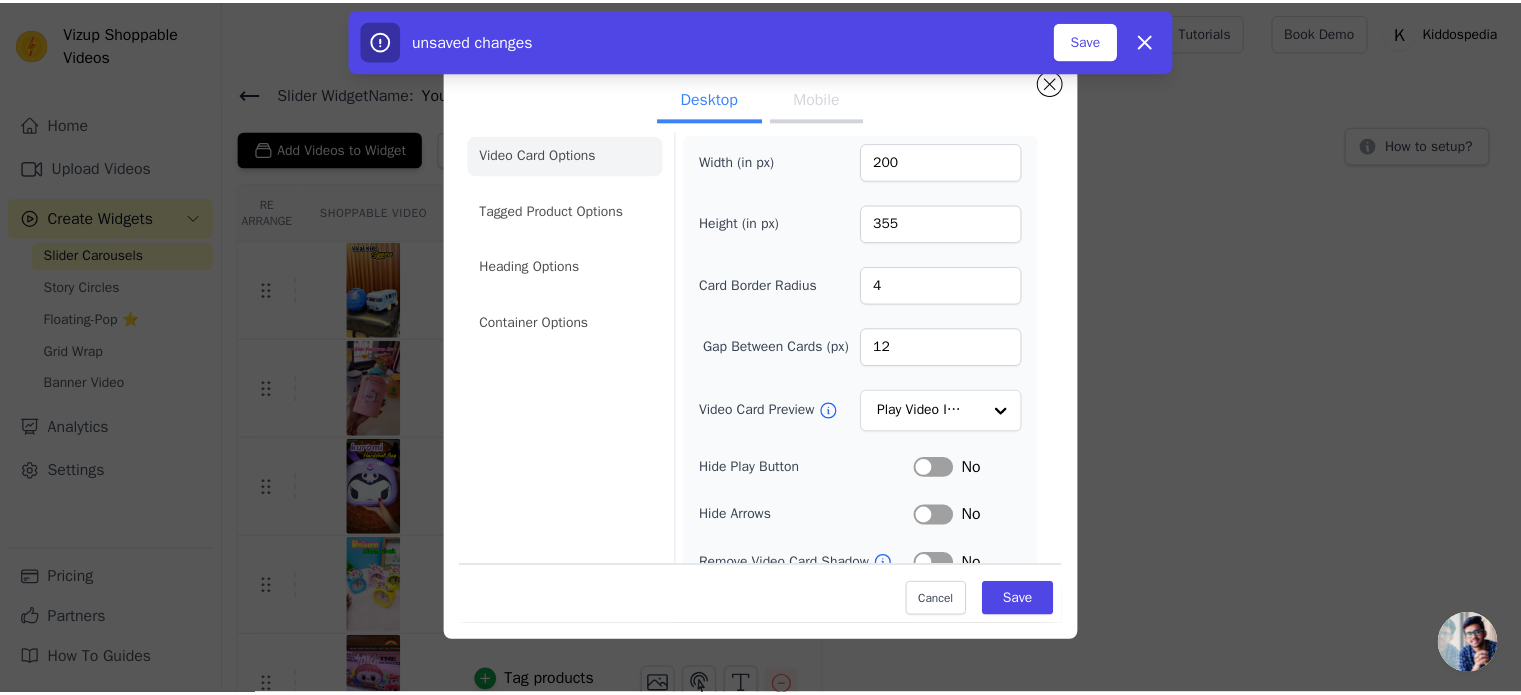 scroll, scrollTop: 0, scrollLeft: 0, axis: both 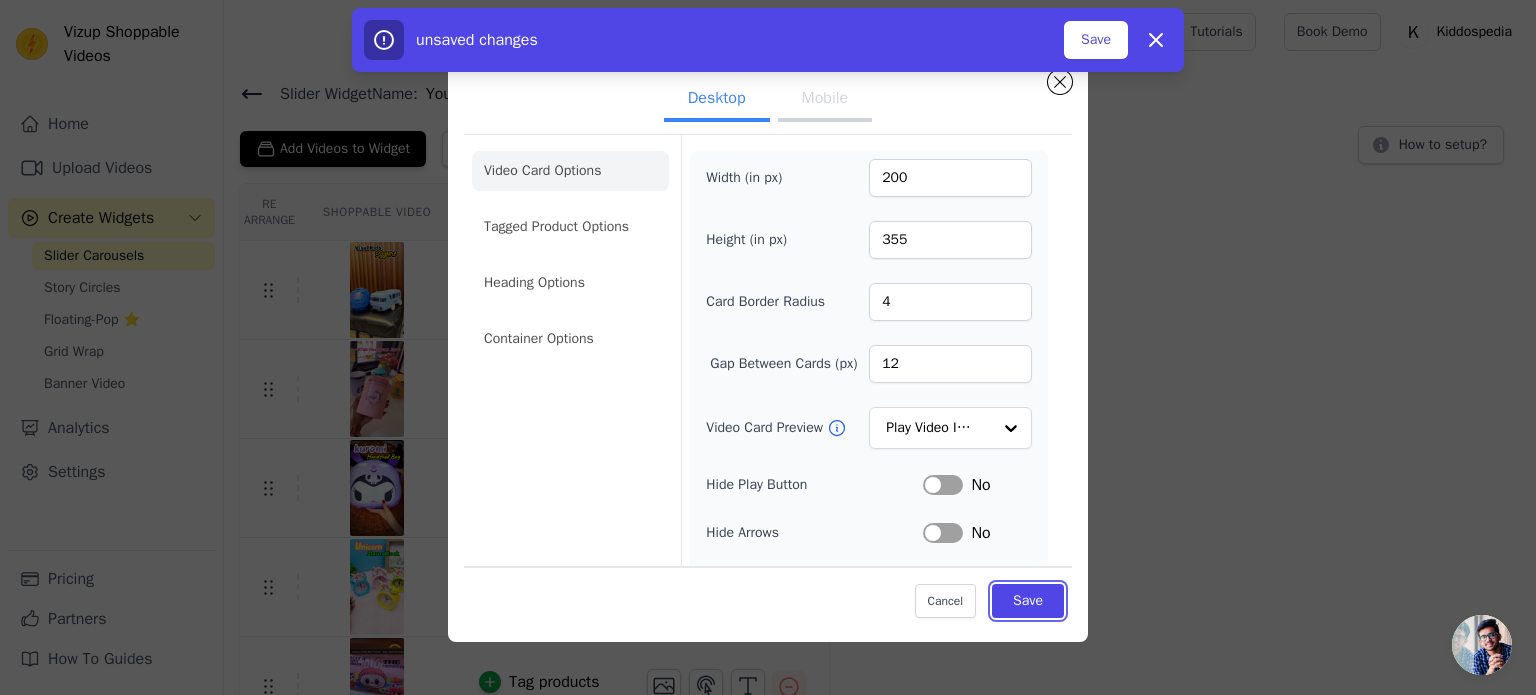 drag, startPoint x: 1016, startPoint y: 611, endPoint x: 598, endPoint y: 488, distance: 435.72125 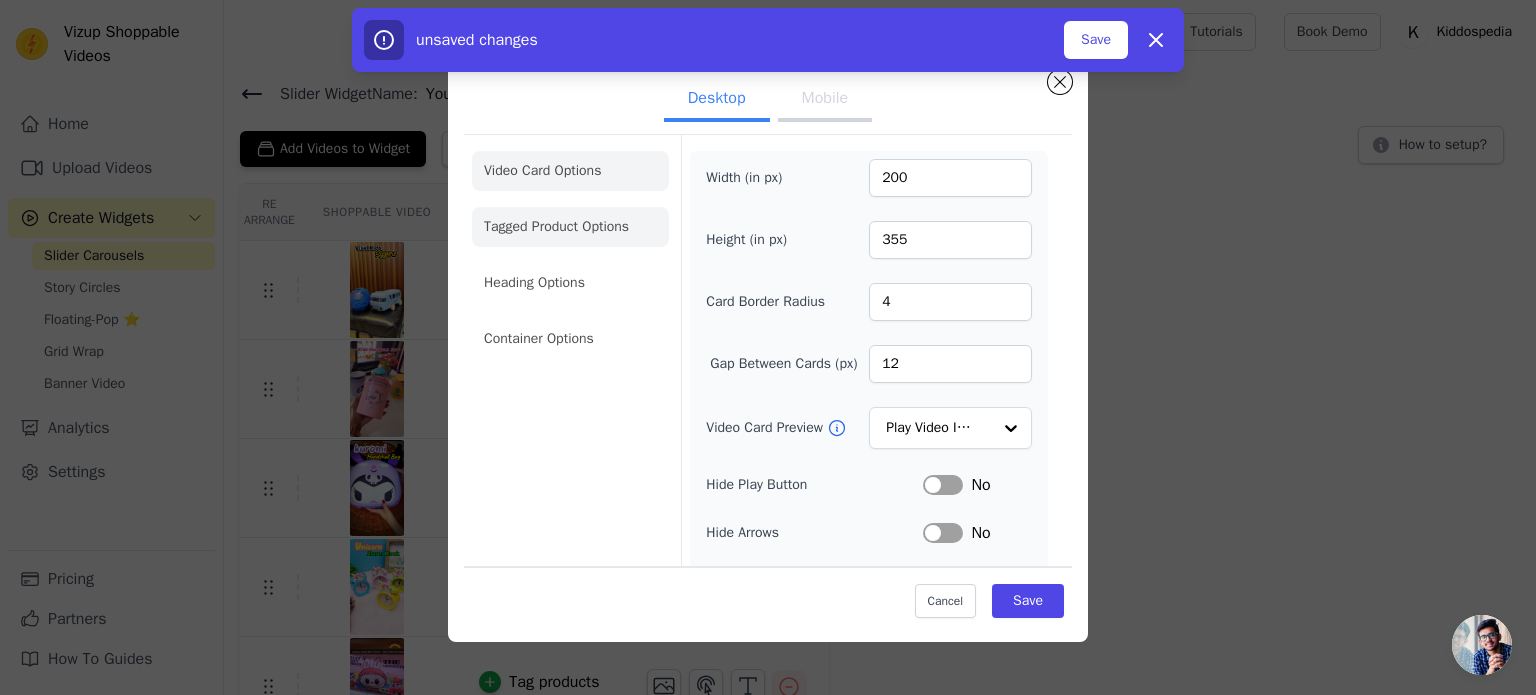 click on "Tagged Product Options" 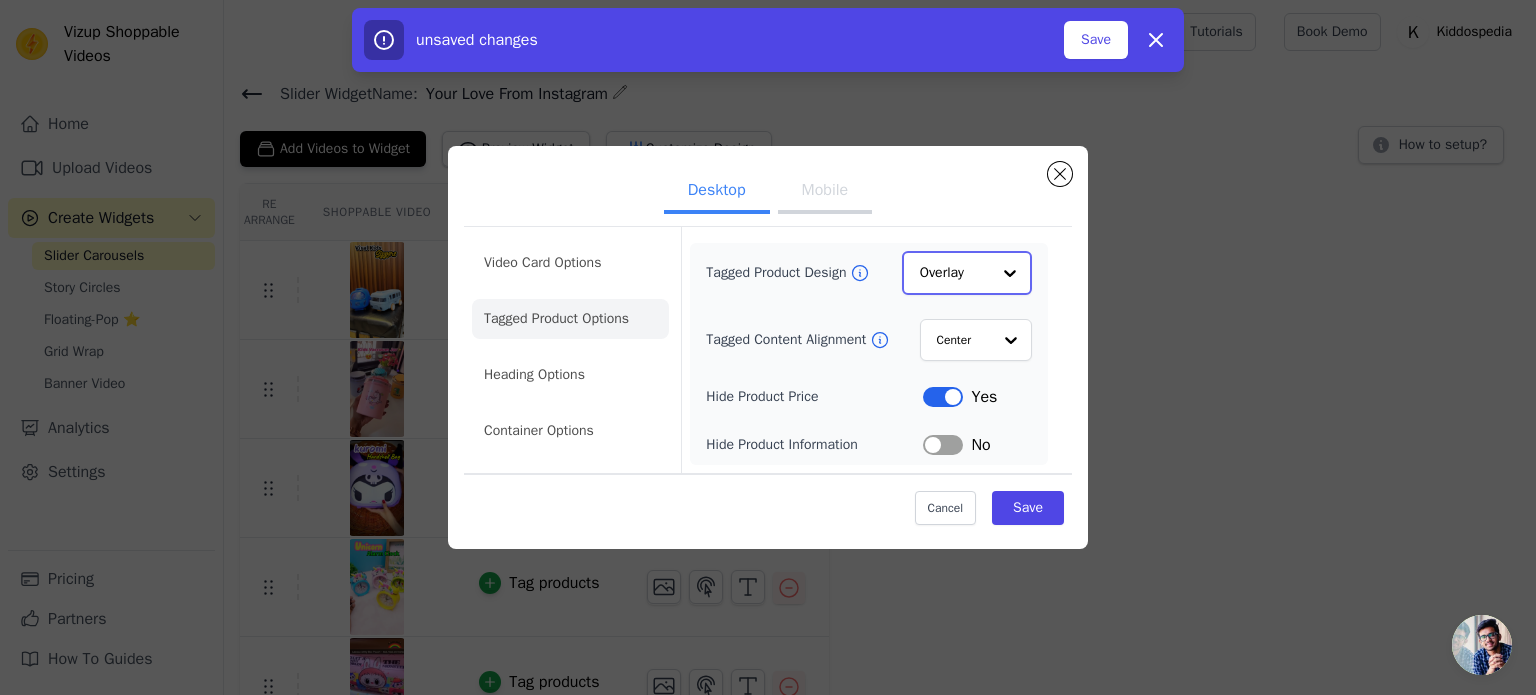 click at bounding box center (1010, 273) 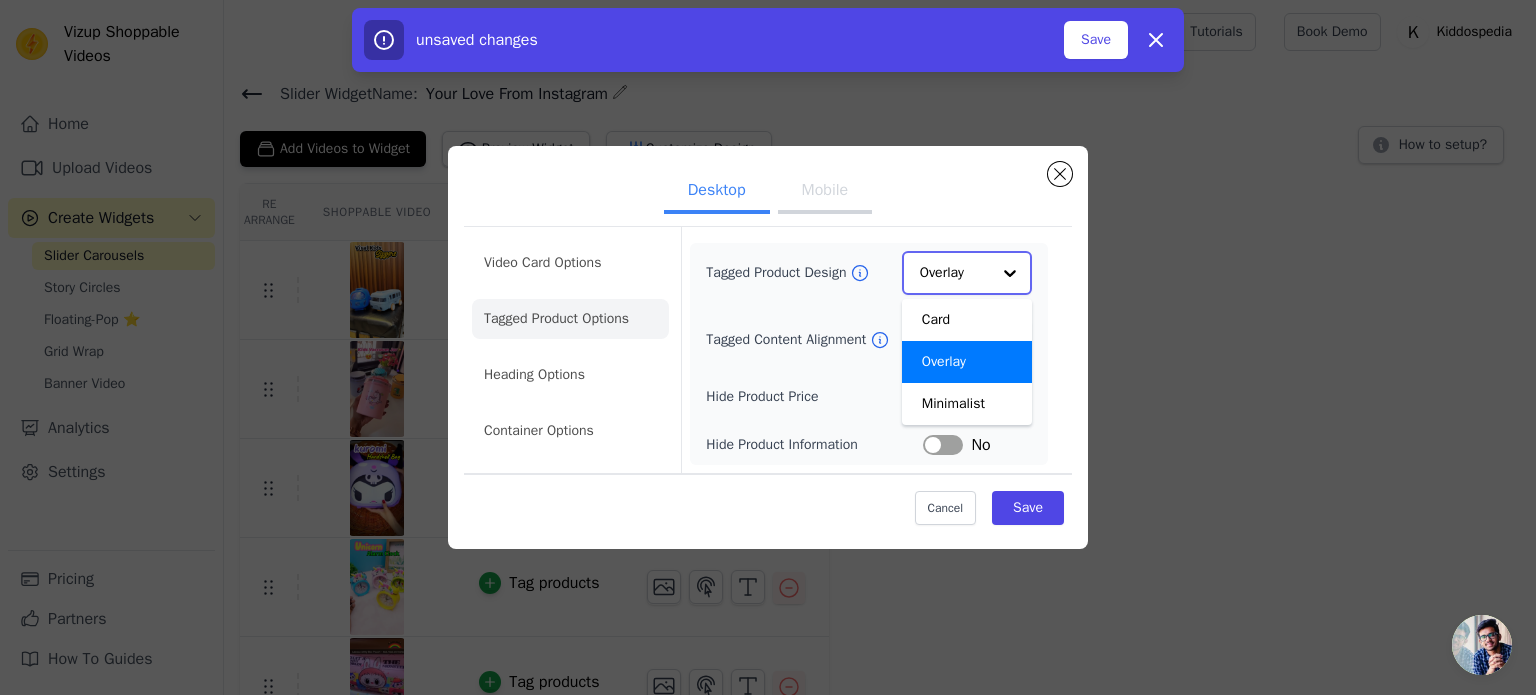 click at bounding box center [1010, 273] 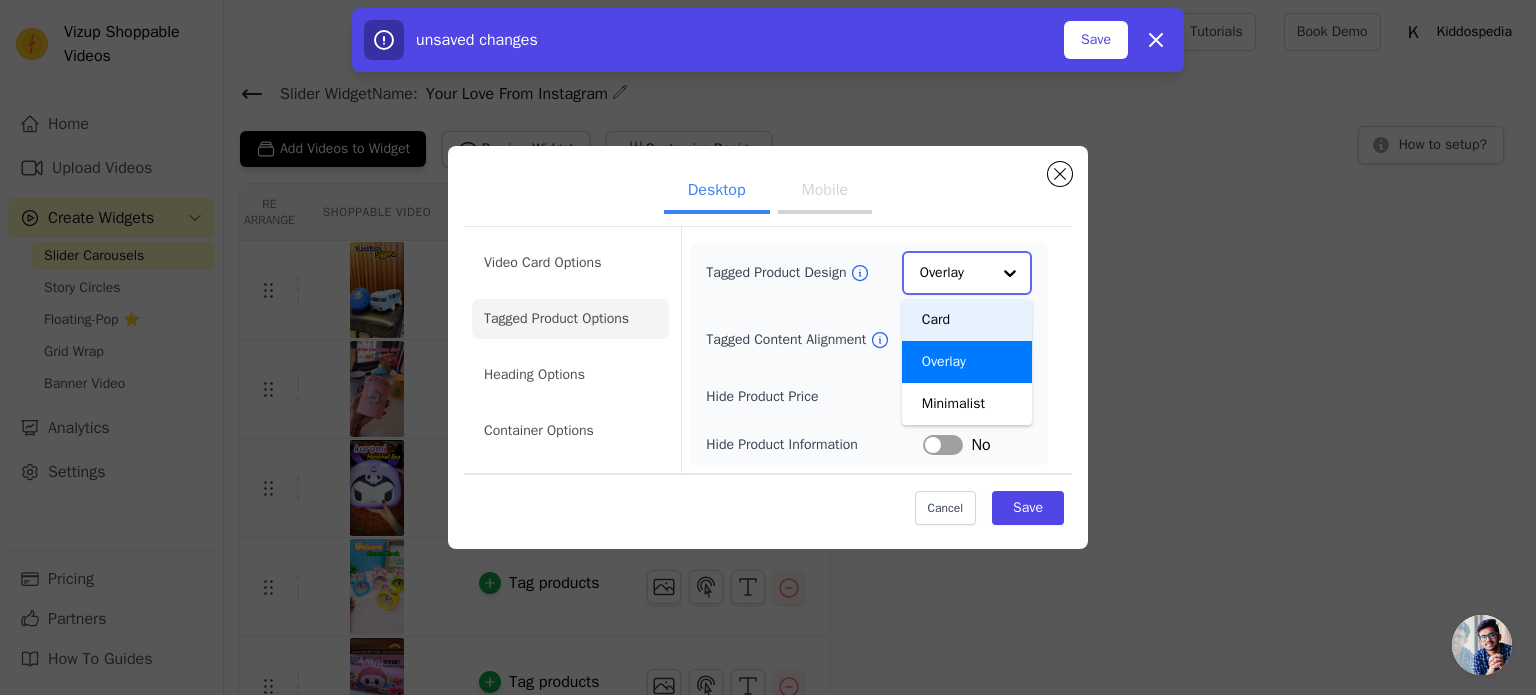 click on "Card" at bounding box center [967, 320] 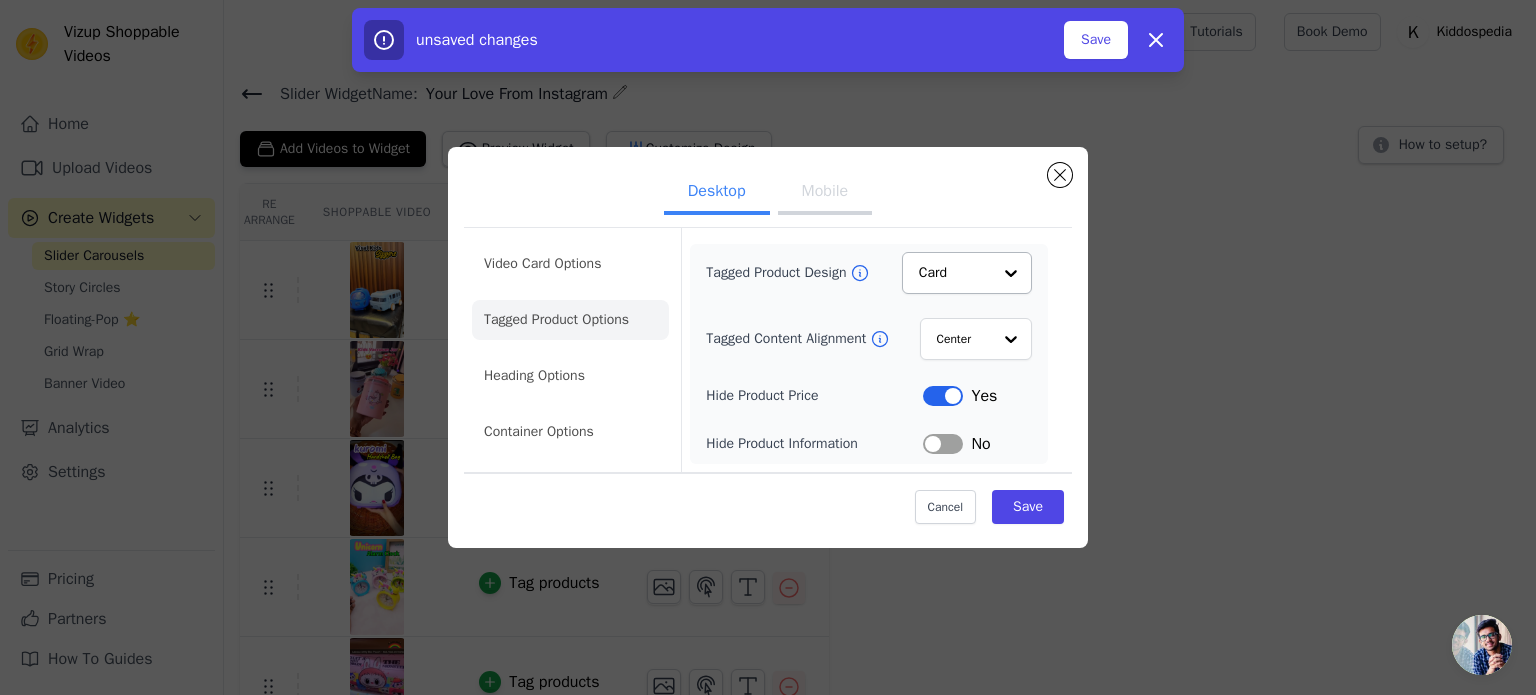 click on "Tagged Product Options" 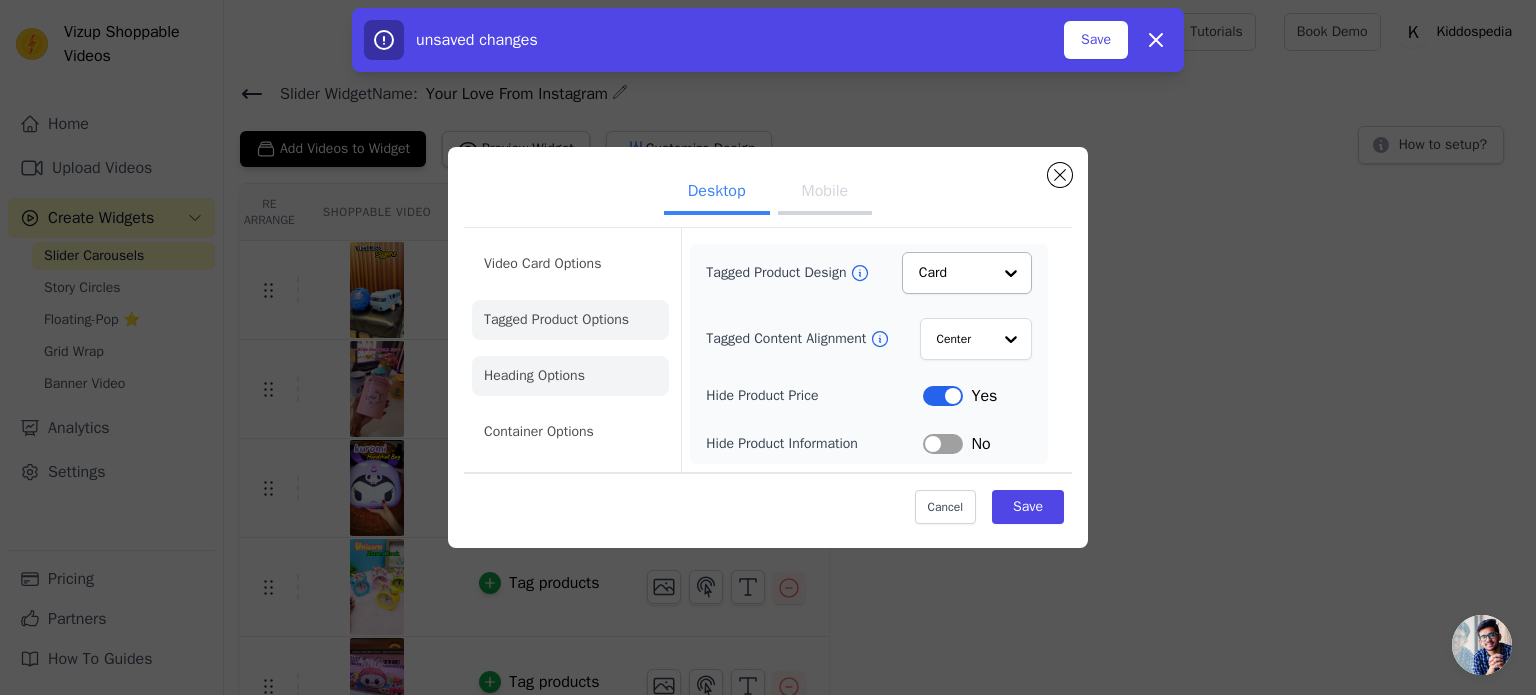 click on "Heading Options" 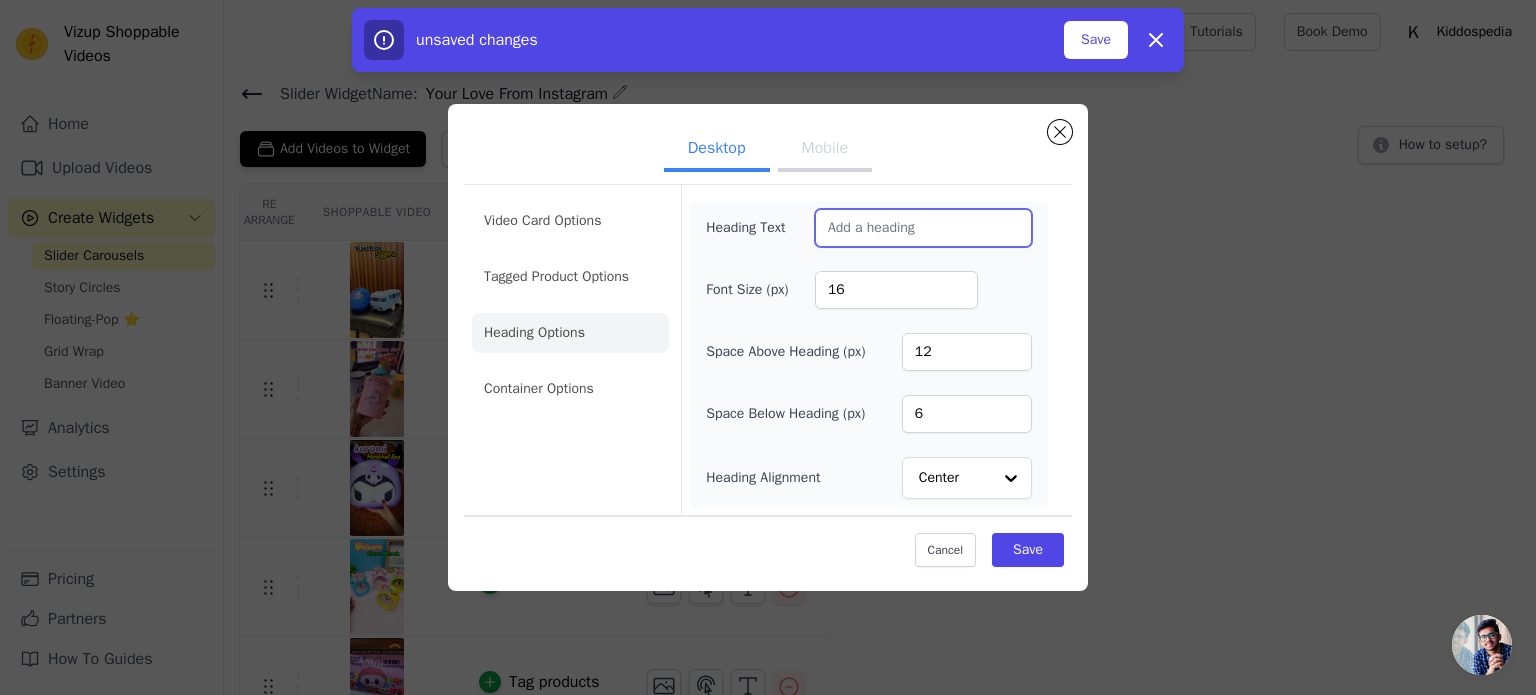 click on "Heading Text" at bounding box center (923, 228) 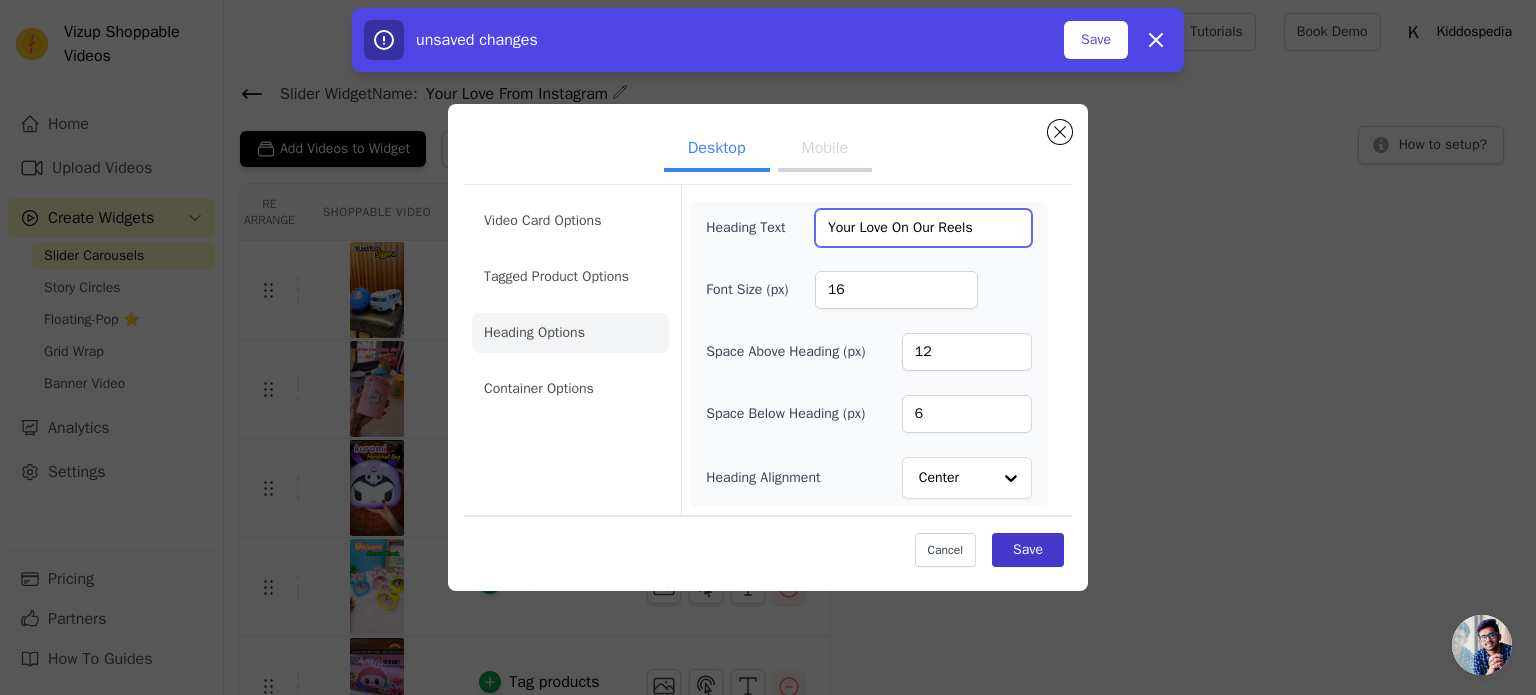 type on "Your Love On Our Reels" 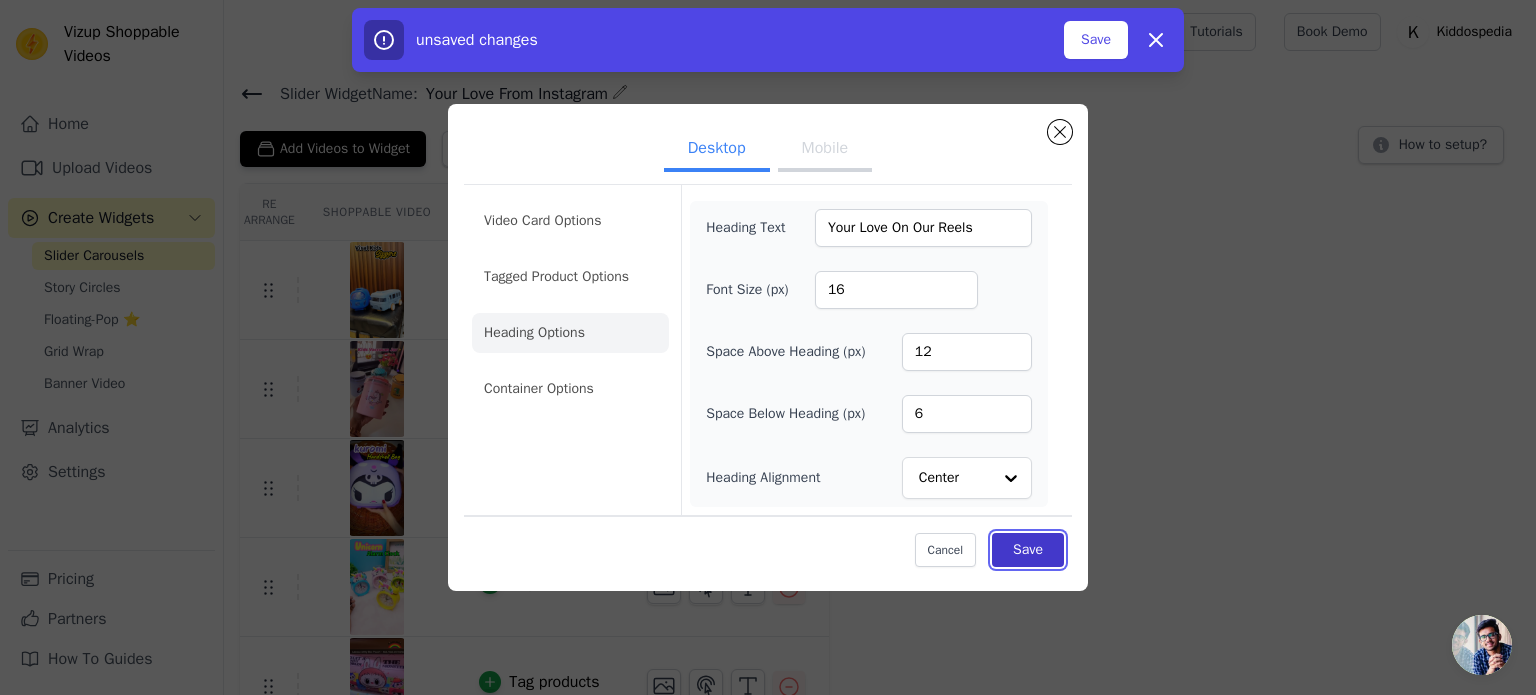 click on "Save" at bounding box center (1028, 550) 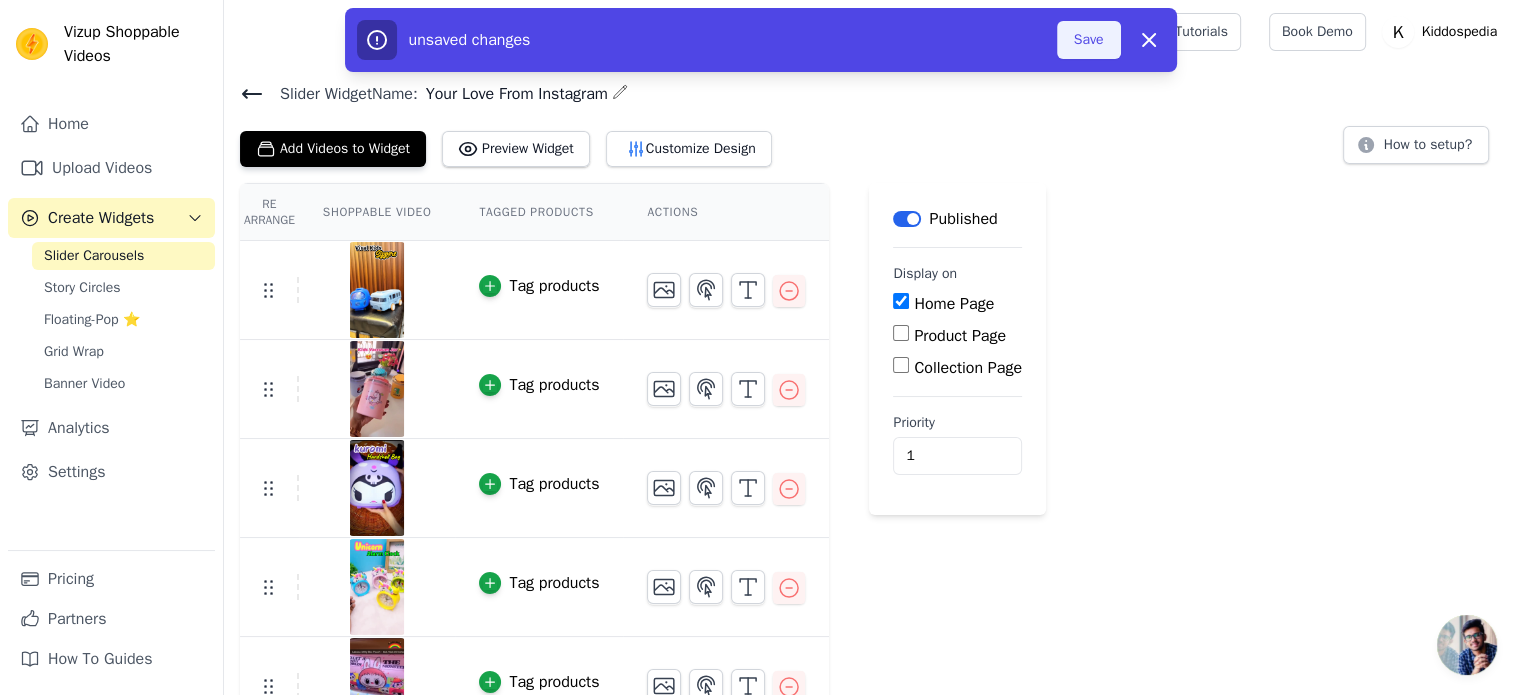 click on "Save" at bounding box center (1089, 40) 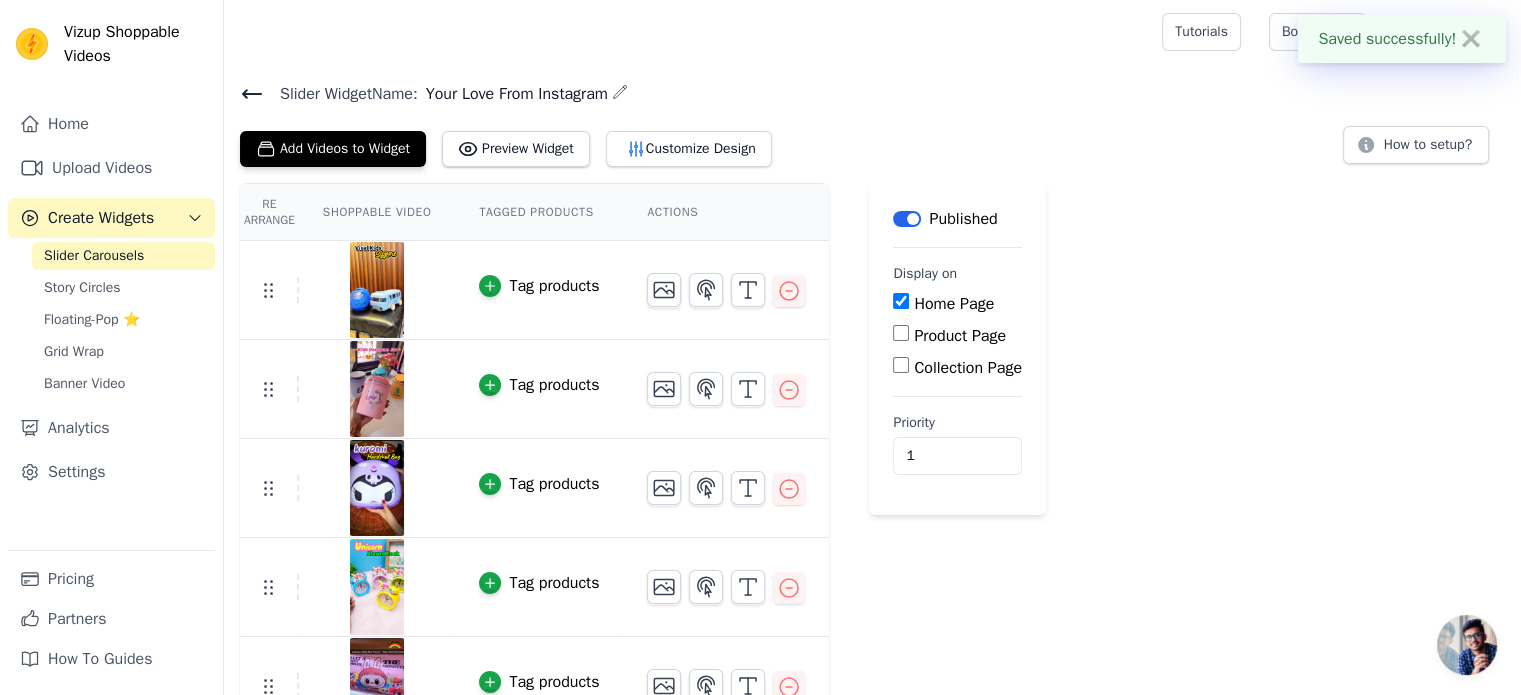 click at bounding box center [689, 32] 